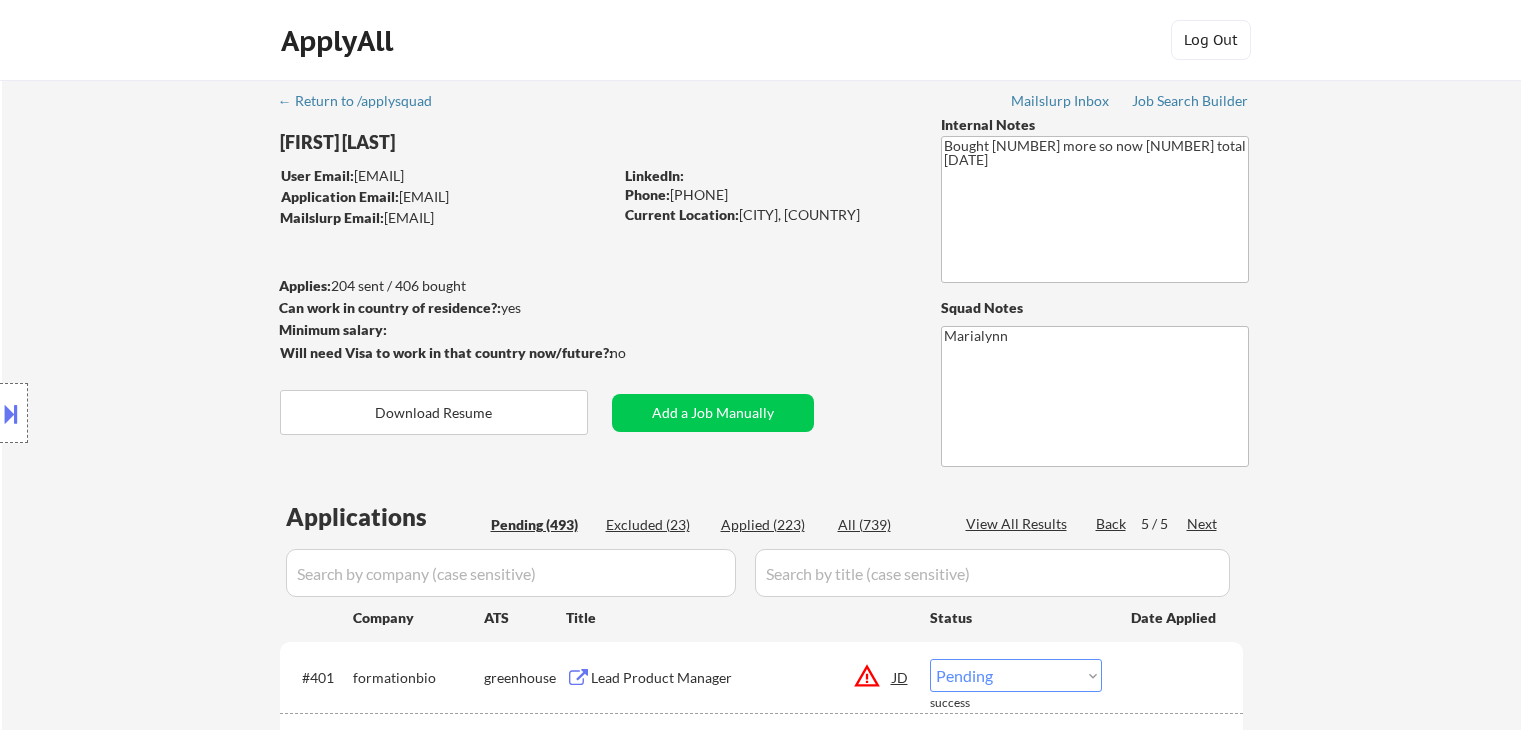 select on ""pending"" 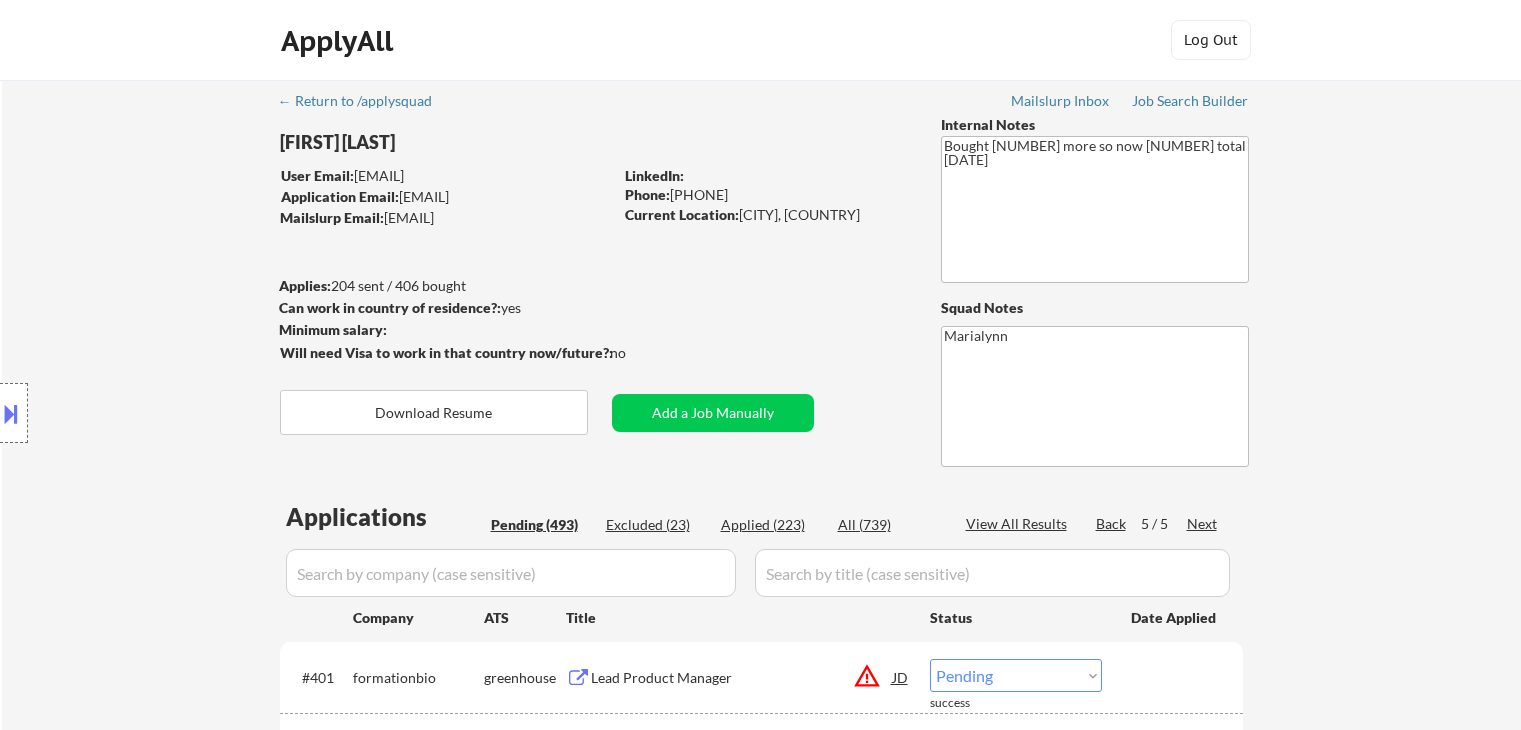 select on ""pending"" 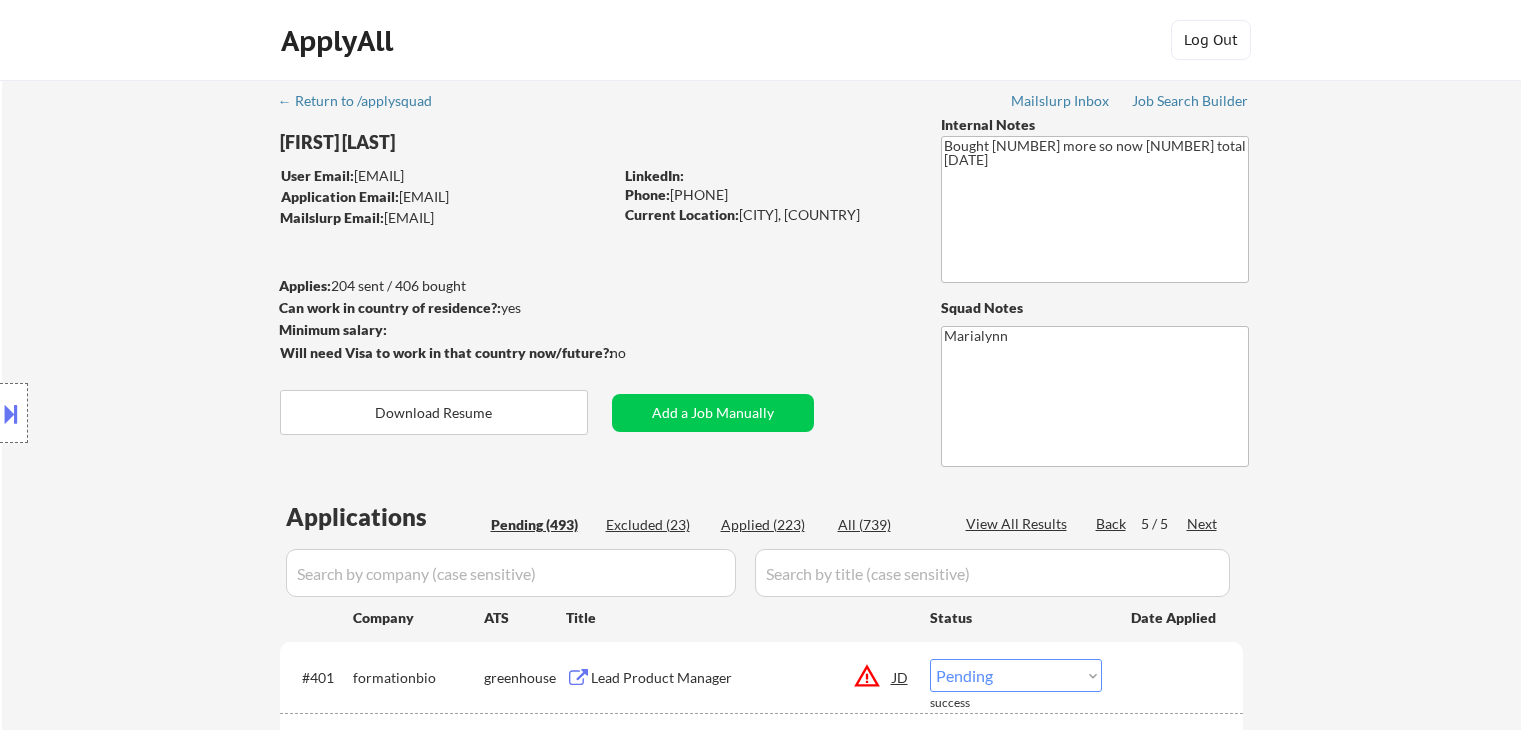 select on ""pending"" 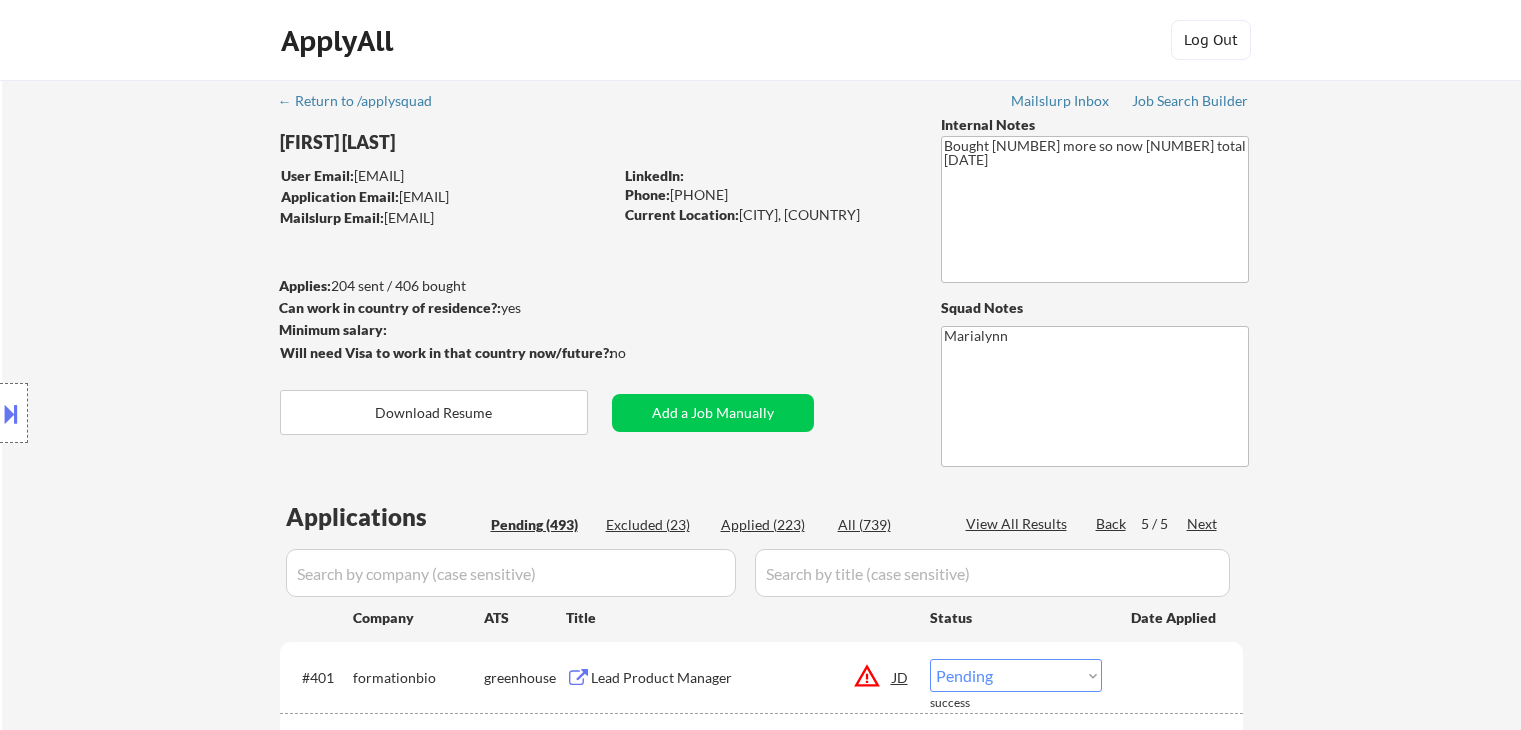 select on ""pending"" 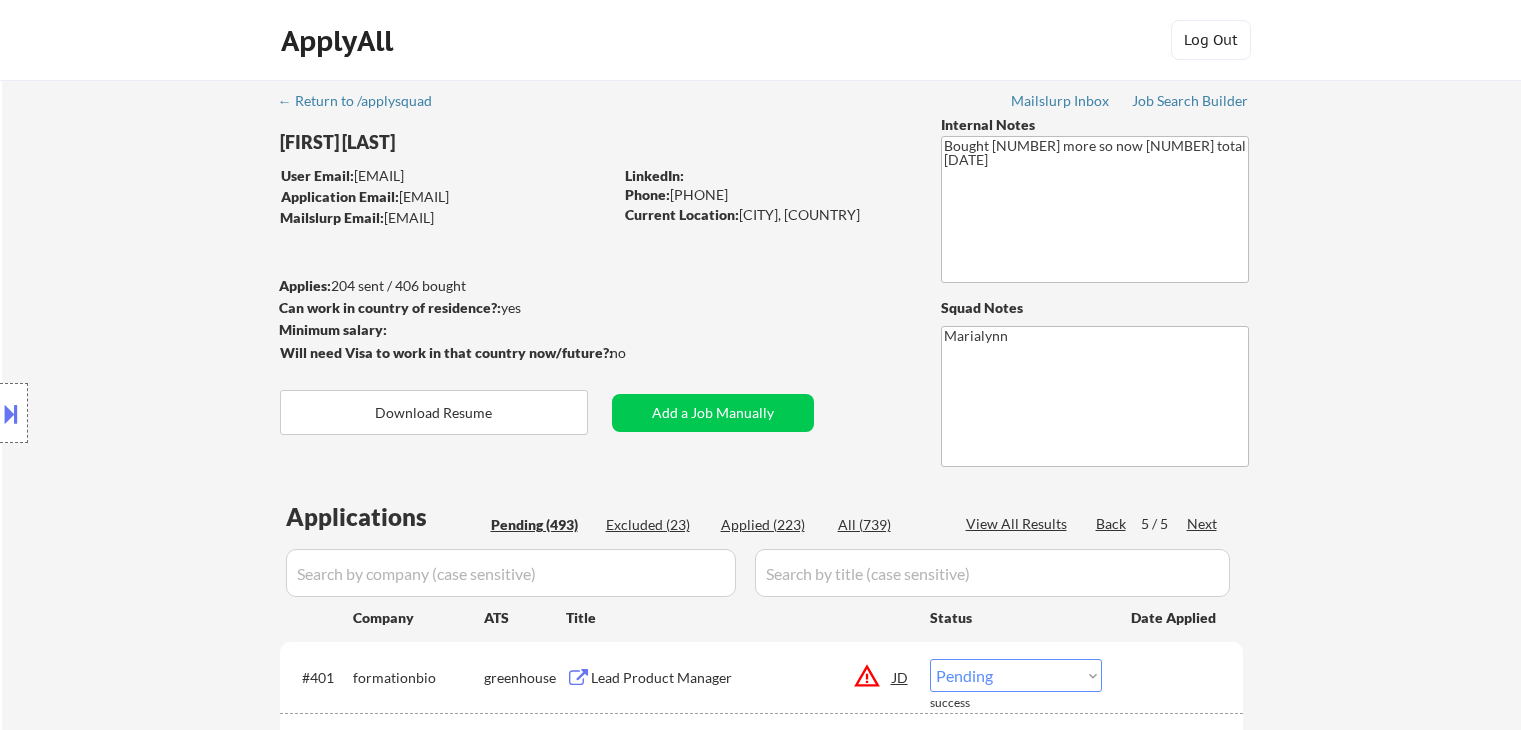 select on ""pending"" 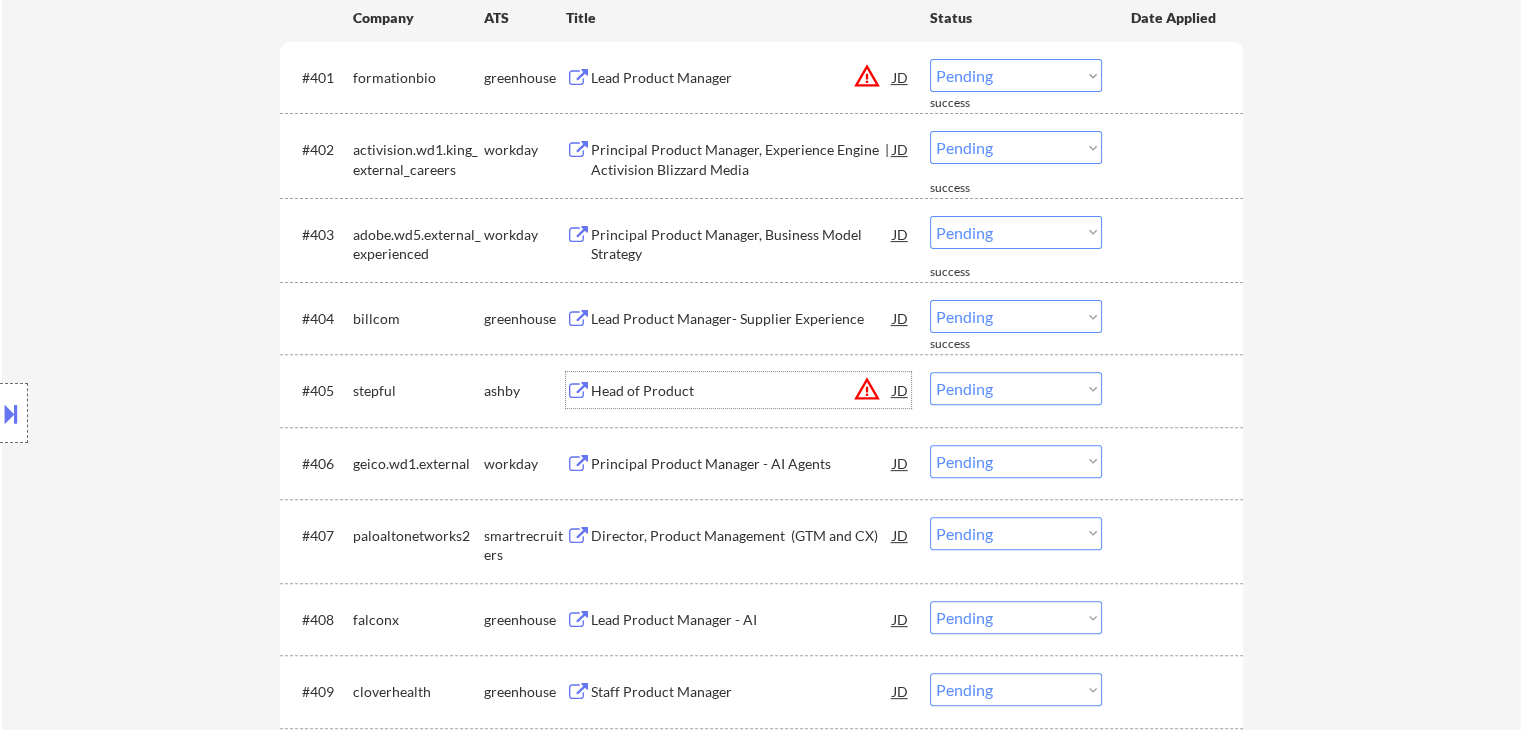click on "Head of Product" at bounding box center (742, 390) 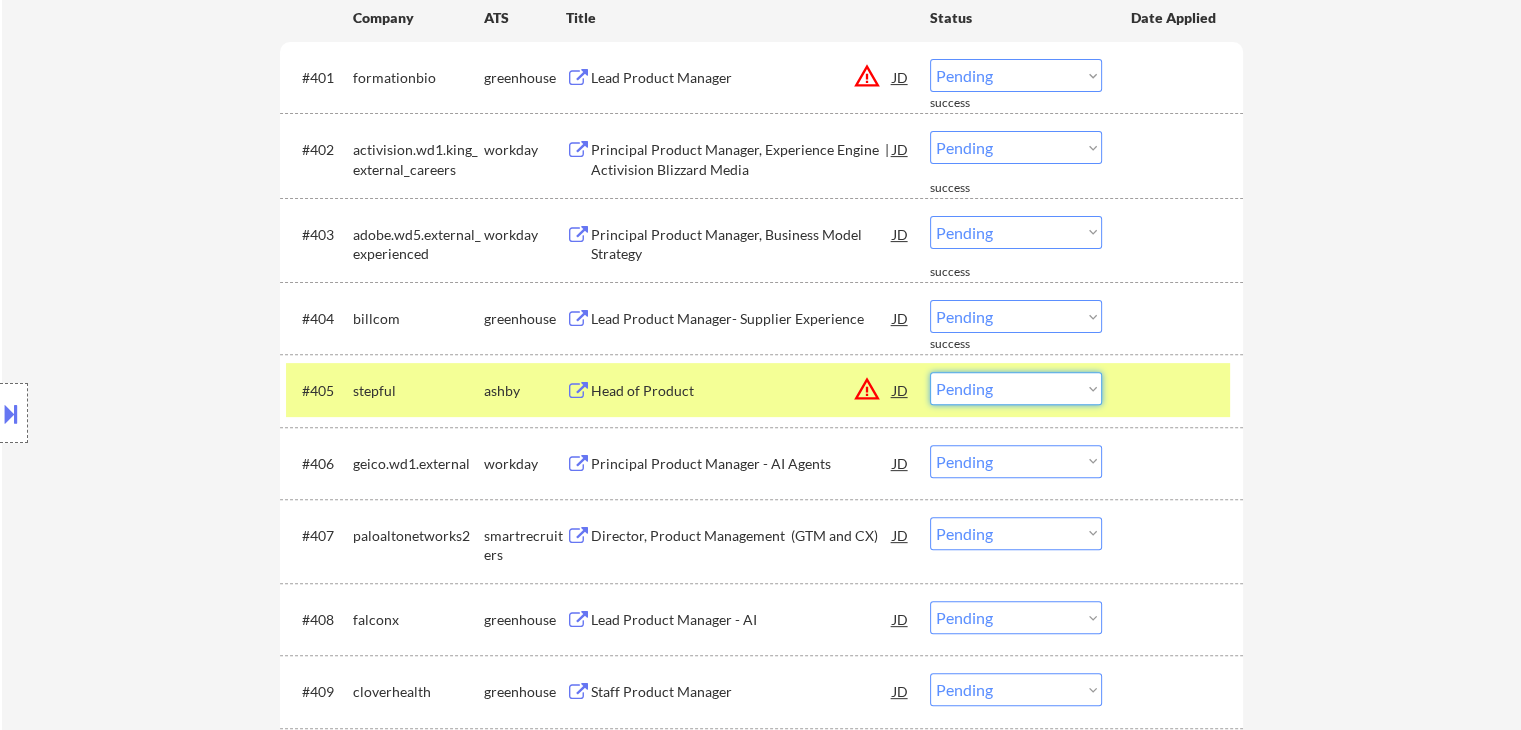 click on "Choose an option... Pending Applied Excluded (Questions) Excluded (Expired) Excluded (Location) Excluded (Bad Match) Excluded (Blocklist) Excluded (Salary) Excluded (Other)" at bounding box center [1016, 388] 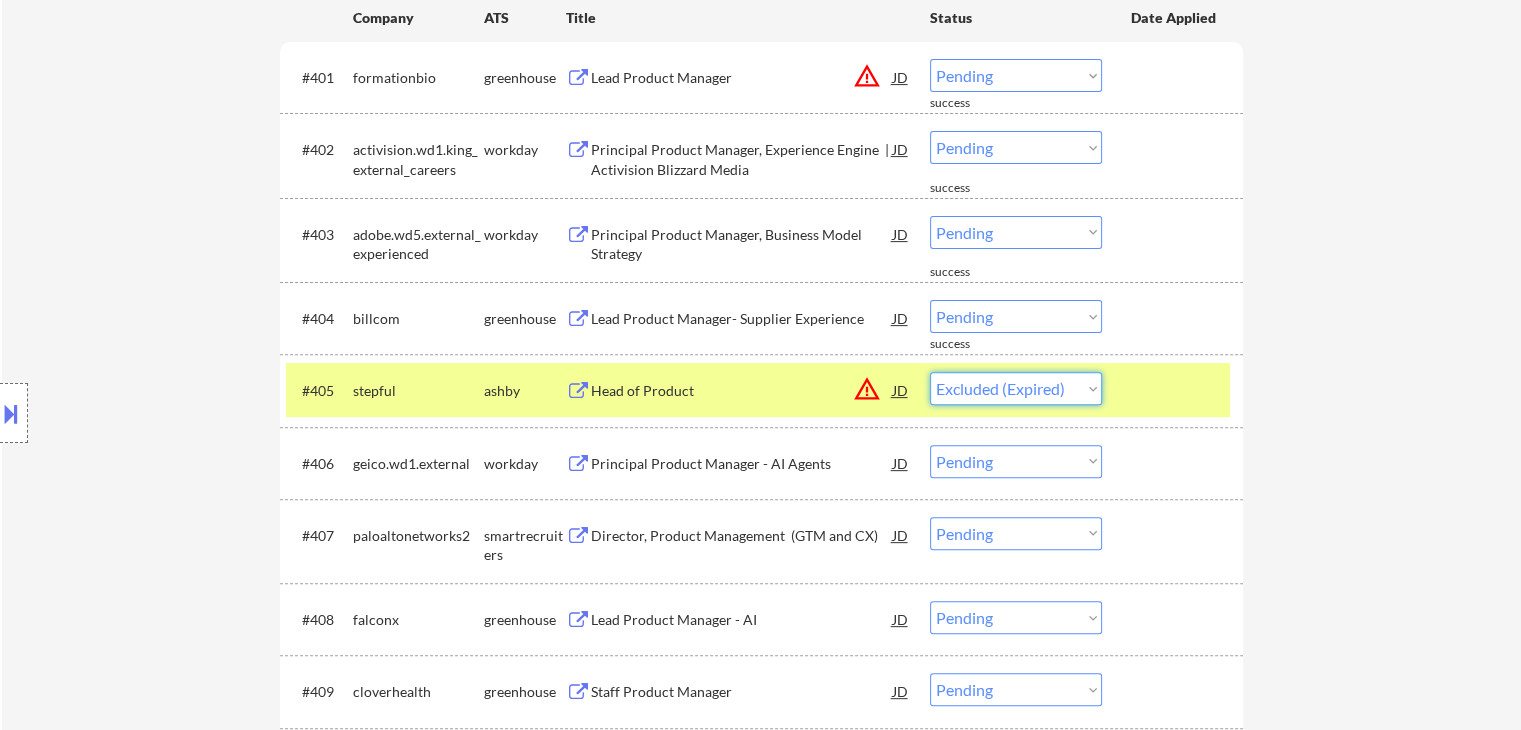 click on "Choose an option... Pending Applied Excluded (Questions) Excluded (Expired) Excluded (Location) Excluded (Bad Match) Excluded (Blocklist) Excluded (Salary) Excluded (Other)" at bounding box center (1016, 388) 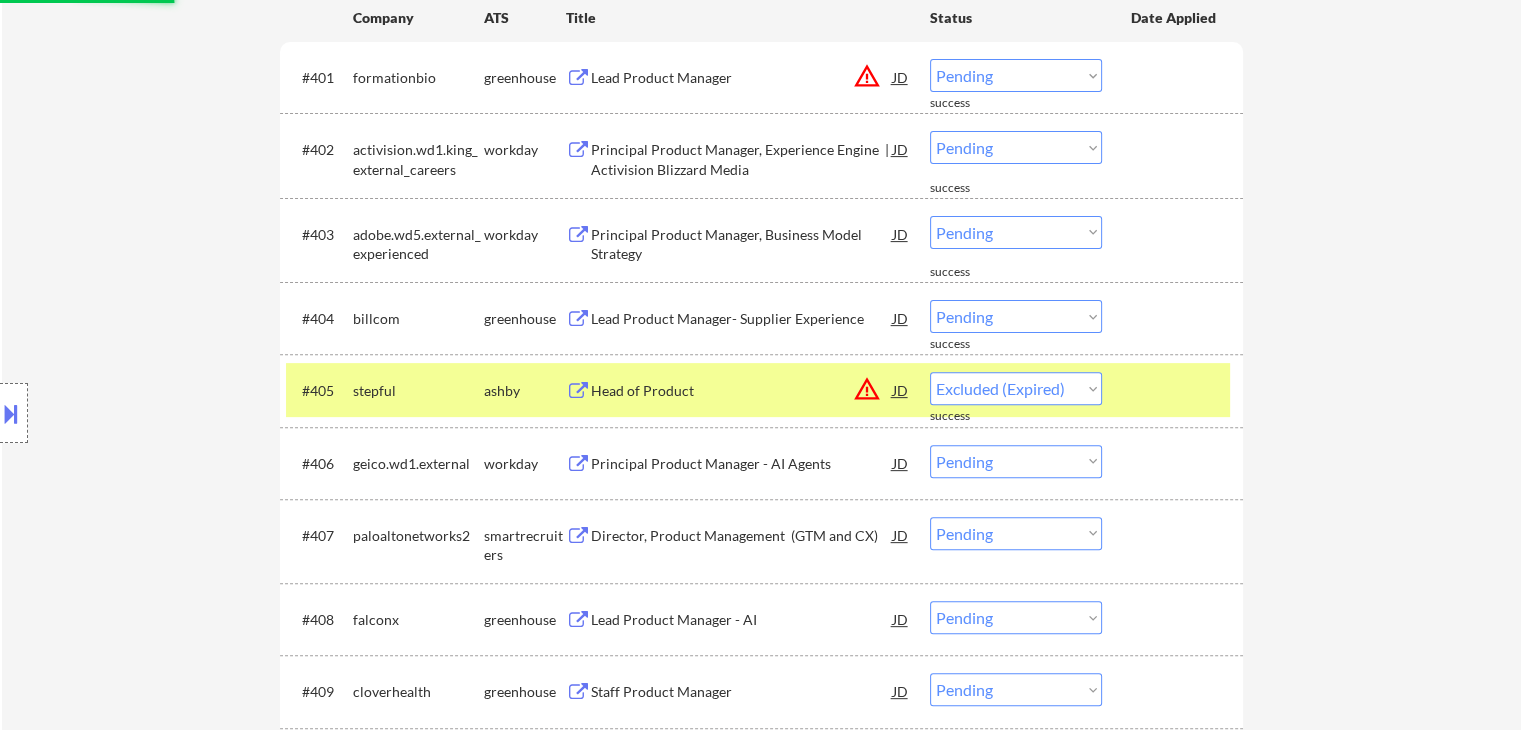 select on ""pending"" 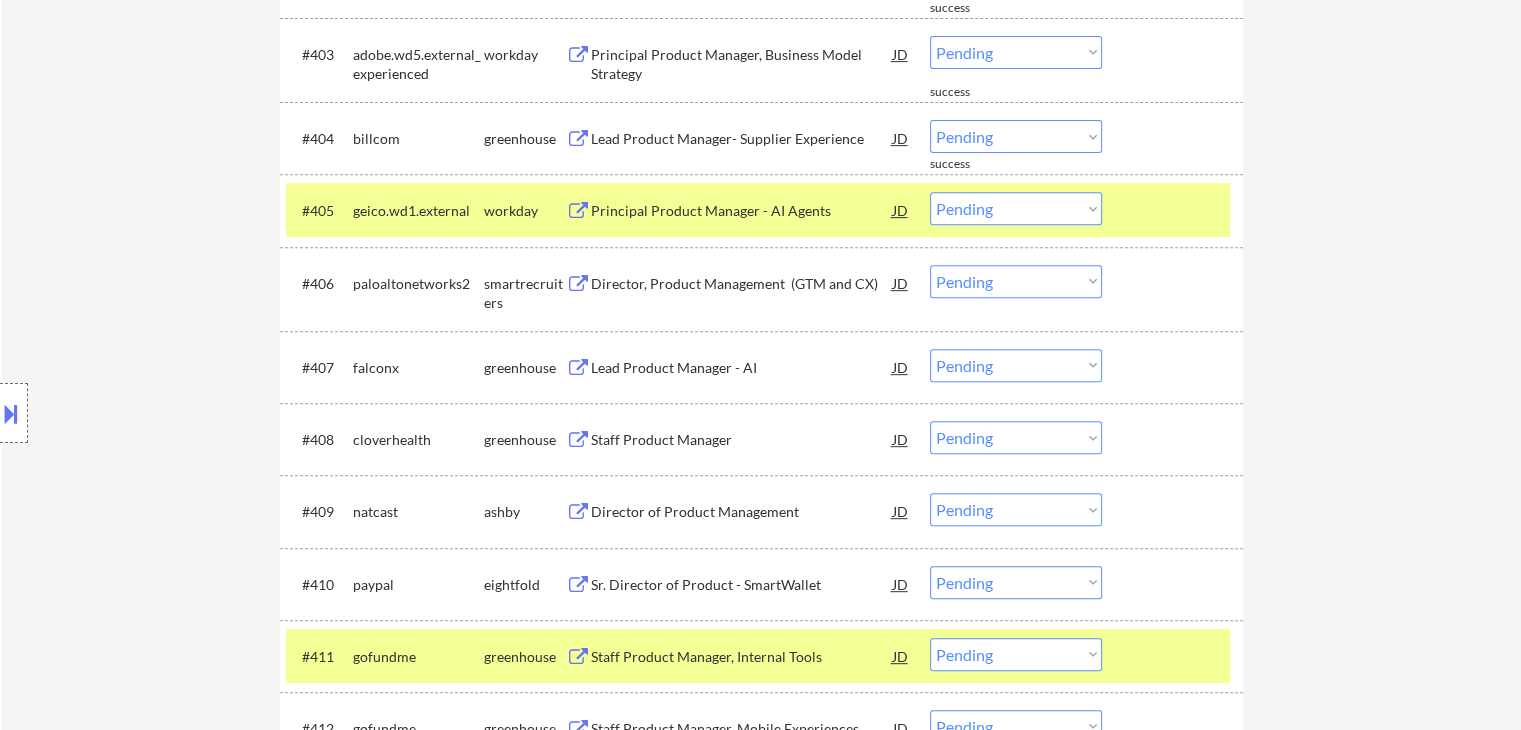scroll, scrollTop: 788, scrollLeft: 0, axis: vertical 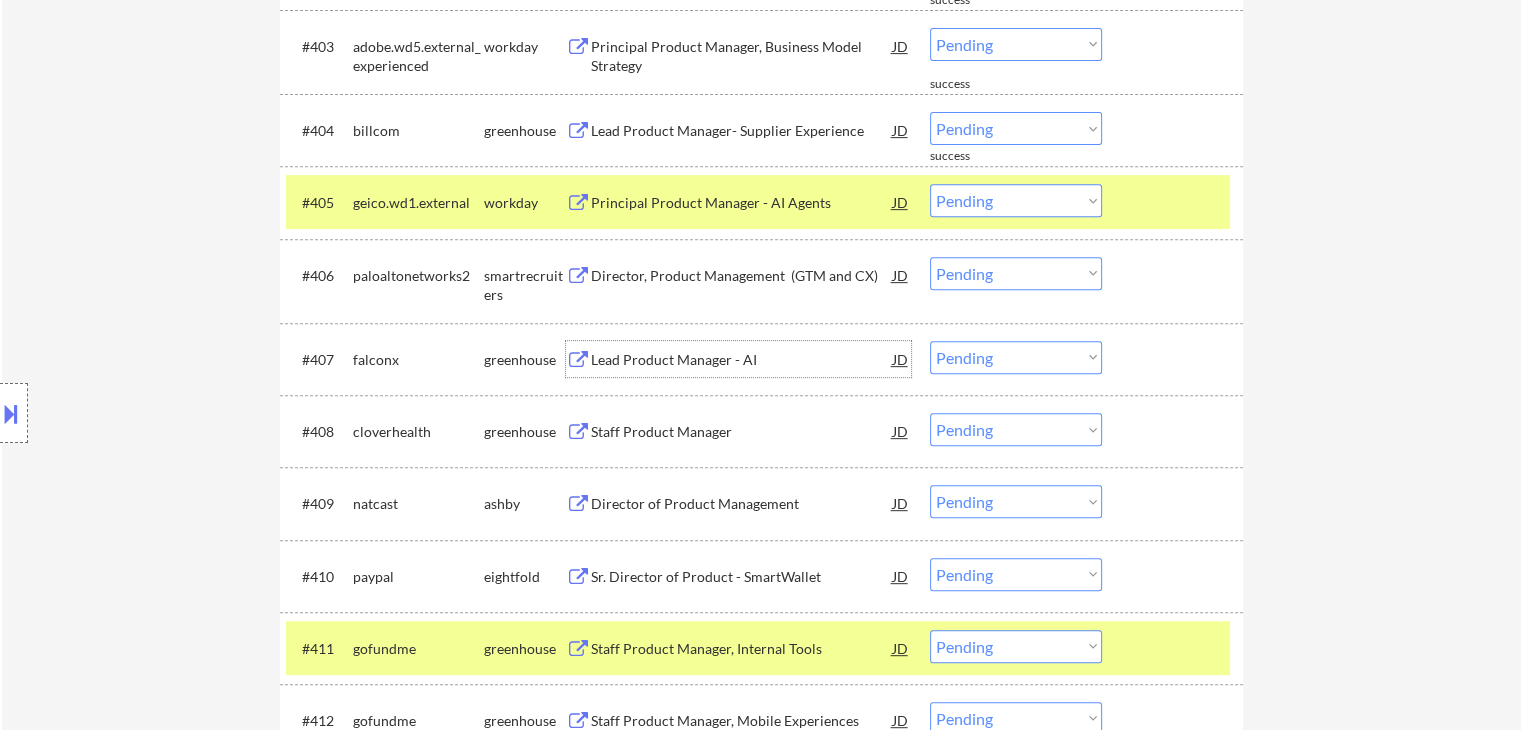 click on "Lead Product Manager - AI" at bounding box center (742, 360) 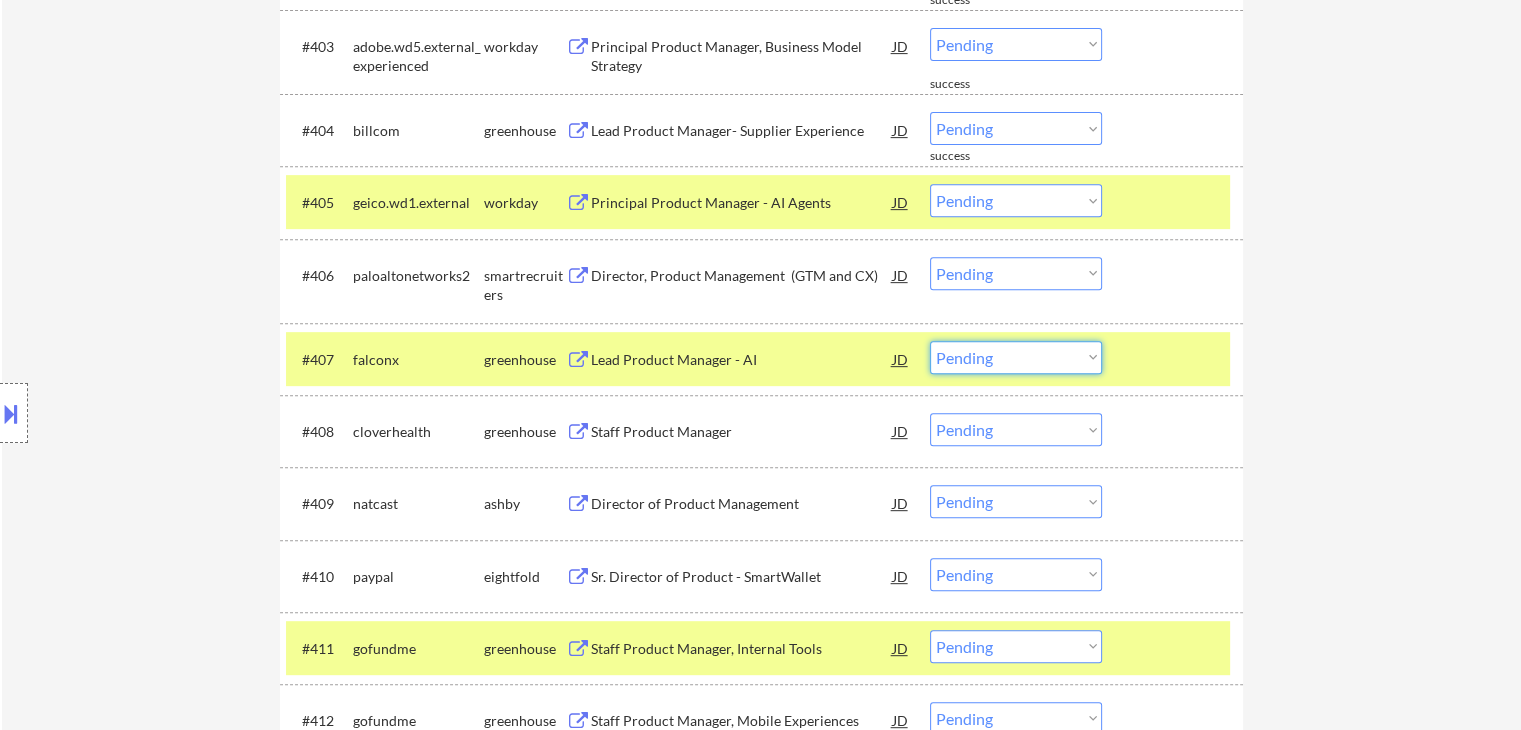 click on "Choose an option... Pending Applied Excluded (Questions) Excluded (Expired) Excluded (Location) Excluded (Bad Match) Excluded (Blocklist) Excluded (Salary) Excluded (Other)" at bounding box center (1016, 357) 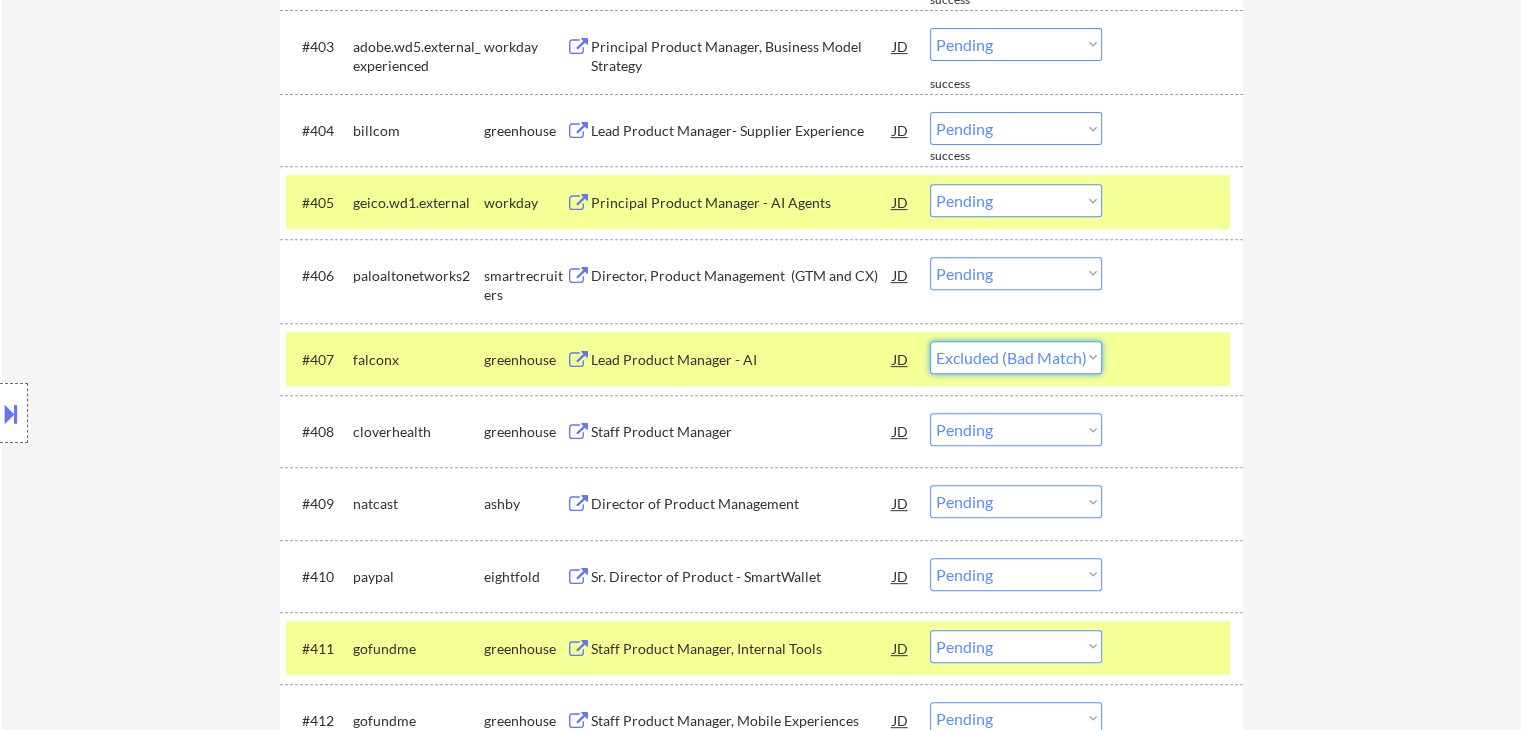 click on "Choose an option... Pending Applied Excluded (Questions) Excluded (Expired) Excluded (Location) Excluded (Bad Match) Excluded (Blocklist) Excluded (Salary) Excluded (Other)" at bounding box center (1016, 357) 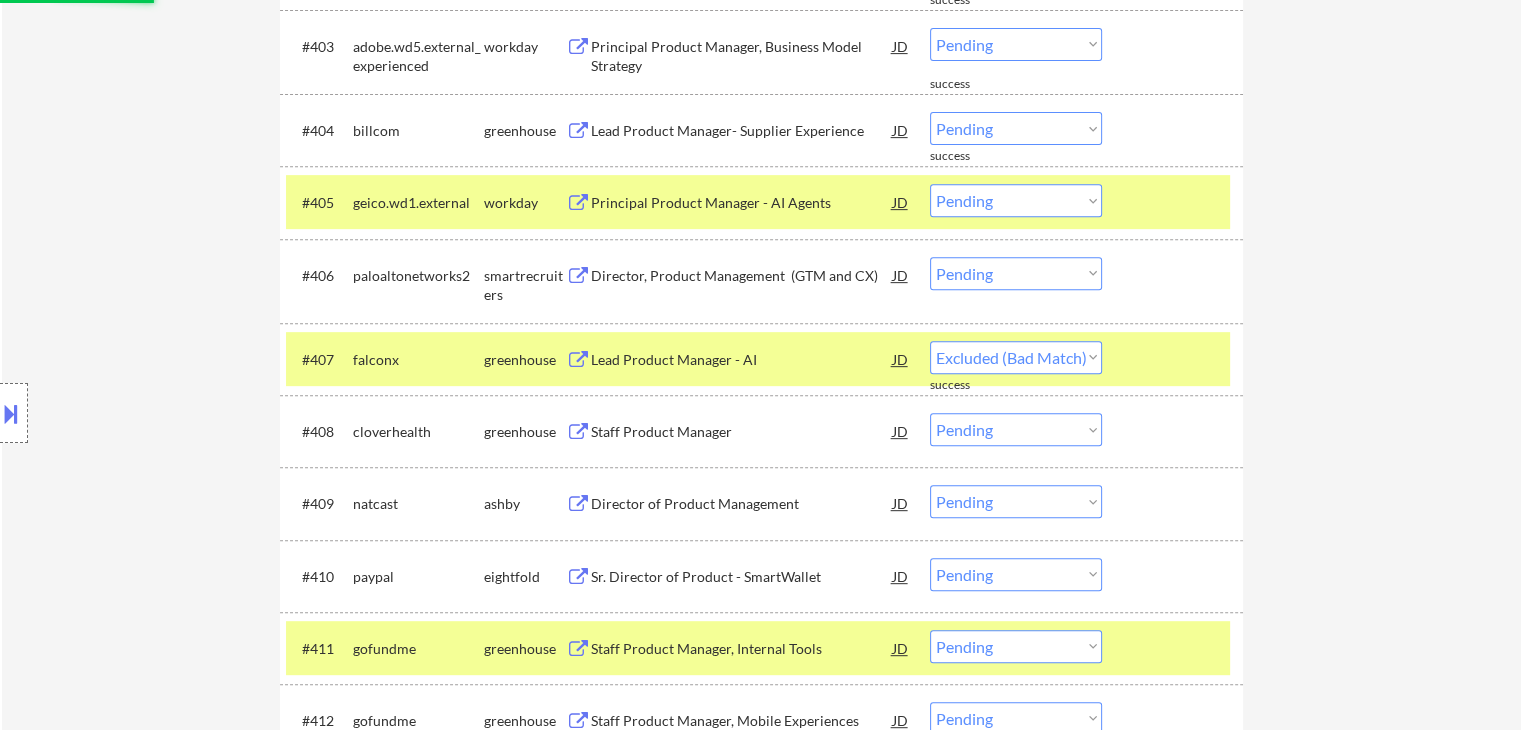 select on ""pending"" 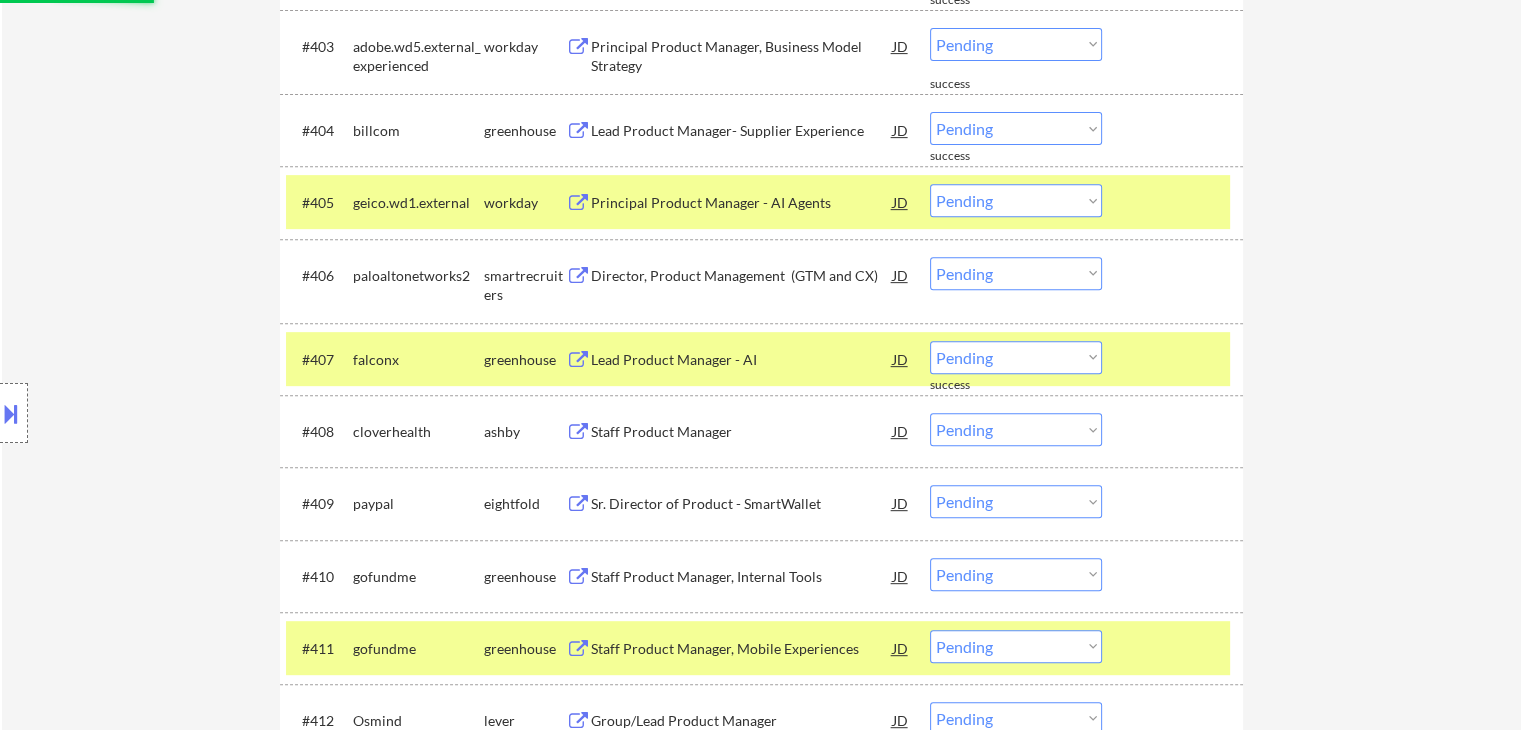 click on "Location Inclusions:" at bounding box center [179, 413] 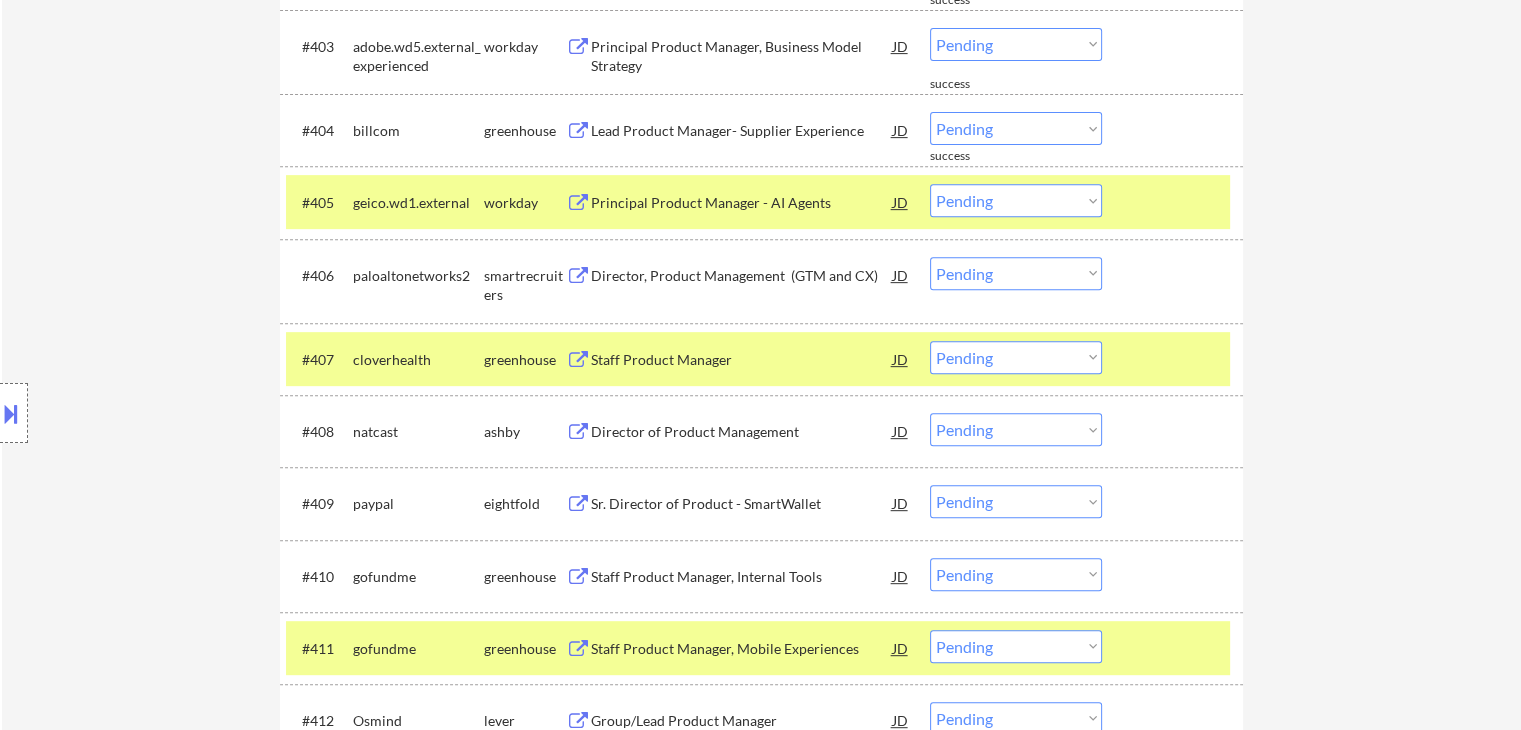 click on "Location Inclusions:" at bounding box center [179, 413] 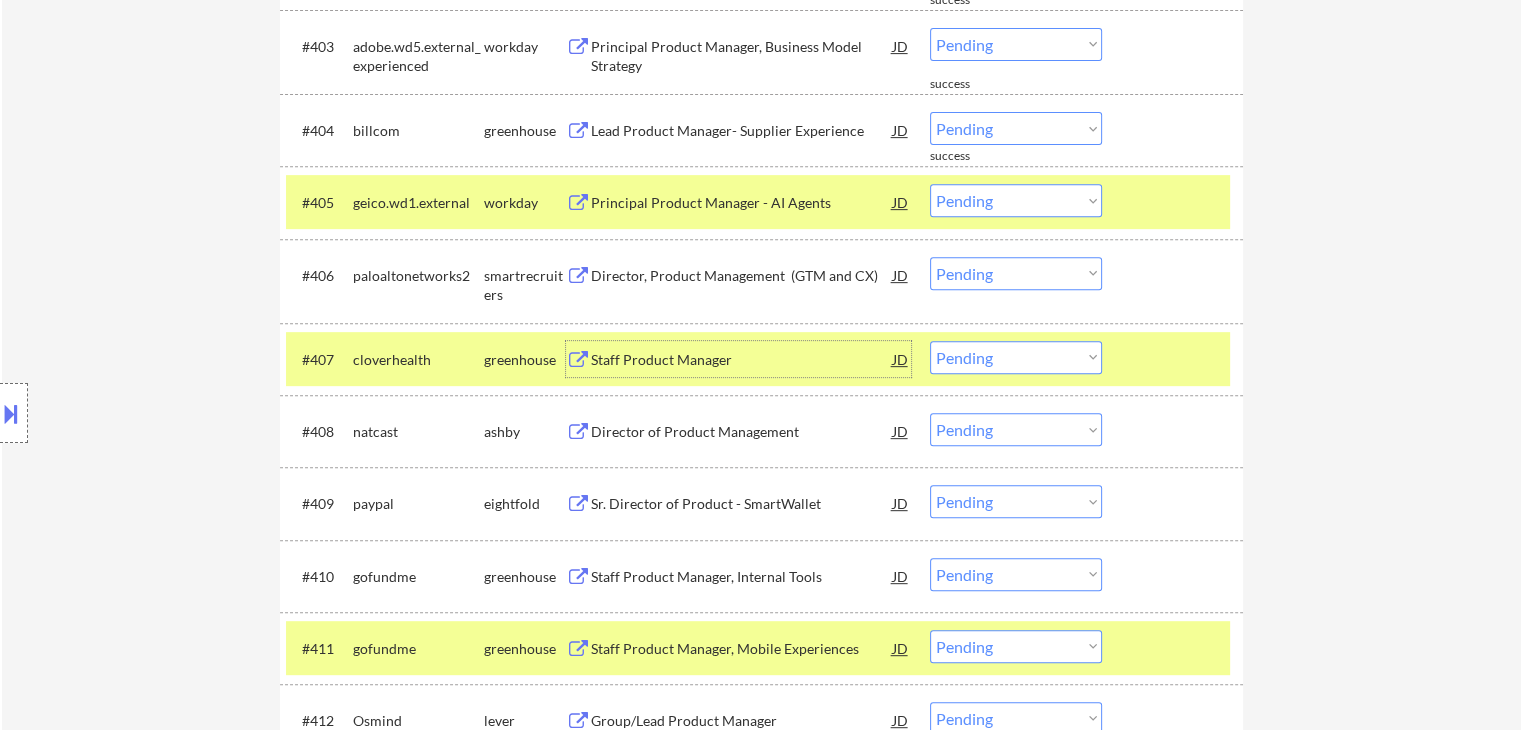 click on "Staff Product Manager" at bounding box center [742, 360] 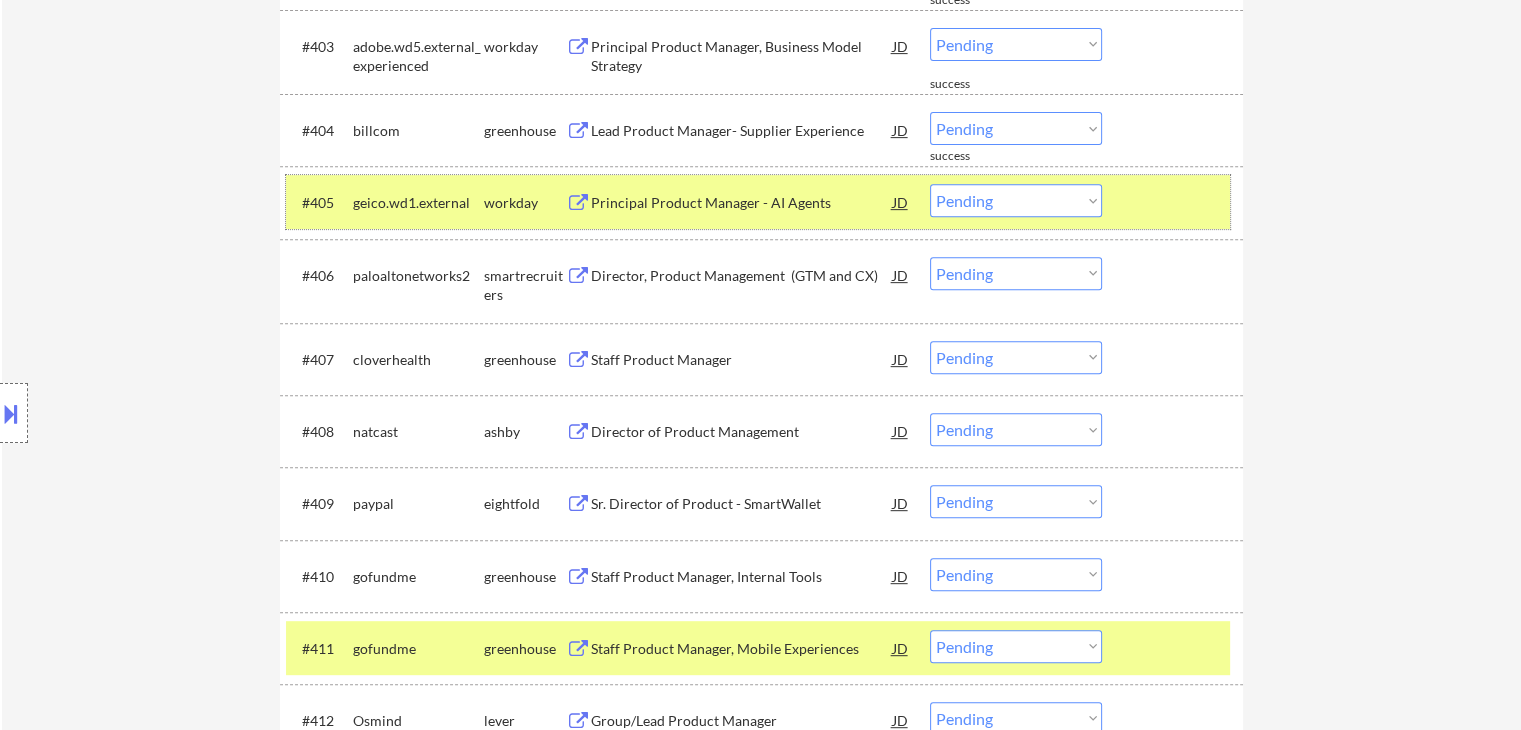 click on "geico.wd1.external" at bounding box center [418, 203] 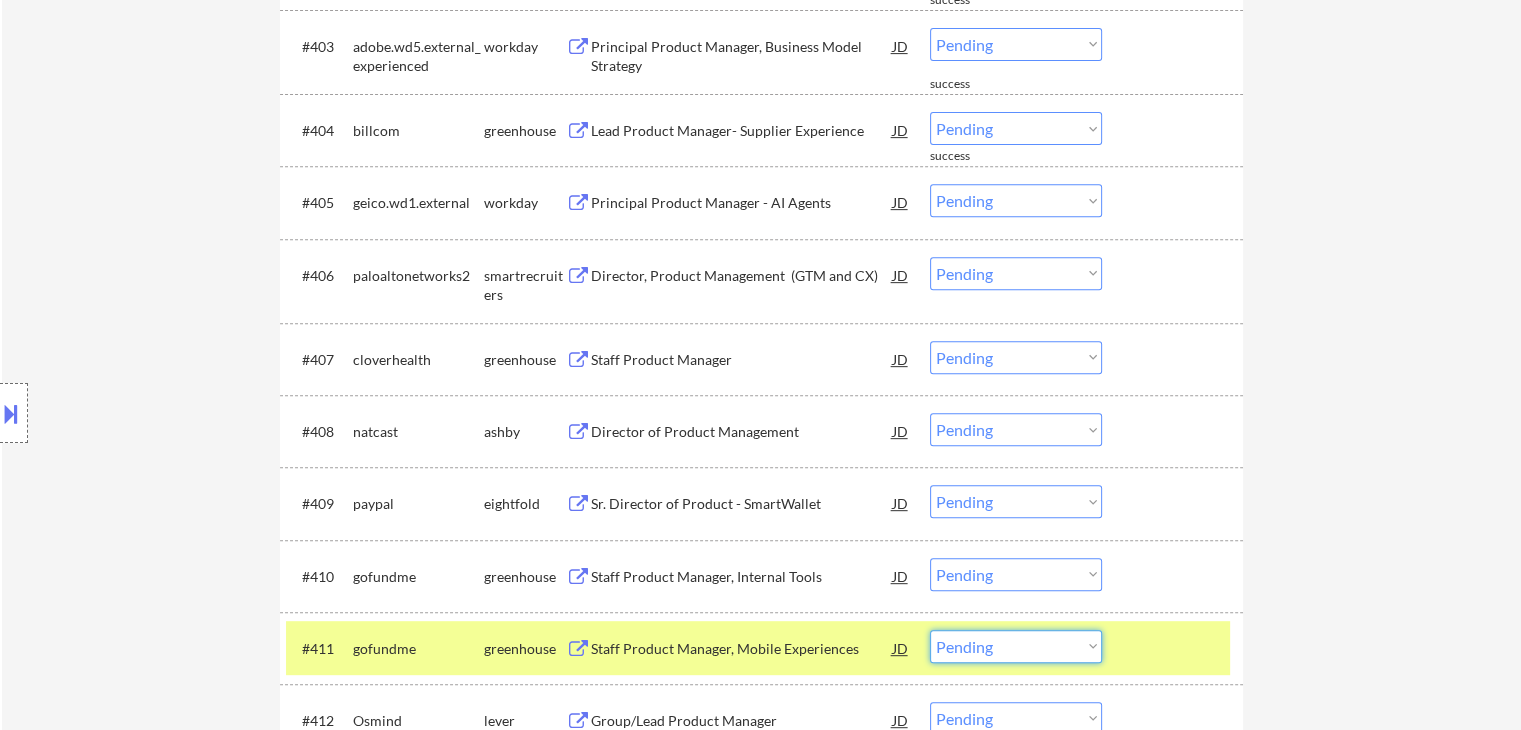 click on "Choose an option... Pending Applied Excluded (Questions) Excluded (Expired) Excluded (Location) Excluded (Bad Match) Excluded (Blocklist) Excluded (Salary) Excluded (Other)" at bounding box center (1016, 646) 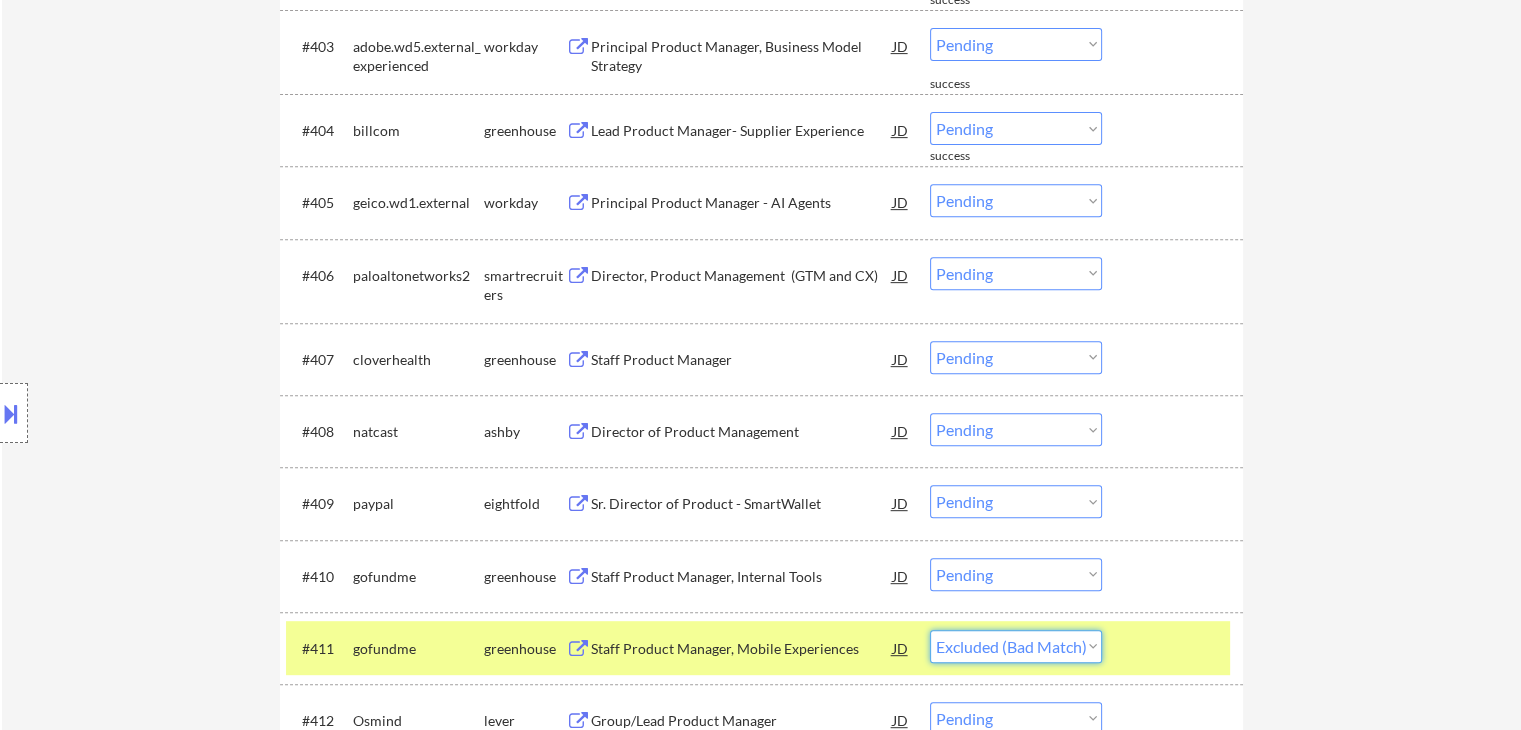 click on "Choose an option... Pending Applied Excluded (Questions) Excluded (Expired) Excluded (Location) Excluded (Bad Match) Excluded (Blocklist) Excluded (Salary) Excluded (Other)" at bounding box center [1016, 646] 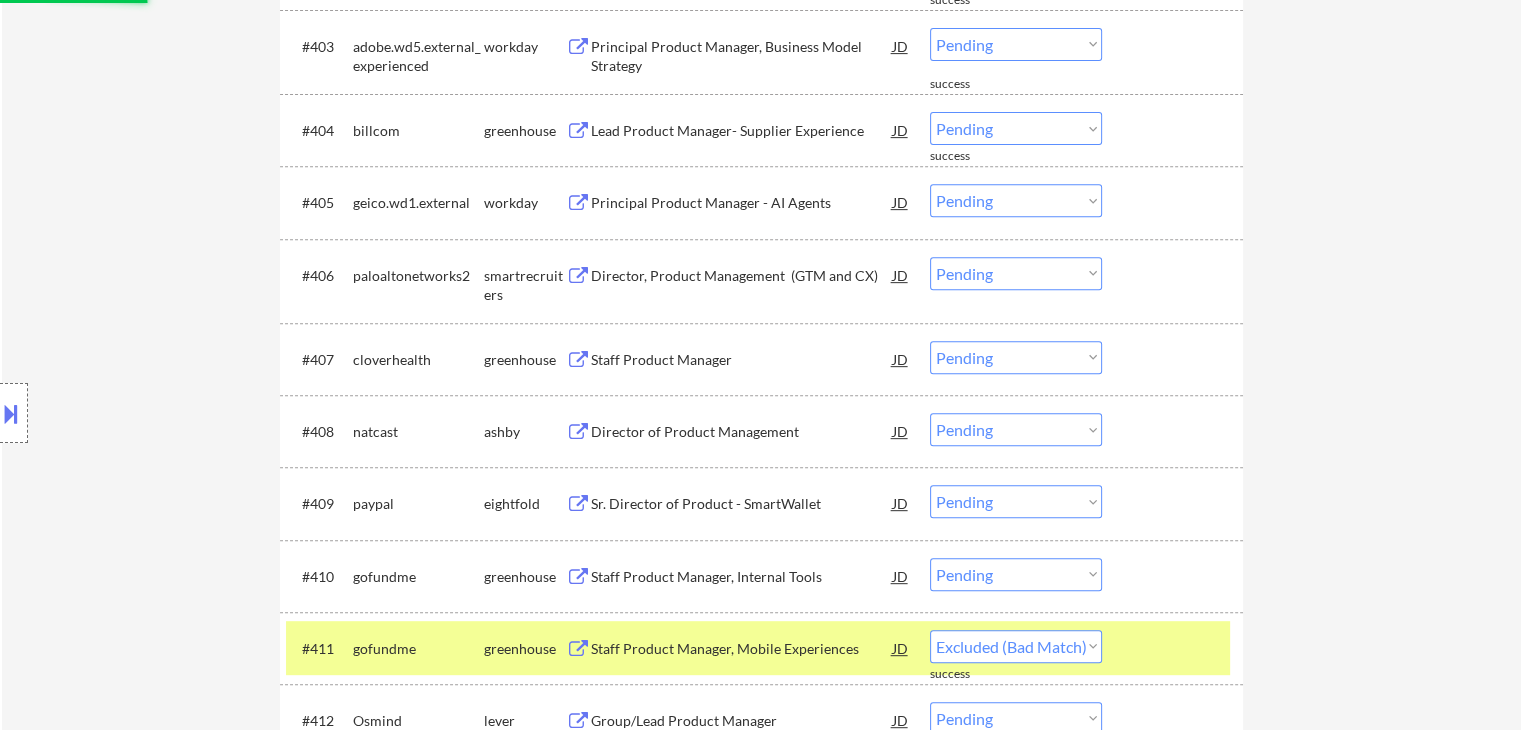 select on ""pending"" 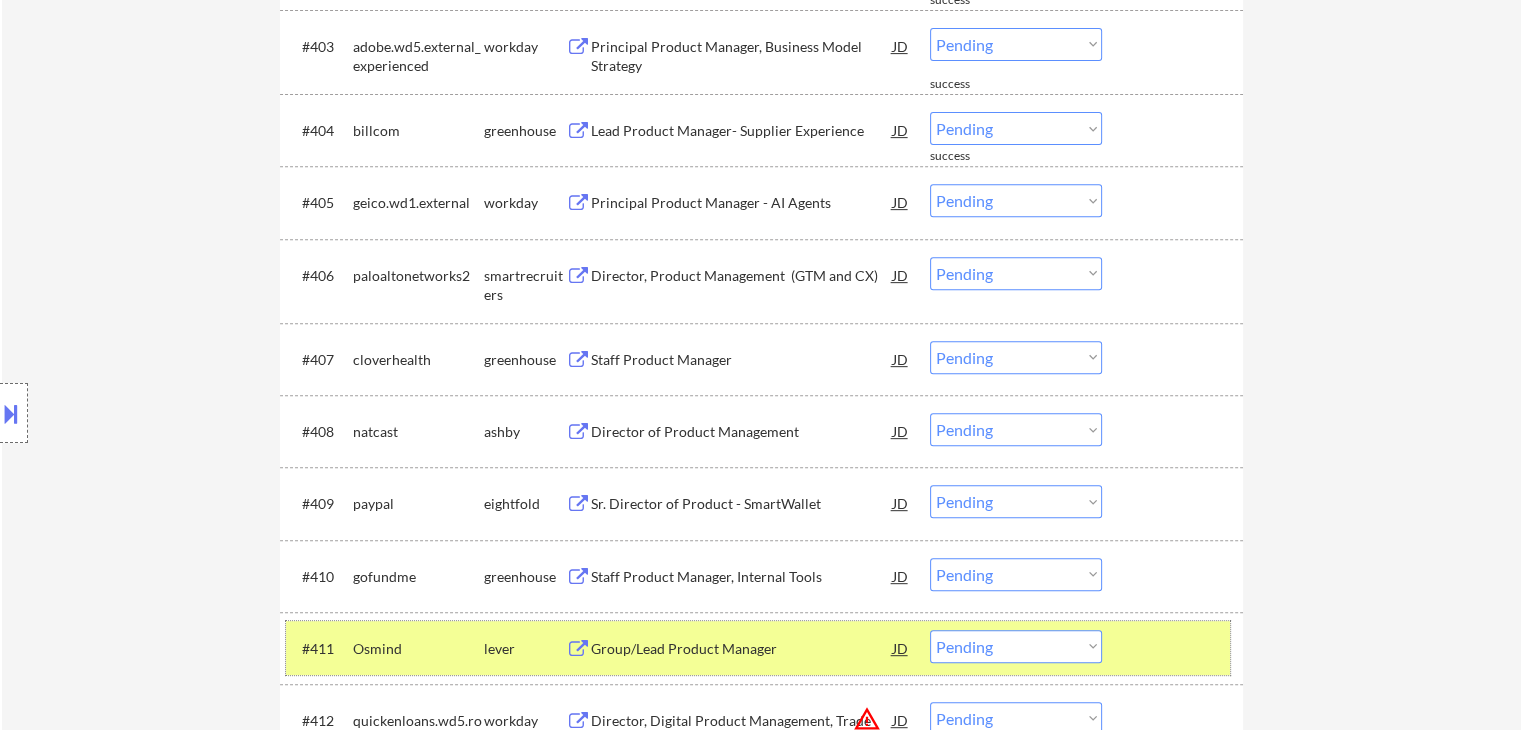 click on "#411 Osmind lever Group/Lead Product Manager JD warning_amber Choose an option... Pending Applied Excluded (Questions) Excluded (Expired) Excluded (Location) Excluded (Bad Match) Excluded (Blocklist) Excluded (Salary) Excluded (Other)" at bounding box center [758, 648] 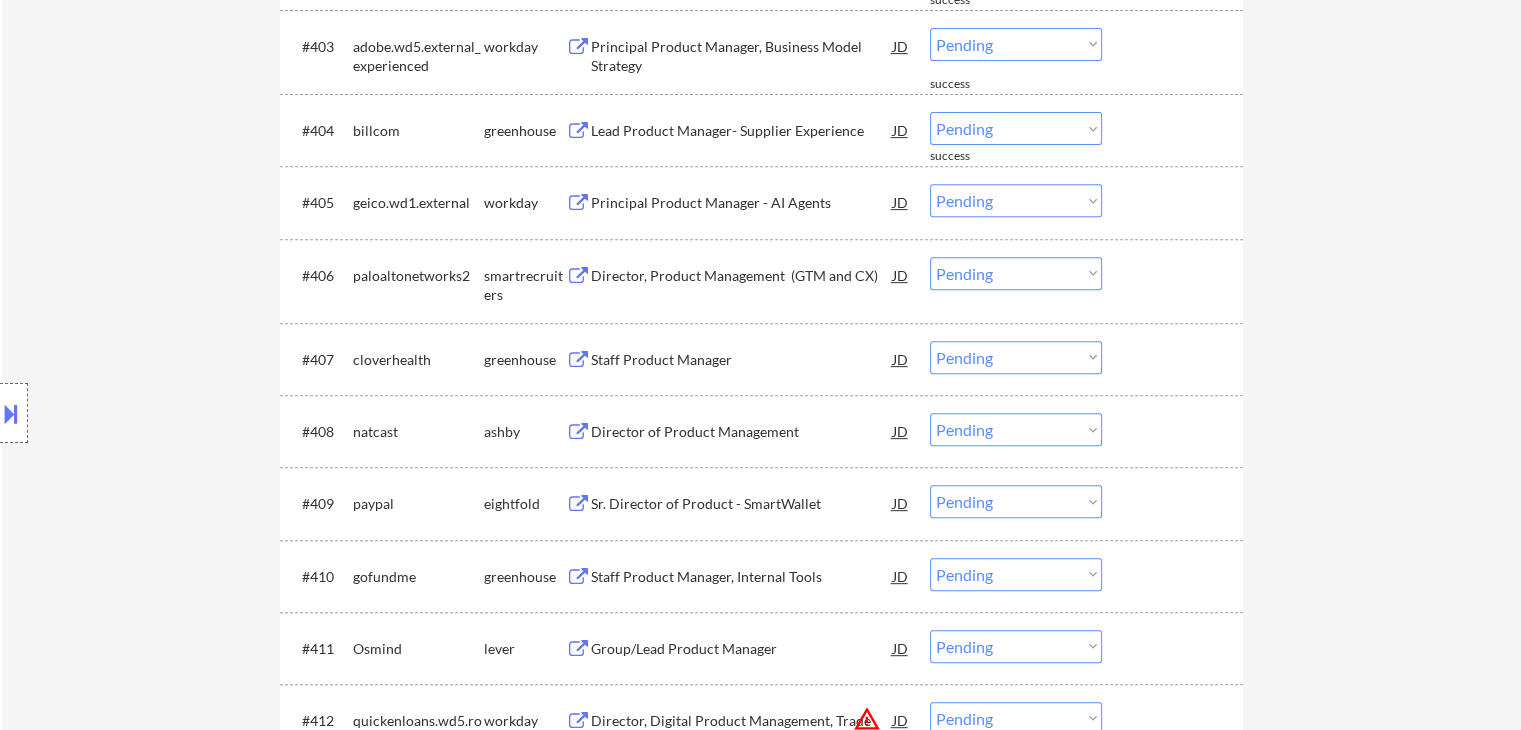 click on "#411 Osmind lever Group/Lead Product Manager JD warning_amber Choose an option... Pending Applied Excluded (Questions) Excluded (Expired) Excluded (Location) Excluded (Bad Match) Excluded (Blocklist) Excluded (Salary) Excluded (Other) success" at bounding box center [761, 648] 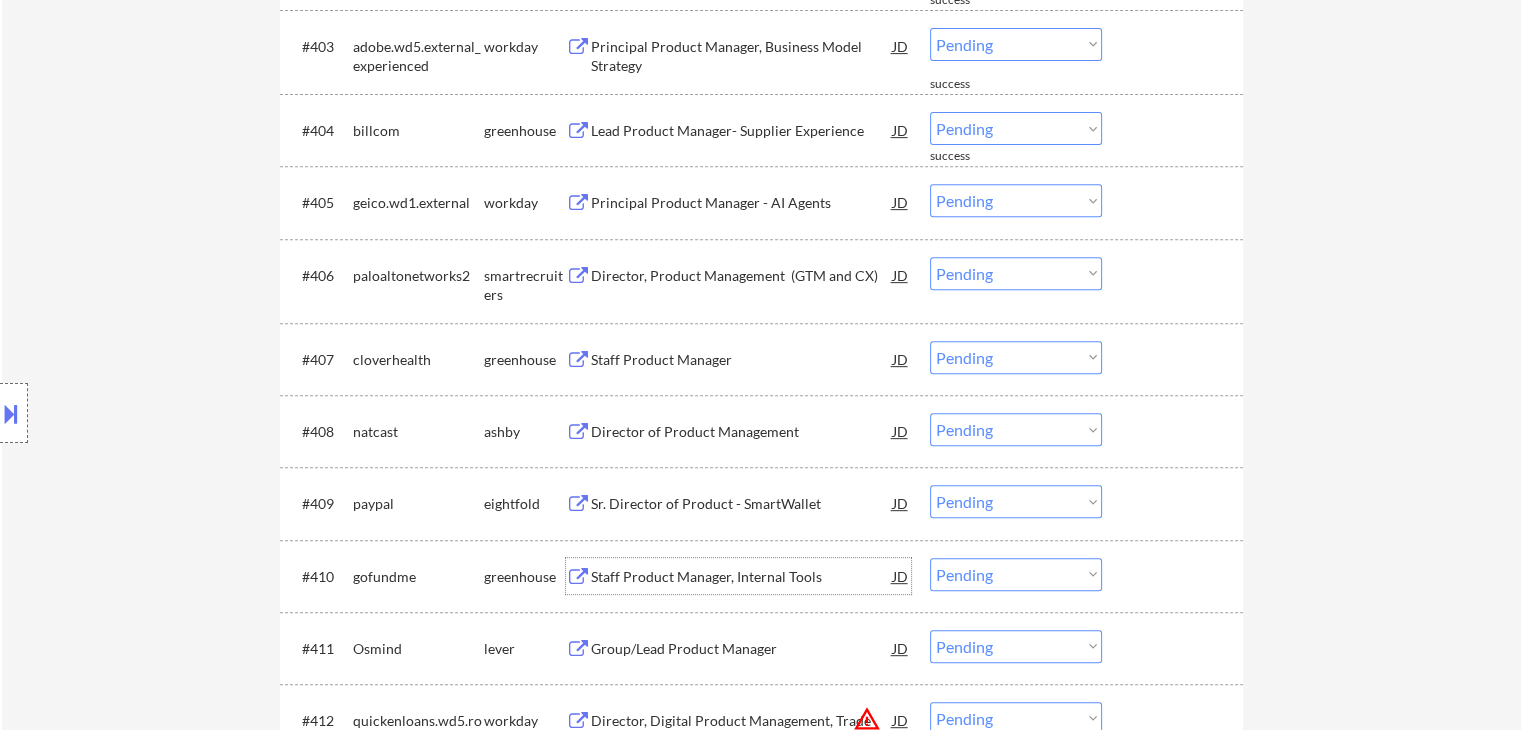click on "Staff Product Manager, Internal Tools" at bounding box center [742, 576] 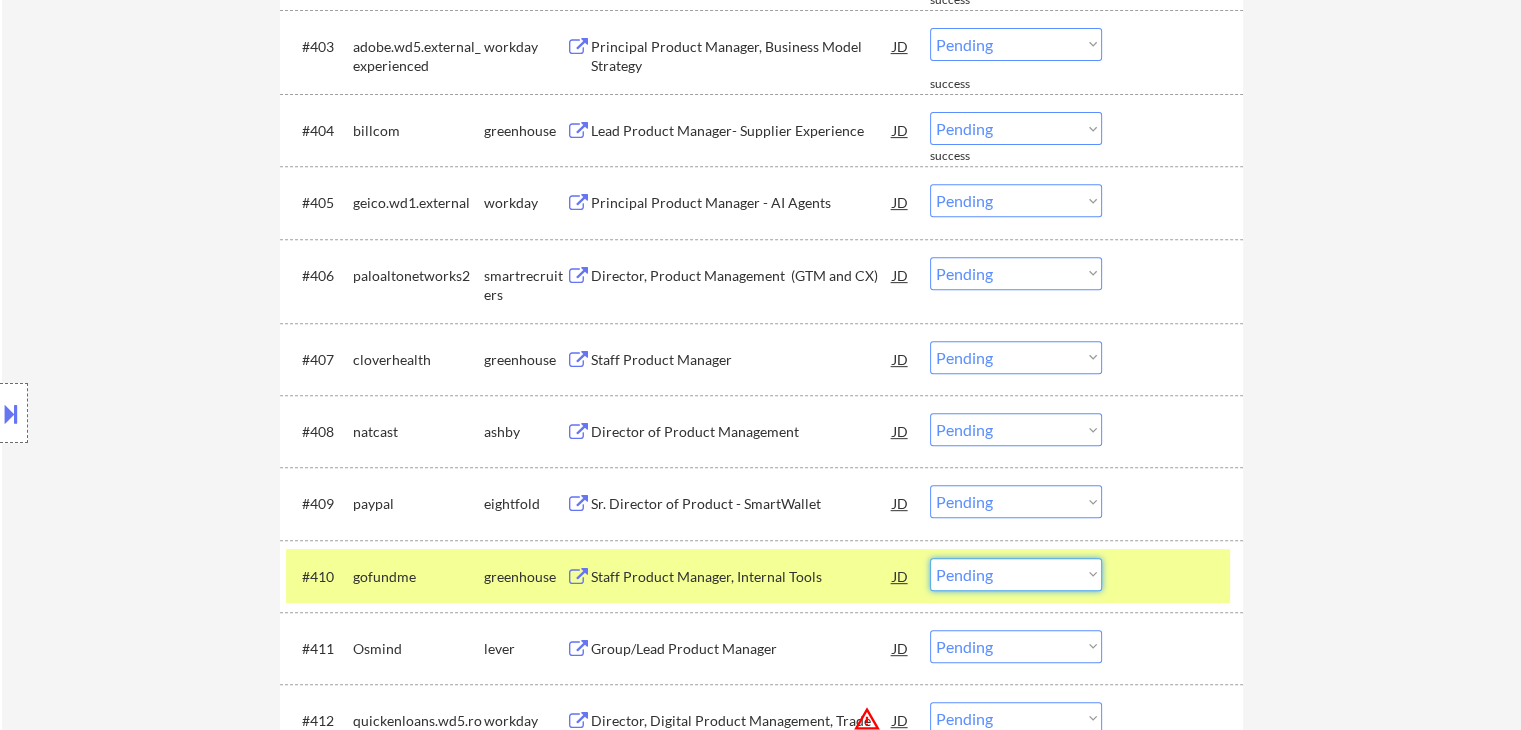 click on "Choose an option... Pending Applied Excluded (Questions) Excluded (Expired) Excluded (Location) Excluded (Bad Match) Excluded (Blocklist) Excluded (Salary) Excluded (Other)" at bounding box center (1016, 574) 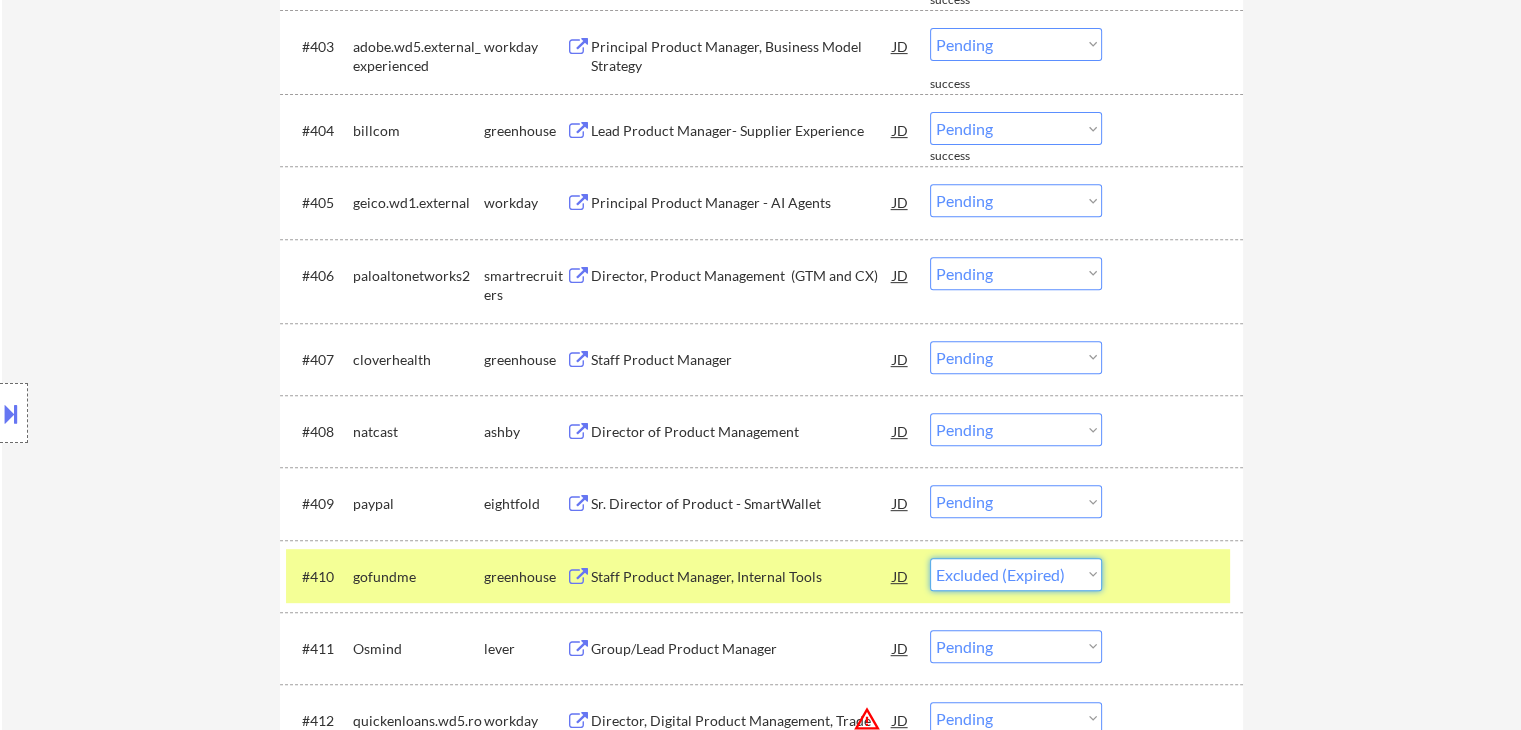 click on "Choose an option... Pending Applied Excluded (Questions) Excluded (Expired) Excluded (Location) Excluded (Bad Match) Excluded (Blocklist) Excluded (Salary) Excluded (Other)" at bounding box center [1016, 574] 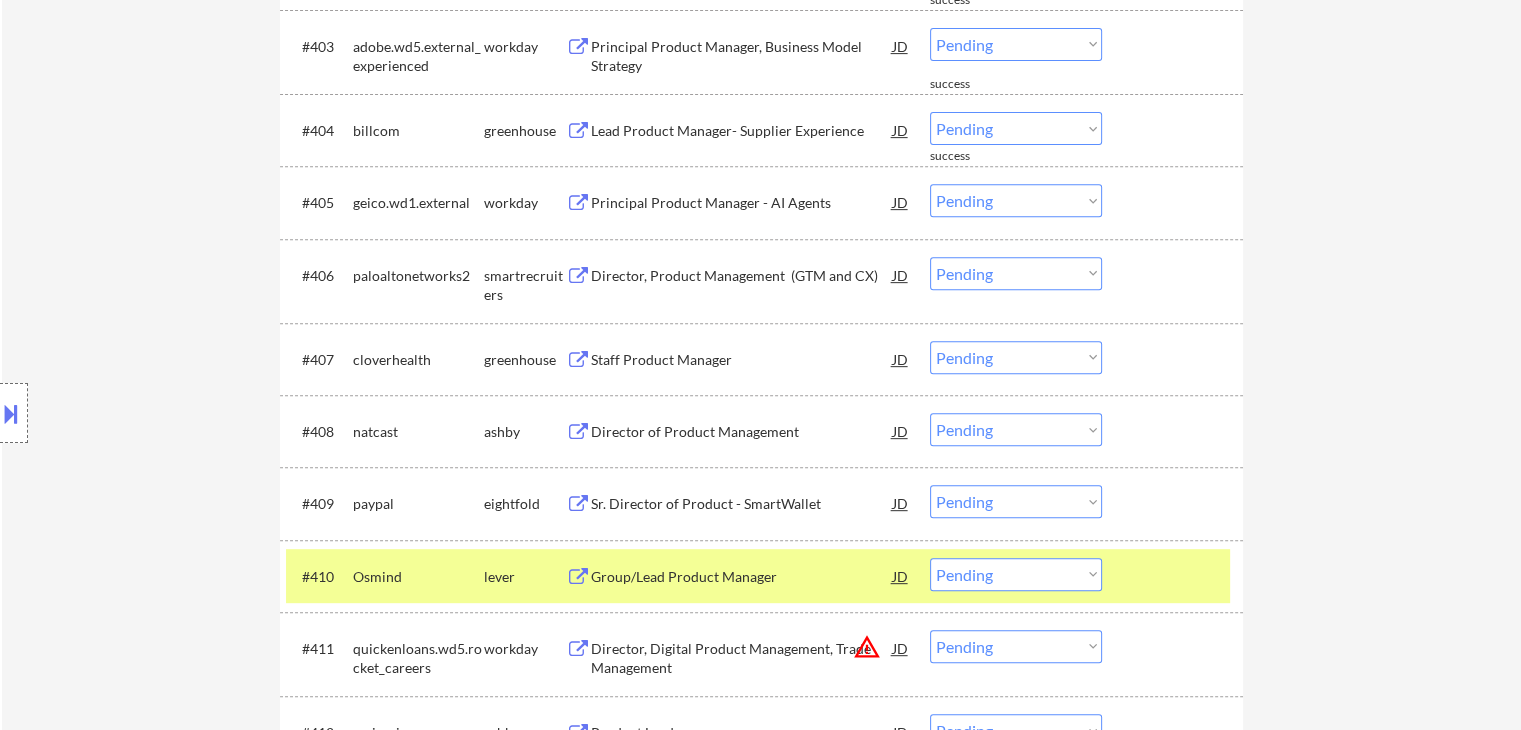 click on "Group/Lead Product Manager" at bounding box center [742, 577] 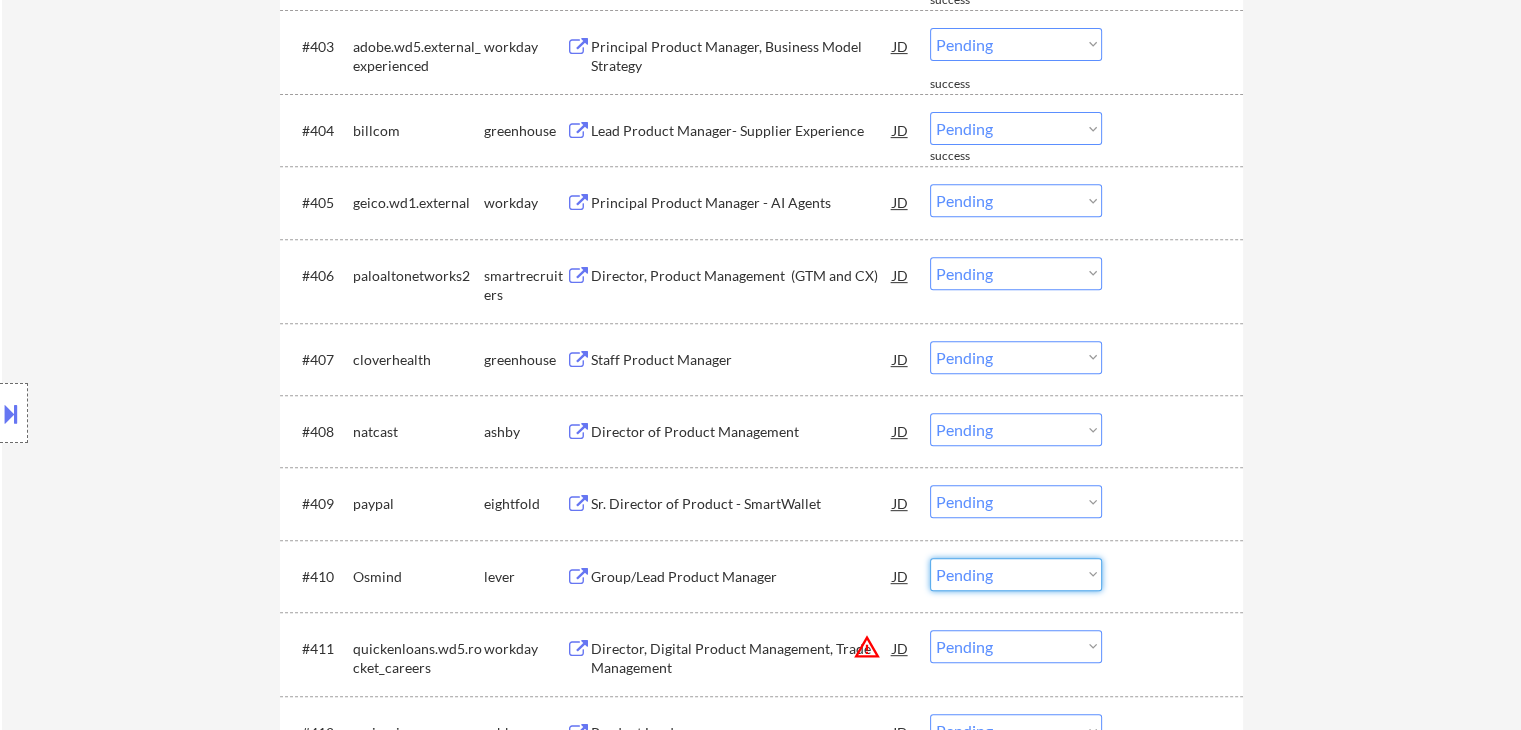 click on "Choose an option... Pending Applied Excluded (Questions) Excluded (Expired) Excluded (Location) Excluded (Bad Match) Excluded (Blocklist) Excluded (Salary) Excluded (Other)" at bounding box center [1016, 574] 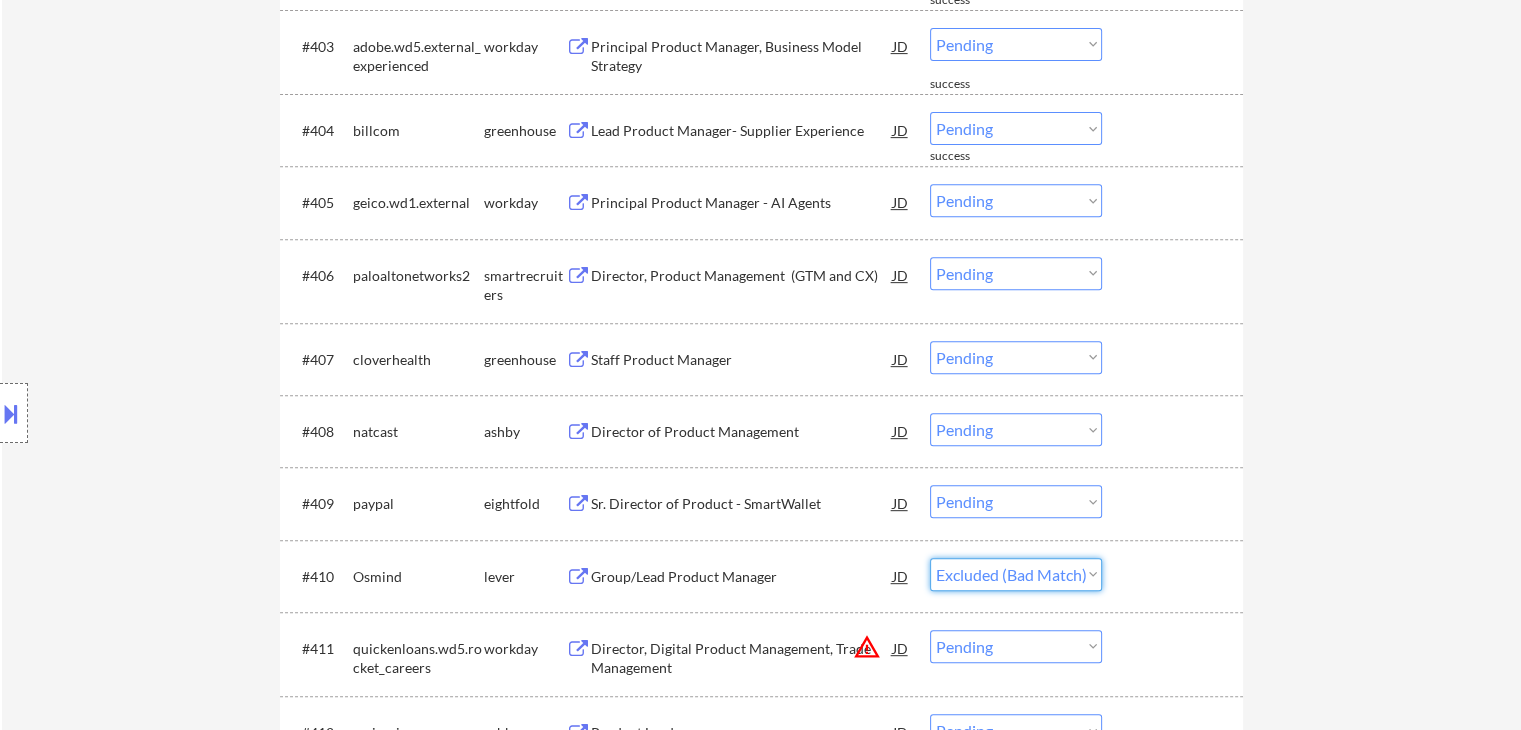 click on "Choose an option... Pending Applied Excluded (Questions) Excluded (Expired) Excluded (Location) Excluded (Bad Match) Excluded (Blocklist) Excluded (Salary) Excluded (Other)" at bounding box center (1016, 574) 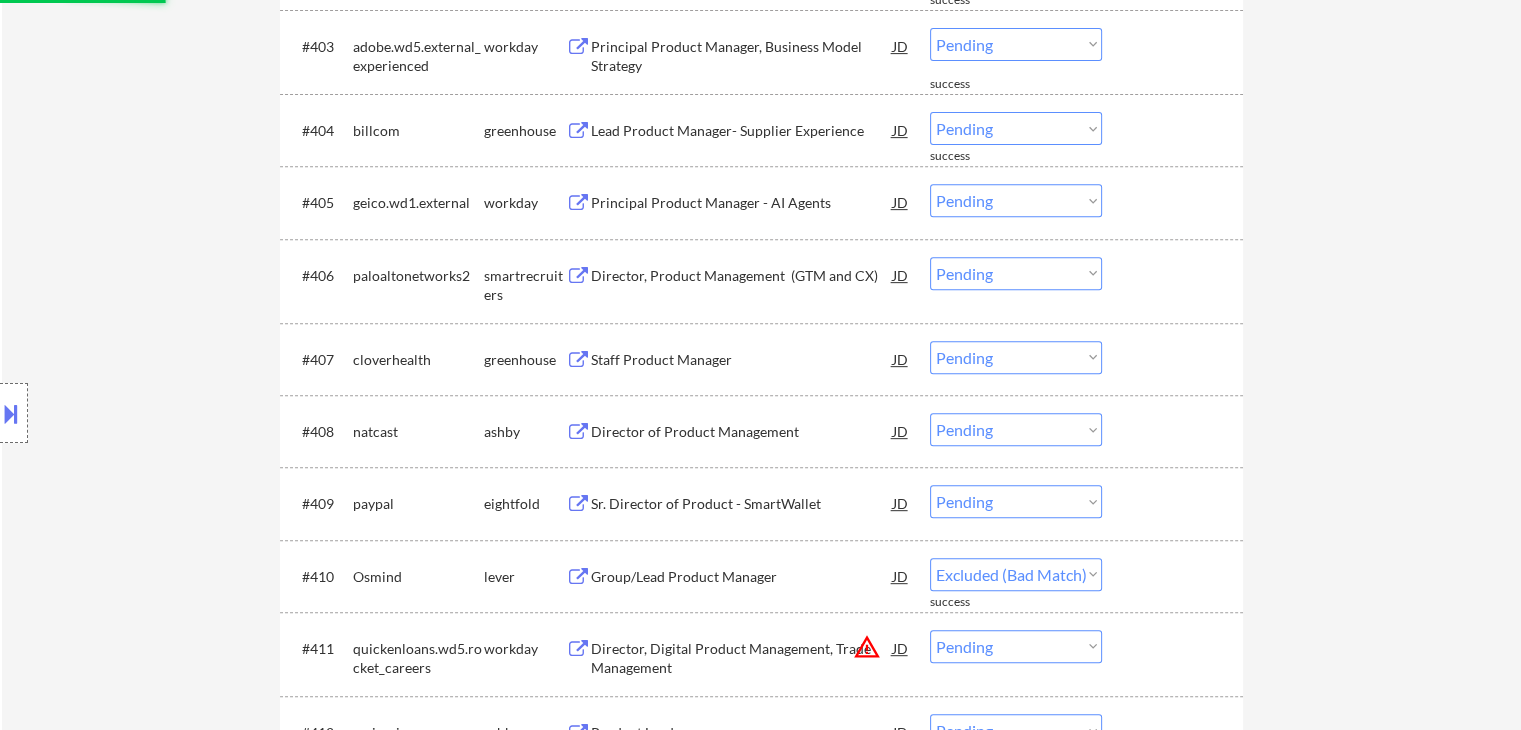 select on ""pending"" 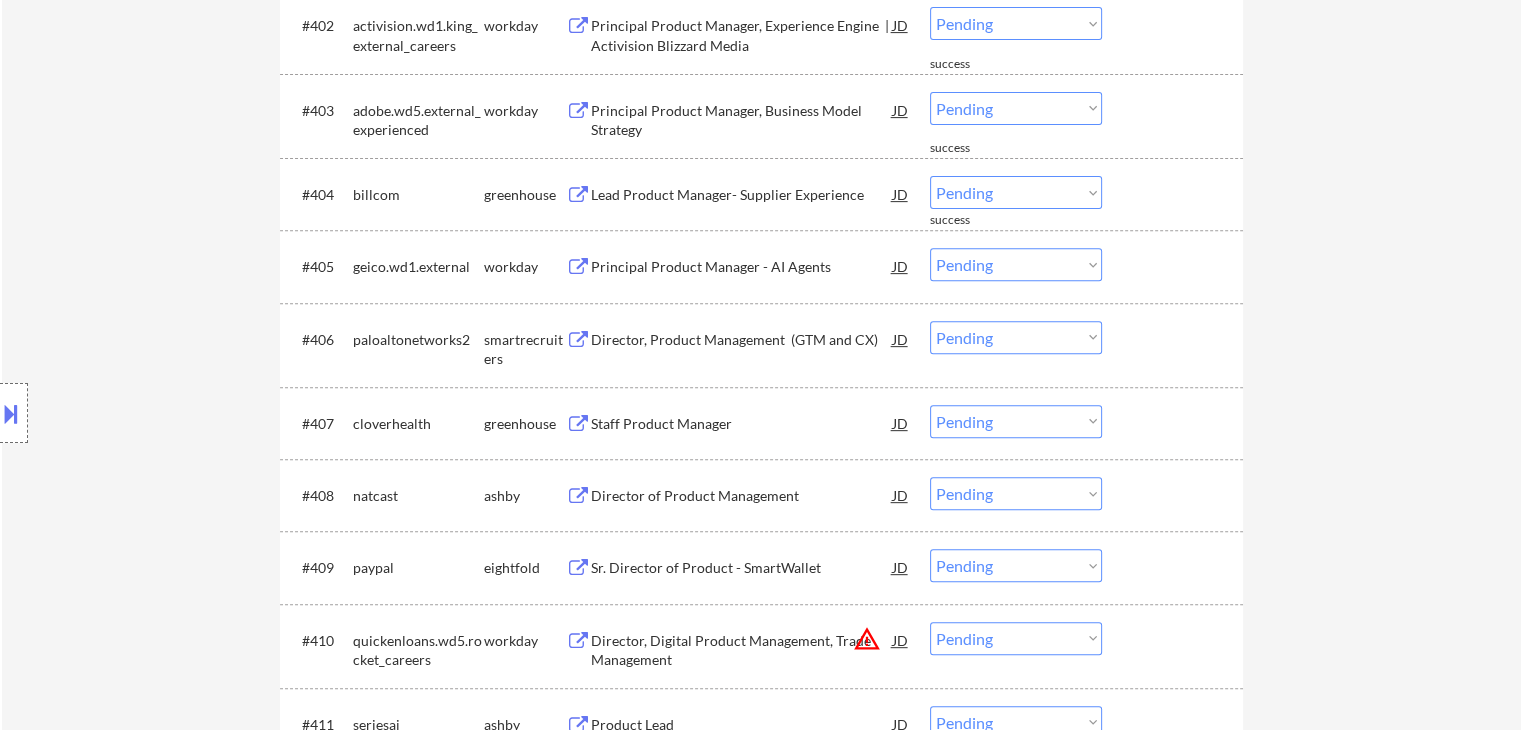 scroll, scrollTop: 740, scrollLeft: 0, axis: vertical 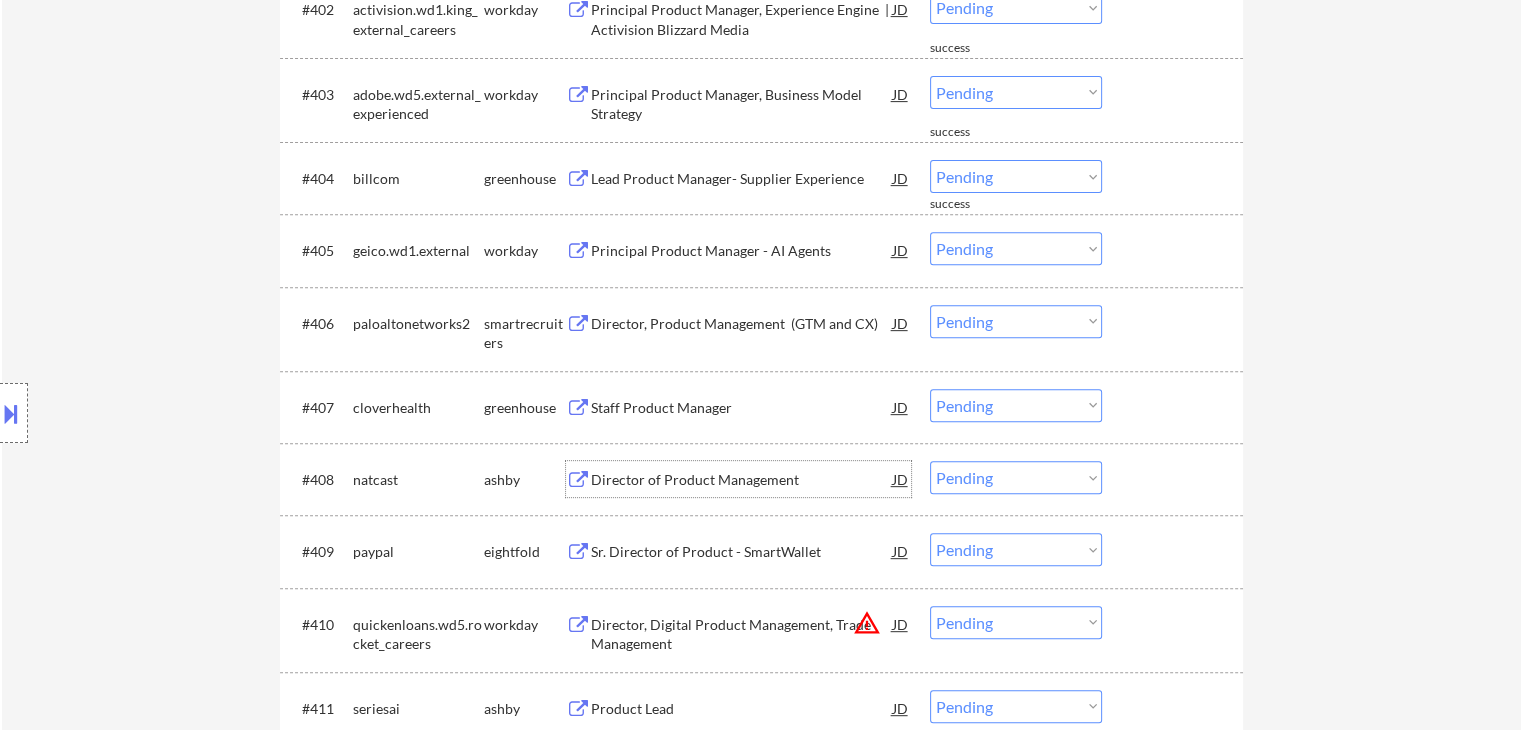 click on "Director of Product Management" at bounding box center (742, 480) 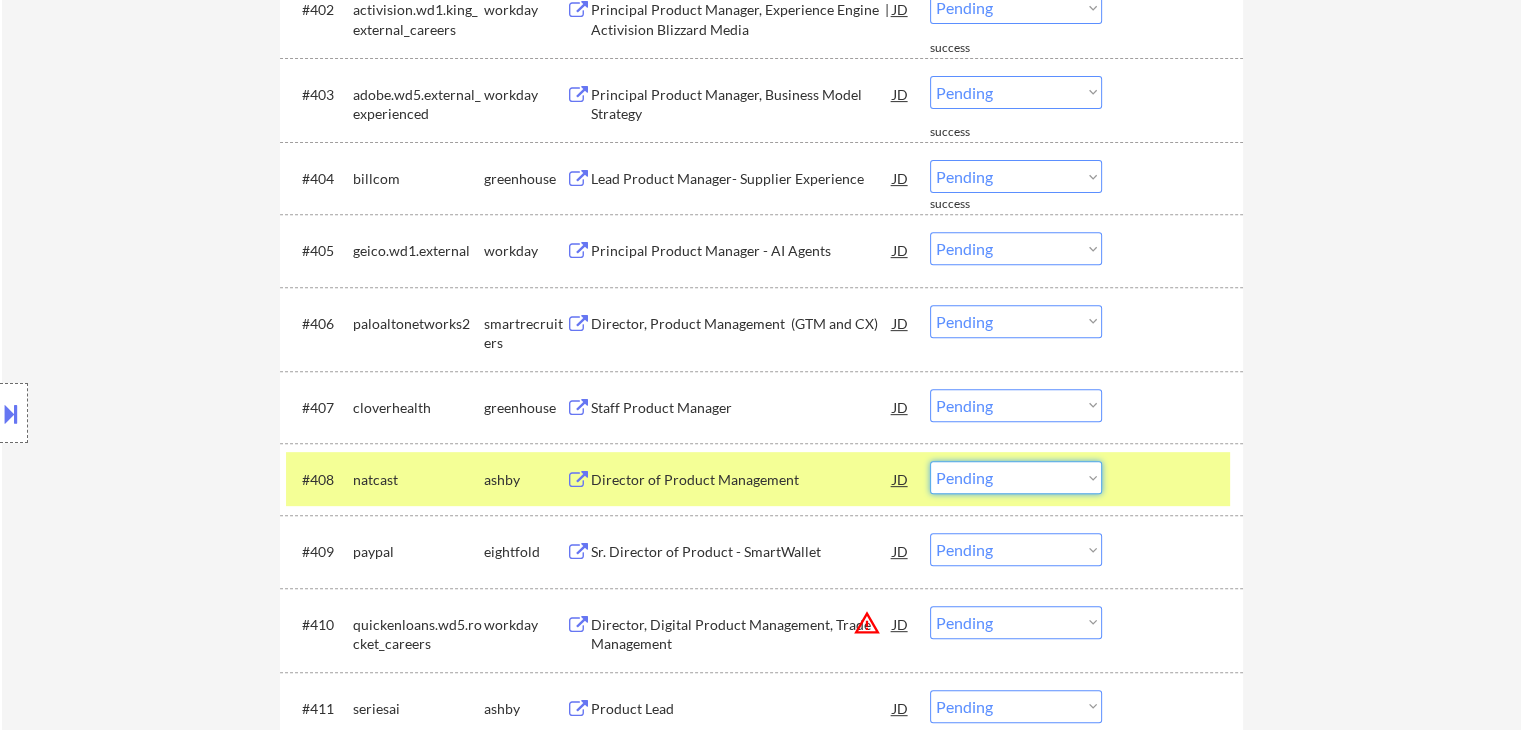 click on "Choose an option... Pending Applied Excluded (Questions) Excluded (Expired) Excluded (Location) Excluded (Bad Match) Excluded (Blocklist) Excluded (Salary) Excluded (Other)" at bounding box center (1016, 477) 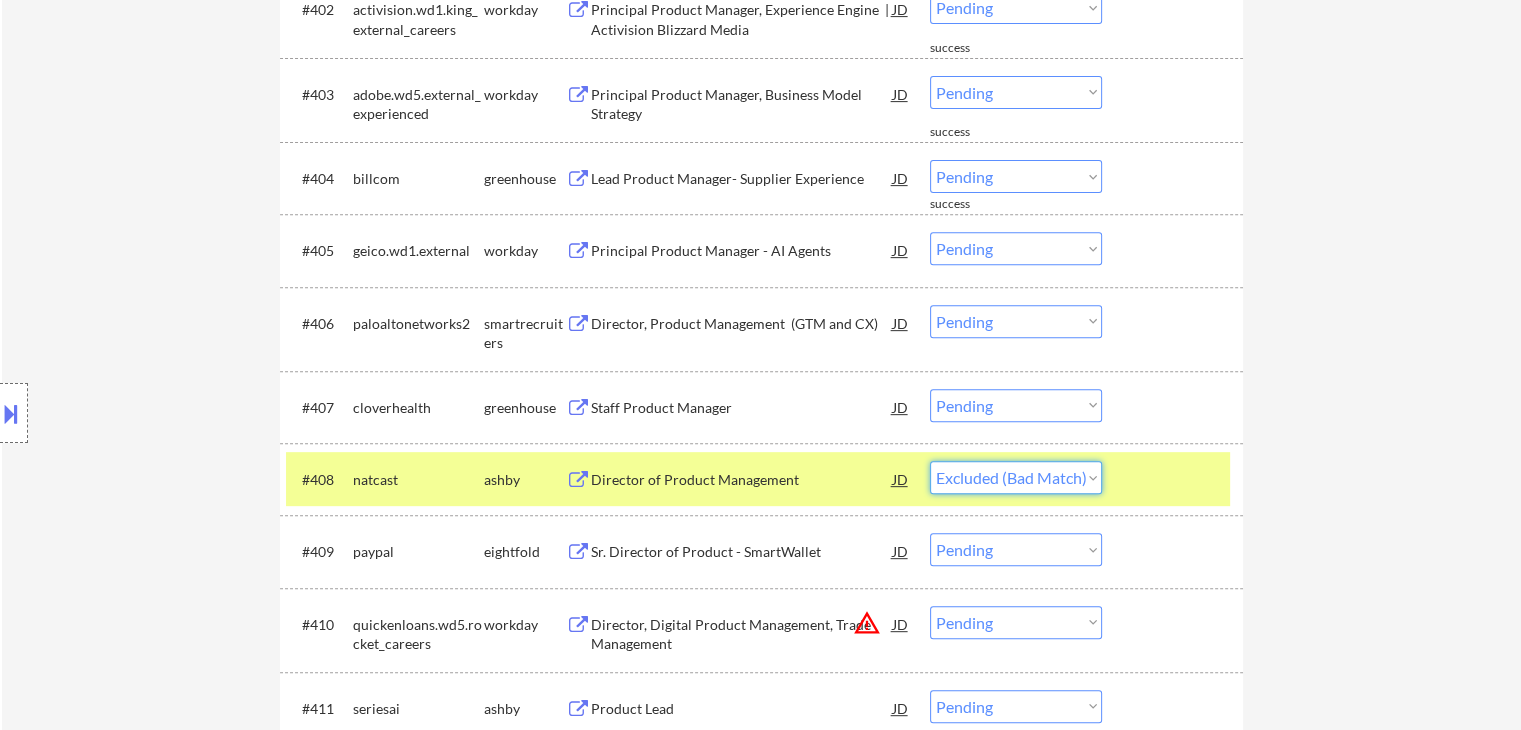 click on "Choose an option... Pending Applied Excluded (Questions) Excluded (Expired) Excluded (Location) Excluded (Bad Match) Excluded (Blocklist) Excluded (Salary) Excluded (Other)" at bounding box center (1016, 477) 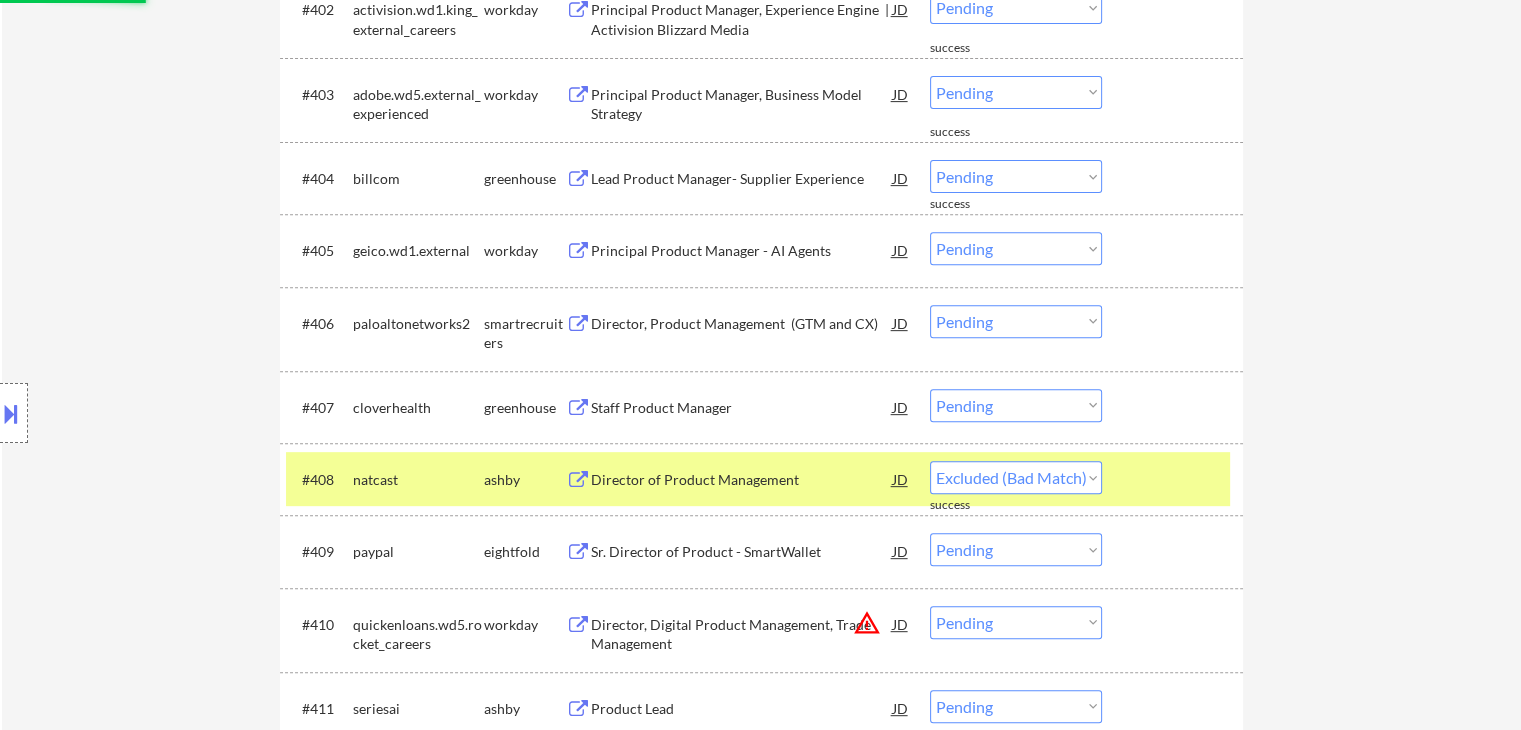 select on ""pending"" 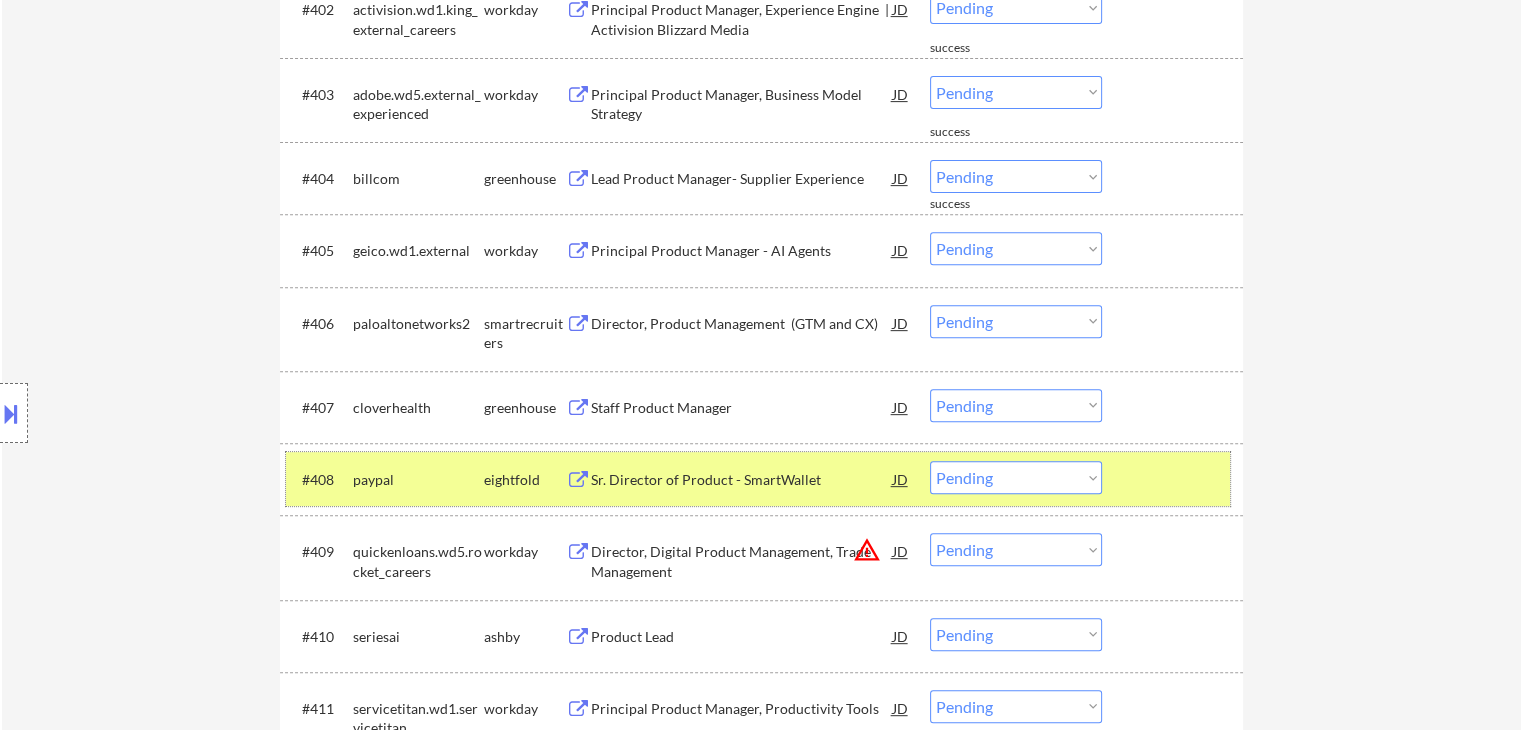 click on "eightfold" at bounding box center (525, 480) 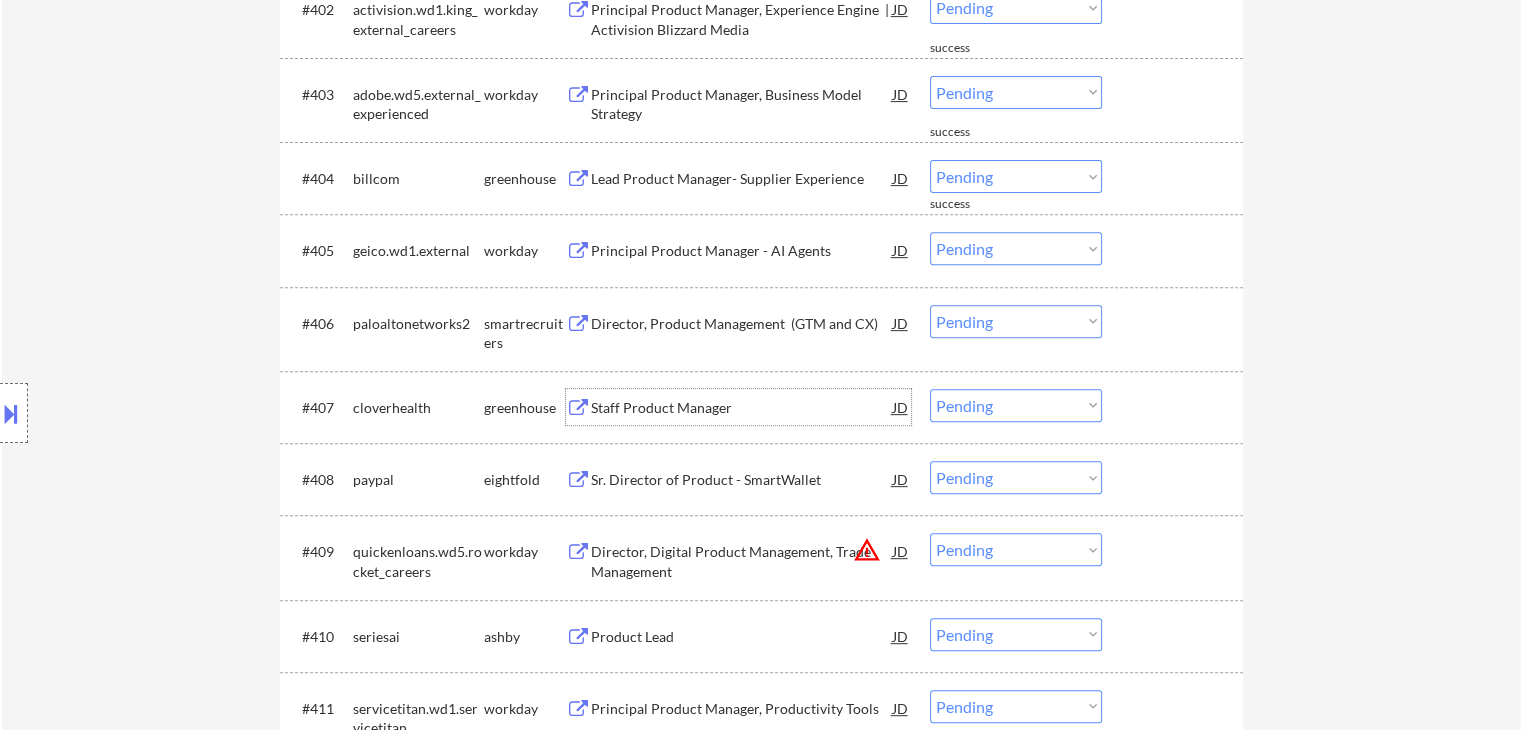 click on "Staff Product Manager" at bounding box center [742, 408] 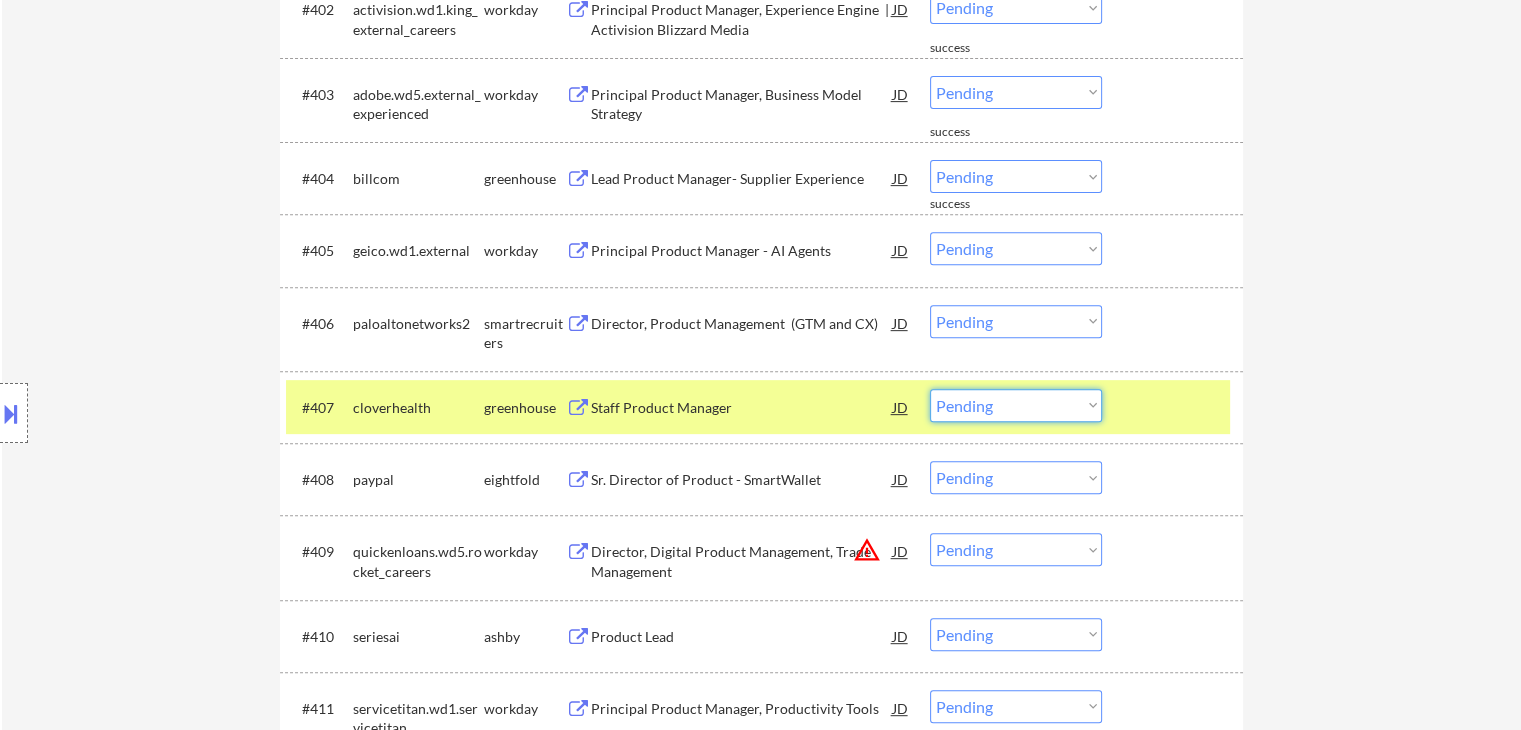 click on "Choose an option... Pending Applied Excluded (Questions) Excluded (Expired) Excluded (Location) Excluded (Bad Match) Excluded (Blocklist) Excluded (Salary) Excluded (Other)" at bounding box center (1016, 405) 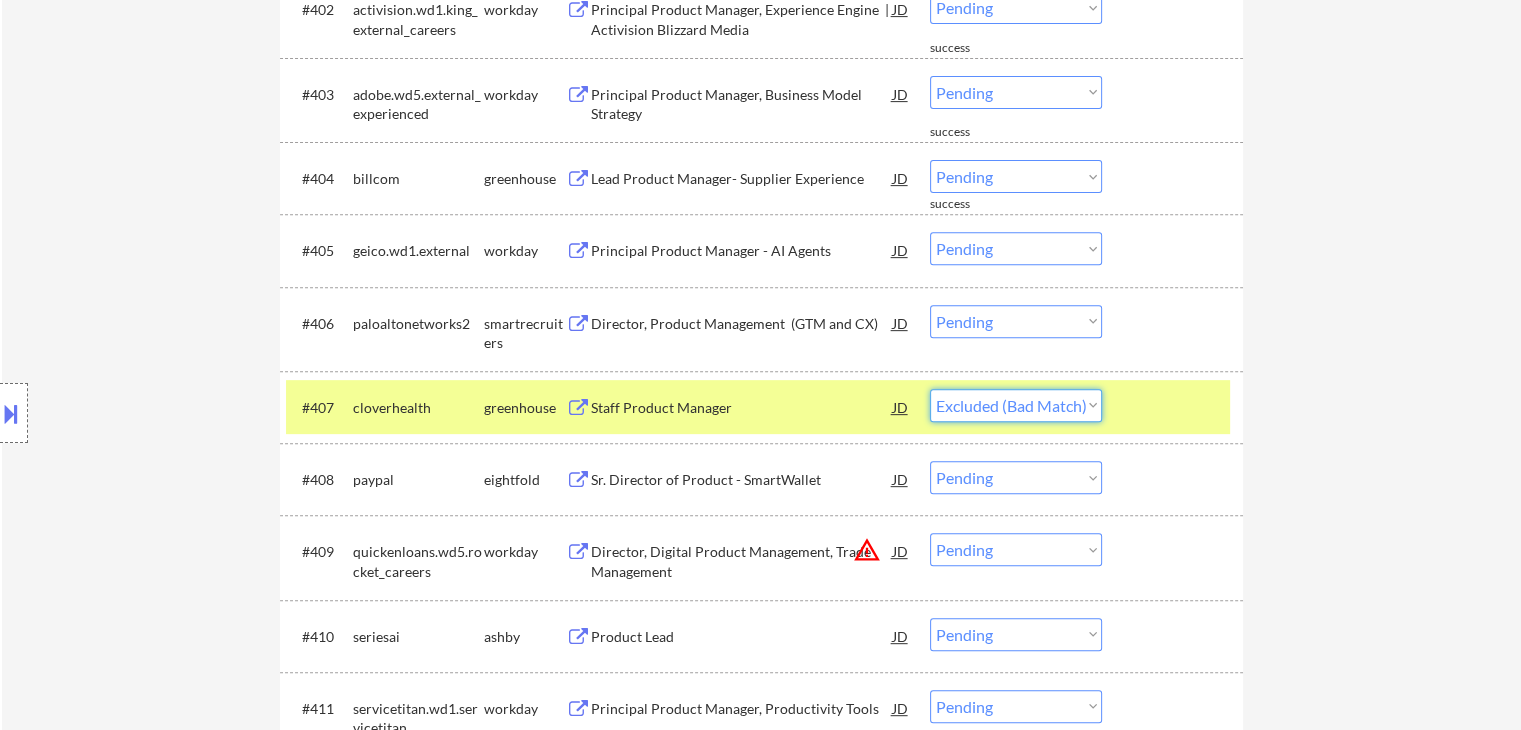 click on "Choose an option... Pending Applied Excluded (Questions) Excluded (Expired) Excluded (Location) Excluded (Bad Match) Excluded (Blocklist) Excluded (Salary) Excluded (Other)" at bounding box center [1016, 405] 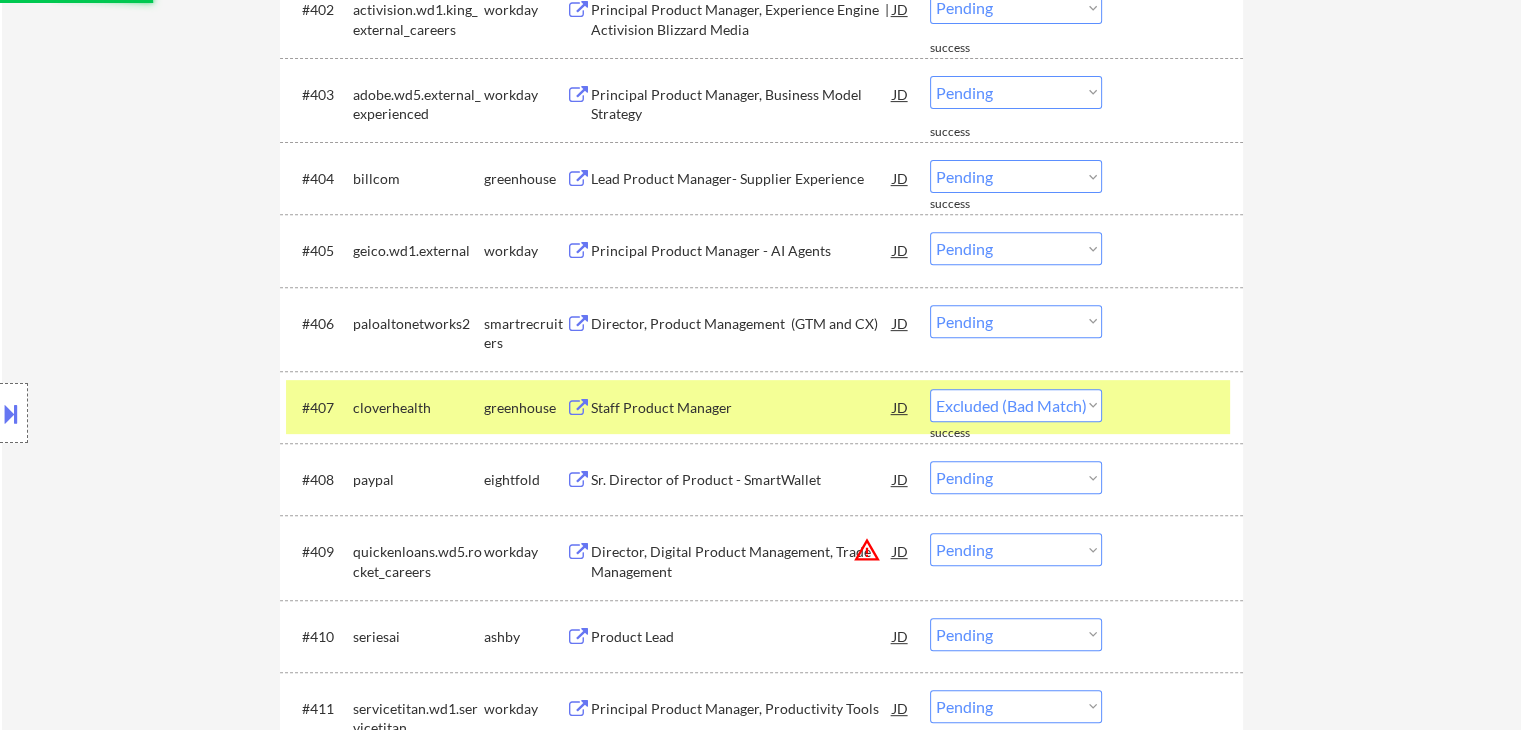select on ""pending"" 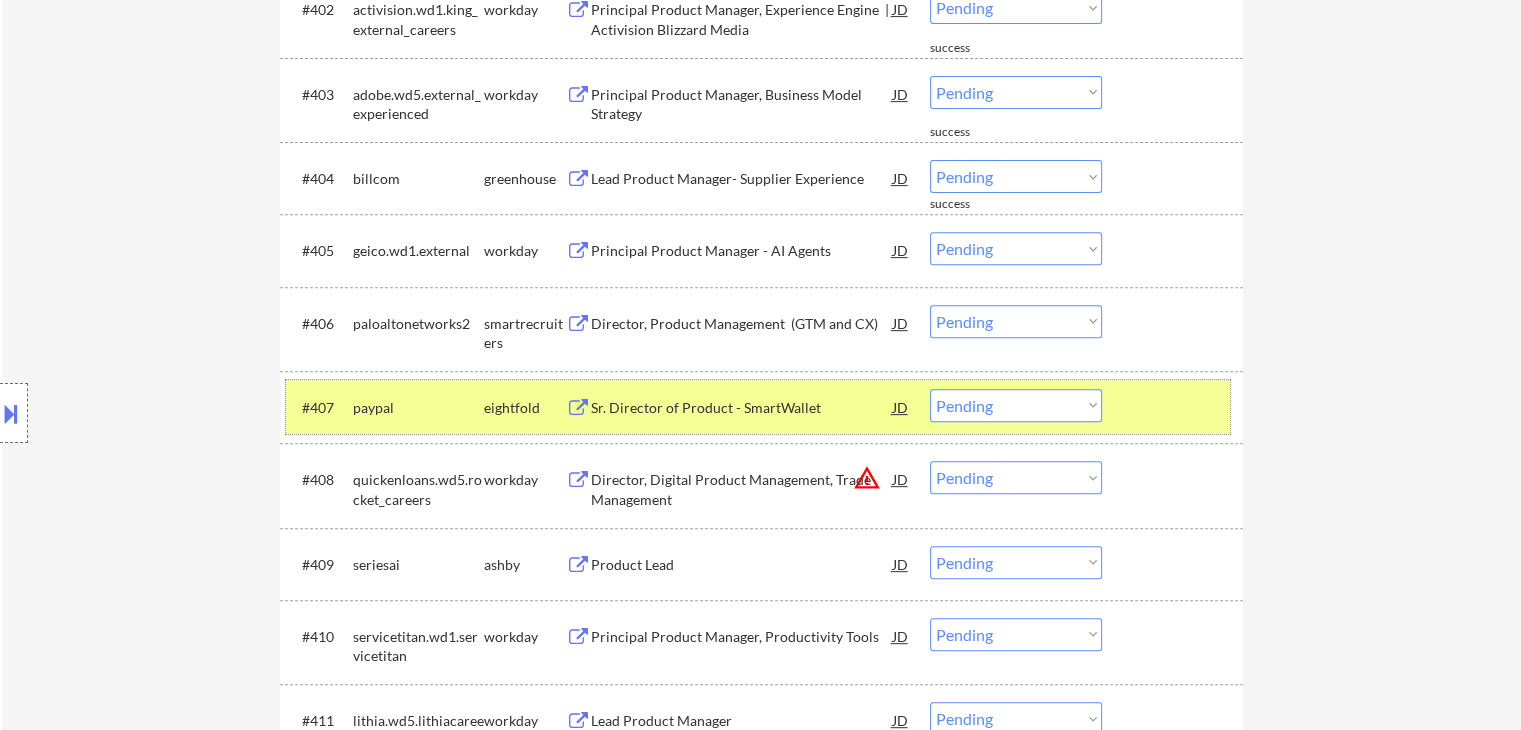 click on "paypal" at bounding box center [418, 408] 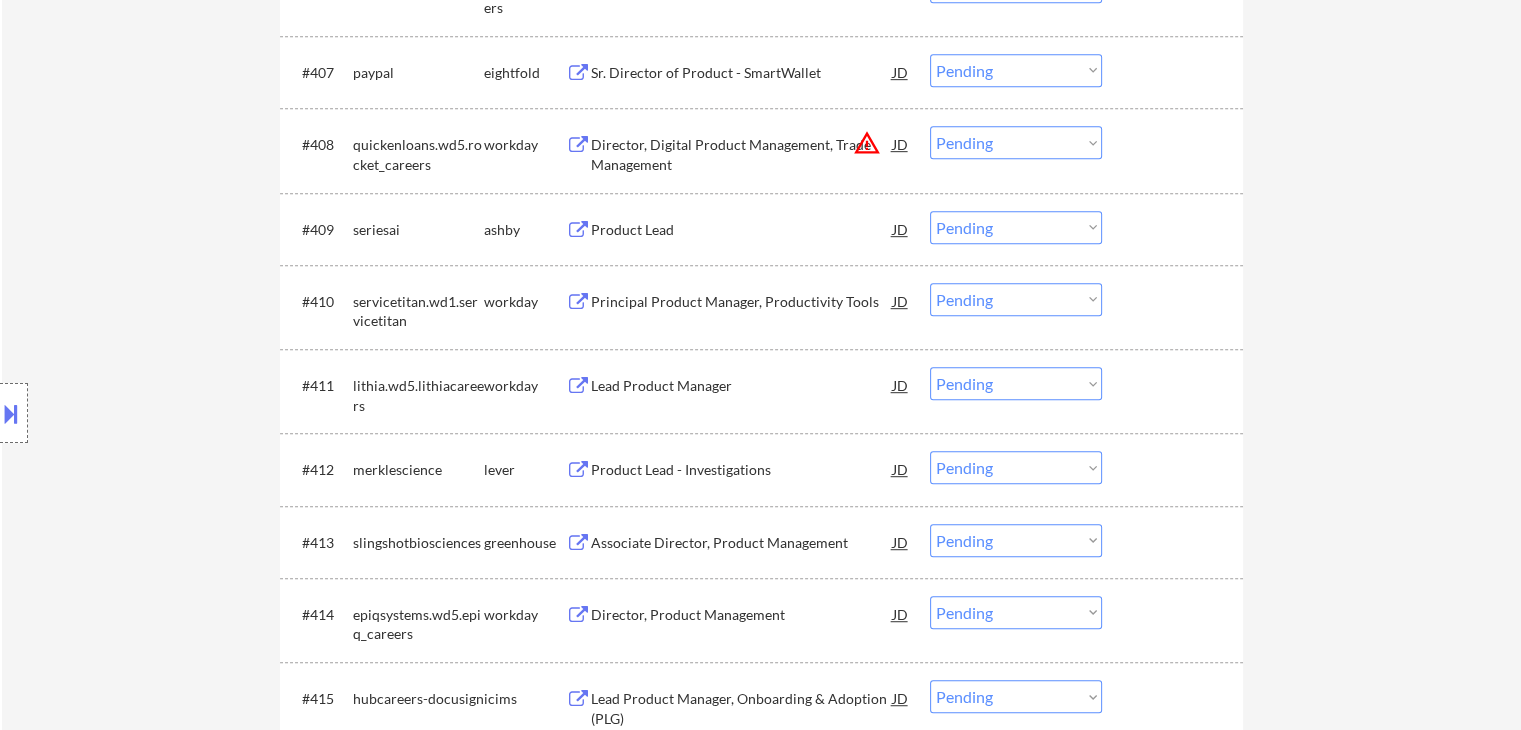 scroll, scrollTop: 1076, scrollLeft: 0, axis: vertical 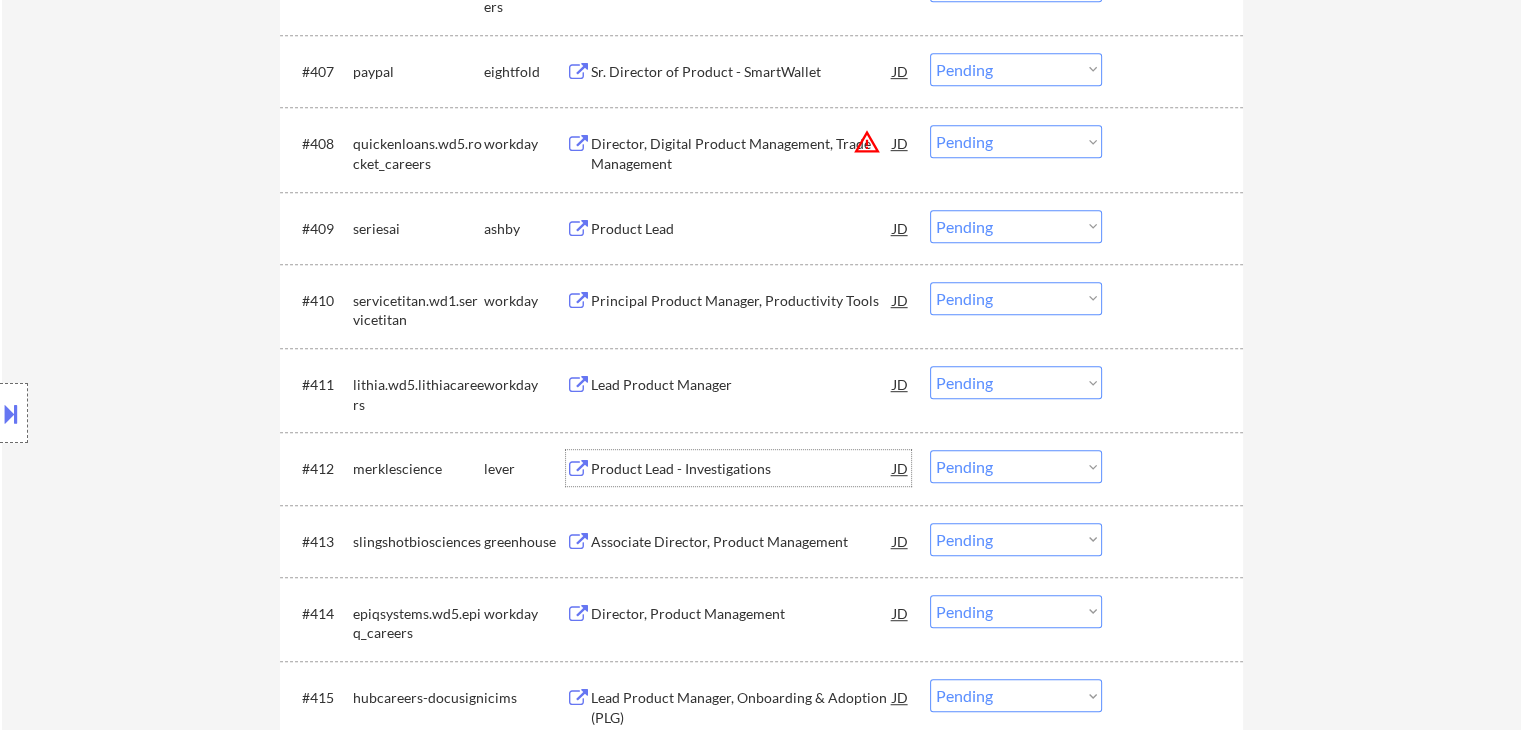 click on "Product Lead - Investigations" at bounding box center [742, 468] 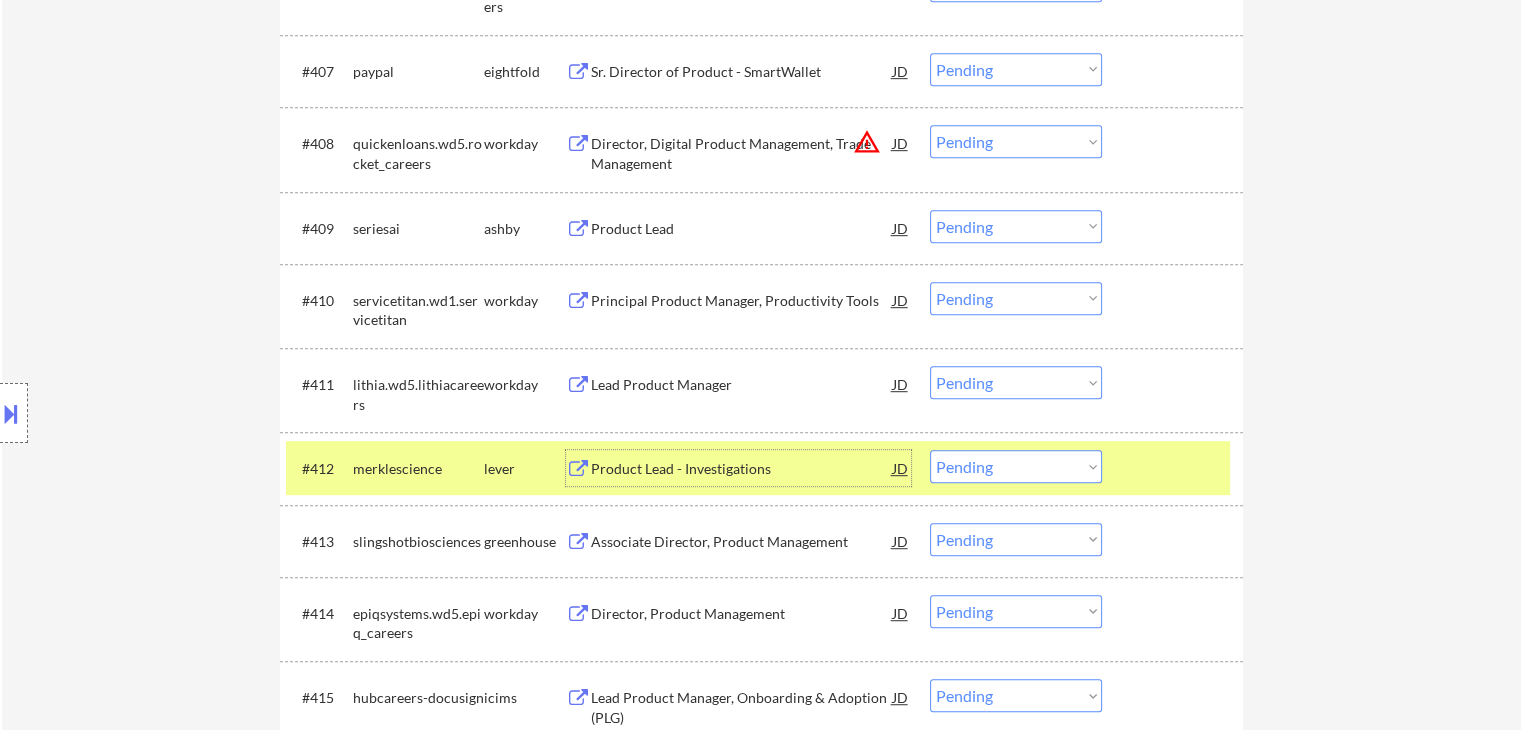 click on "Choose an option... Pending Applied Excluded (Questions) Excluded (Expired) Excluded (Location) Excluded (Bad Match) Excluded (Blocklist) Excluded (Salary) Excluded (Other)" at bounding box center [1016, 466] 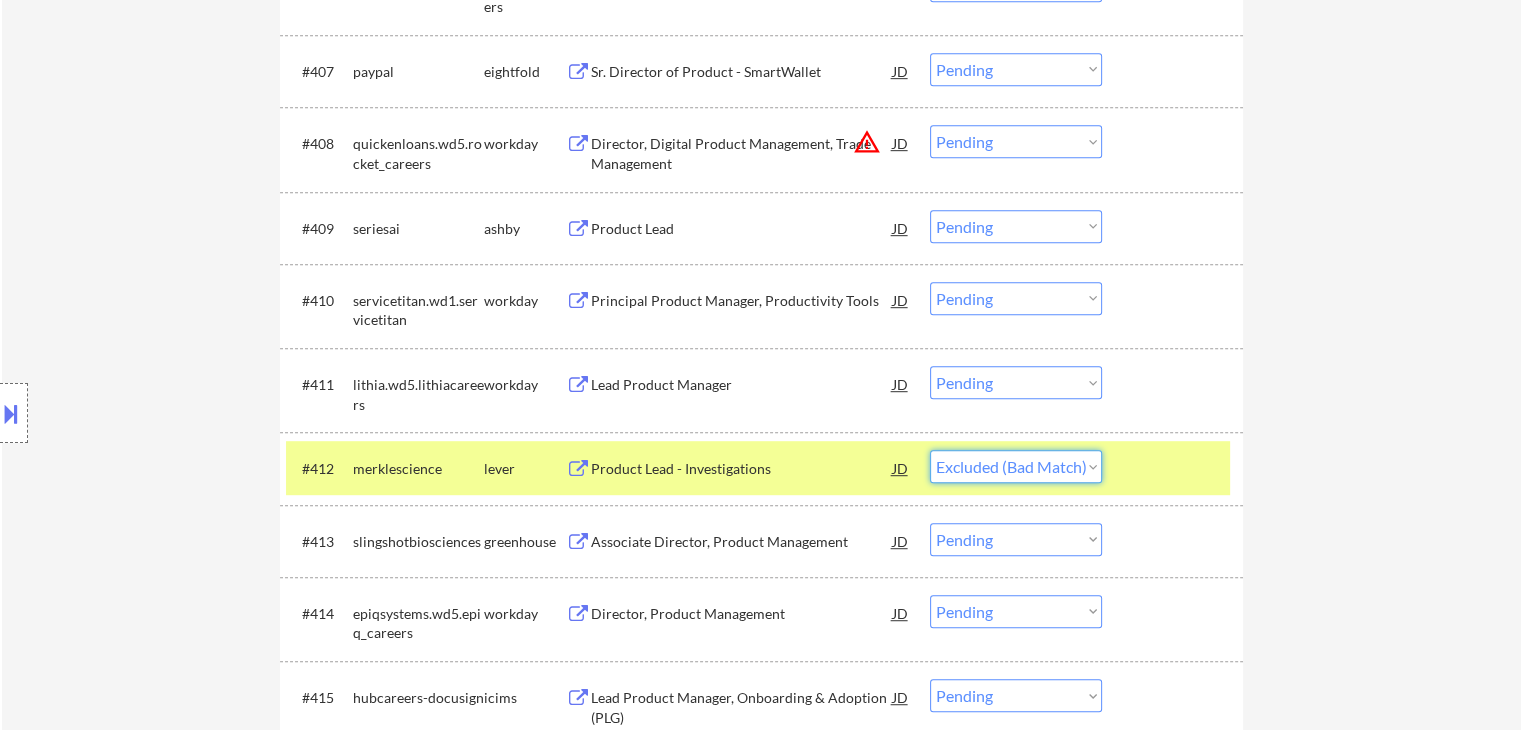 click on "Choose an option... Pending Applied Excluded (Questions) Excluded (Expired) Excluded (Location) Excluded (Bad Match) Excluded (Blocklist) Excluded (Salary) Excluded (Other)" at bounding box center [1016, 466] 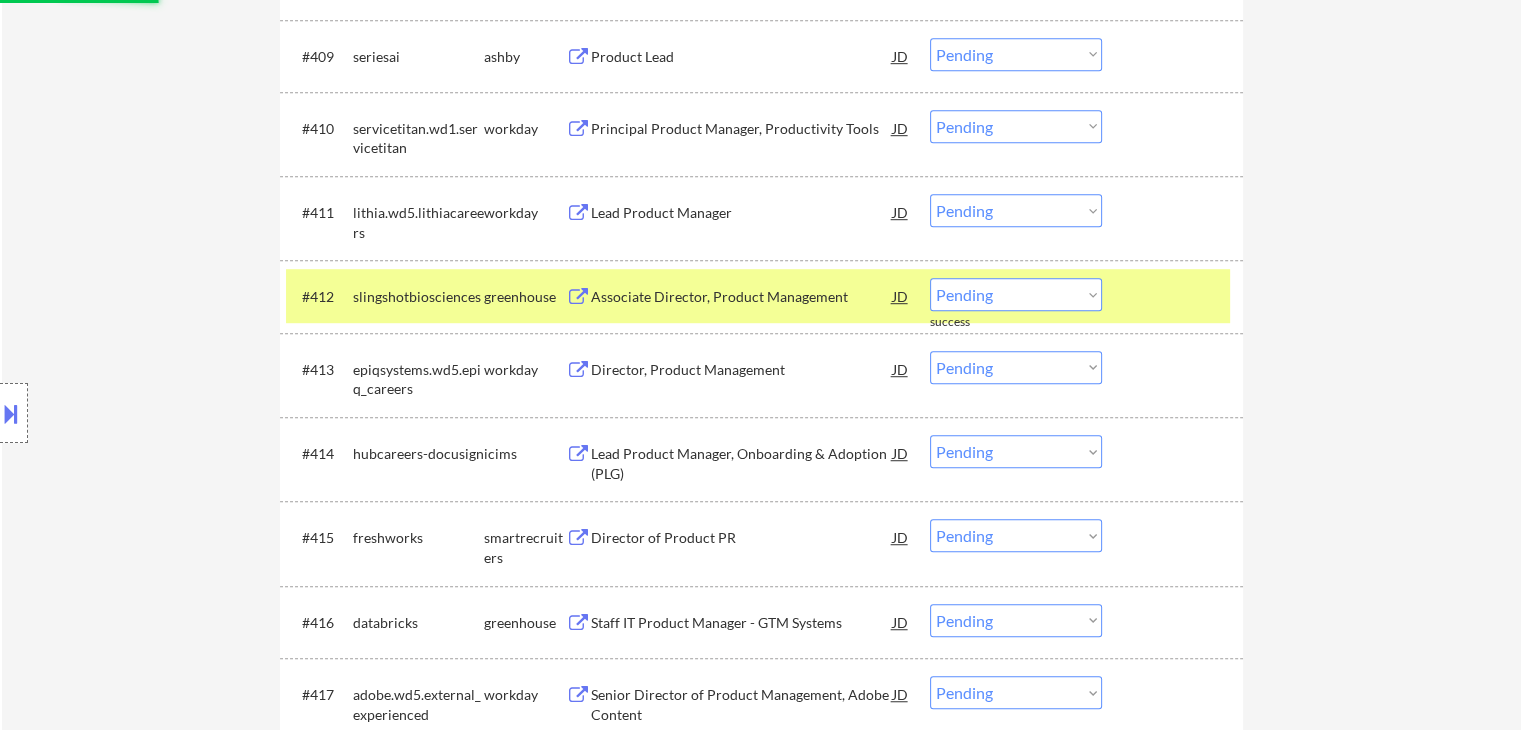 scroll, scrollTop: 1274, scrollLeft: 0, axis: vertical 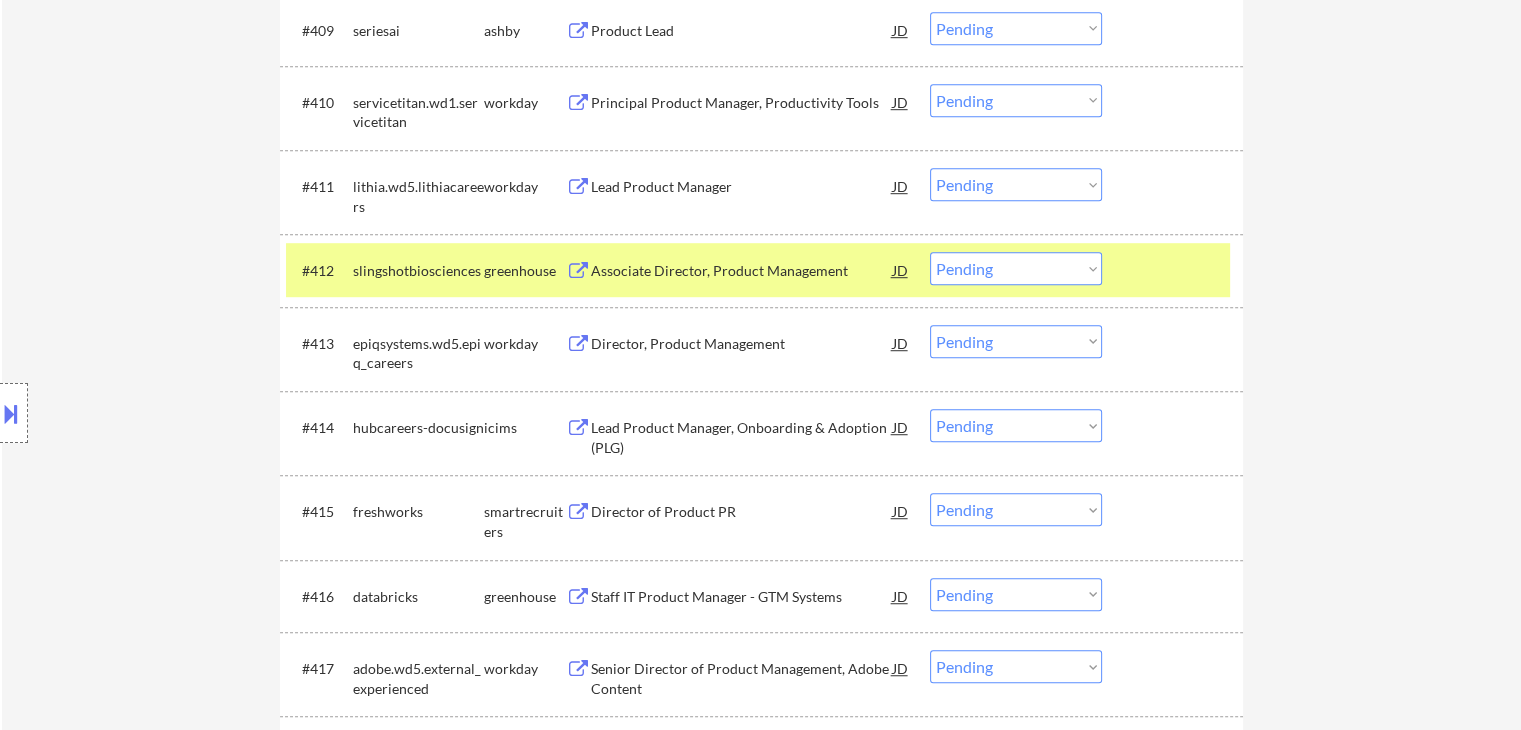 click on "Associate Director, Product Management" at bounding box center (742, 271) 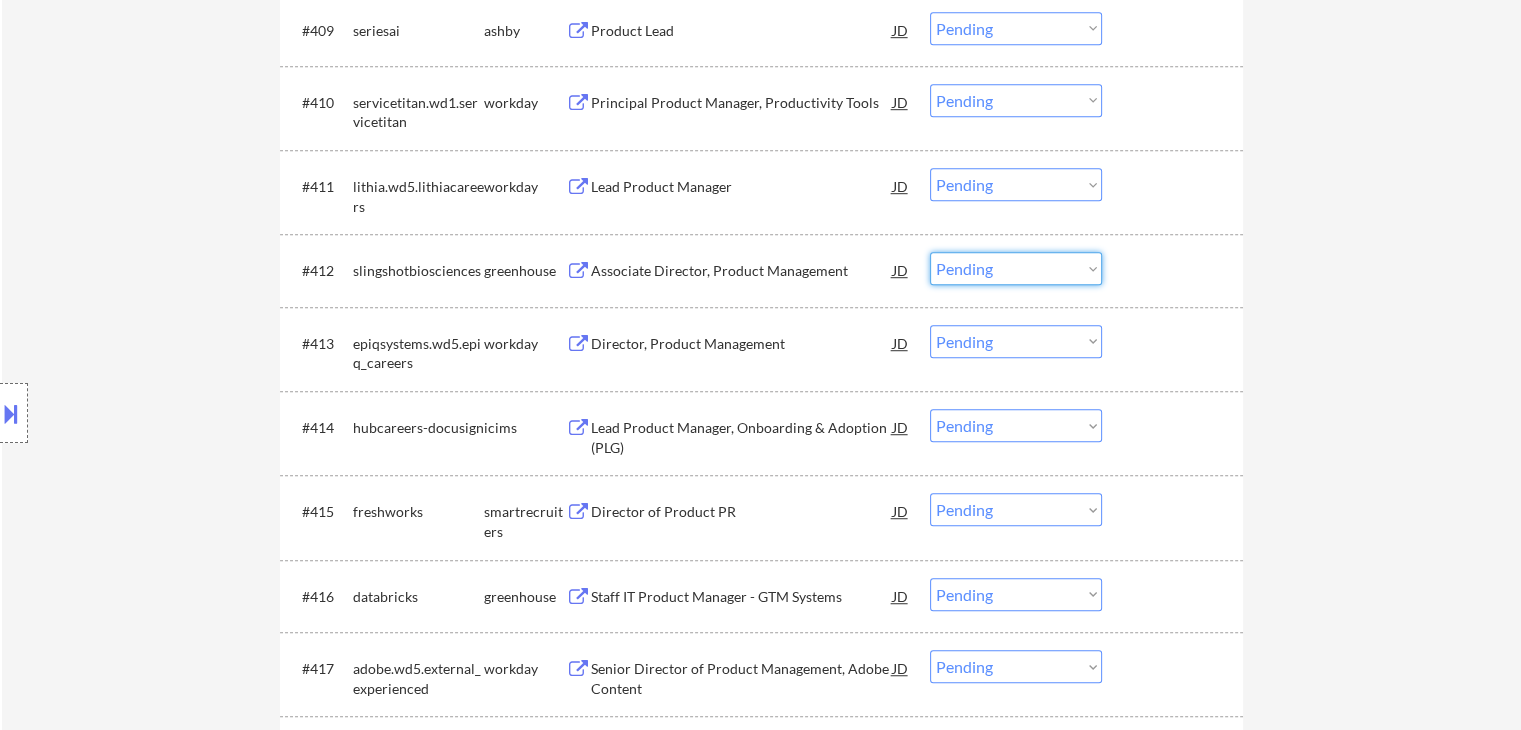 click on "Choose an option... Pending Applied Excluded (Questions) Excluded (Expired) Excluded (Location) Excluded (Bad Match) Excluded (Blocklist) Excluded (Salary) Excluded (Other)" at bounding box center (1016, 268) 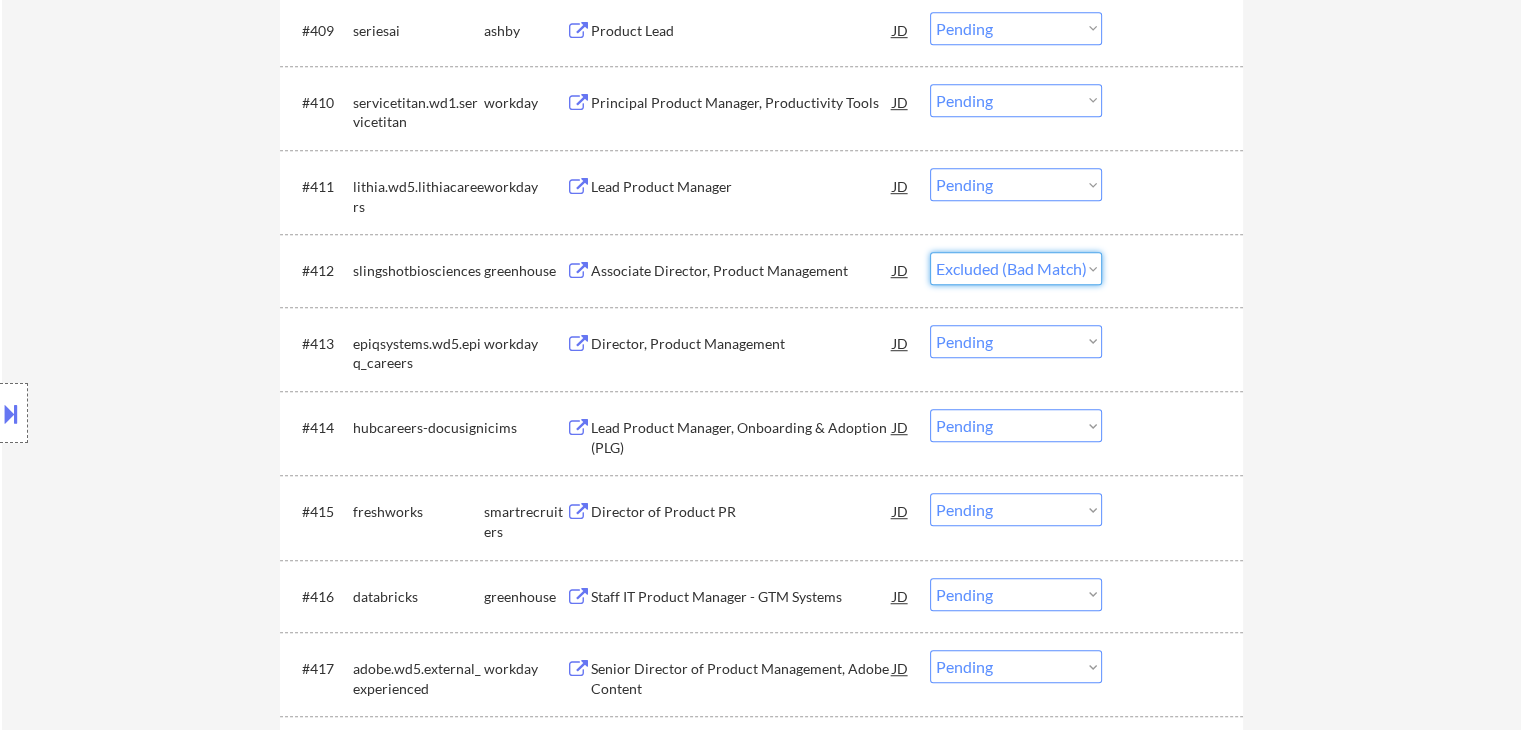 click on "Choose an option... Pending Applied Excluded (Questions) Excluded (Expired) Excluded (Location) Excluded (Bad Match) Excluded (Blocklist) Excluded (Salary) Excluded (Other)" at bounding box center [1016, 268] 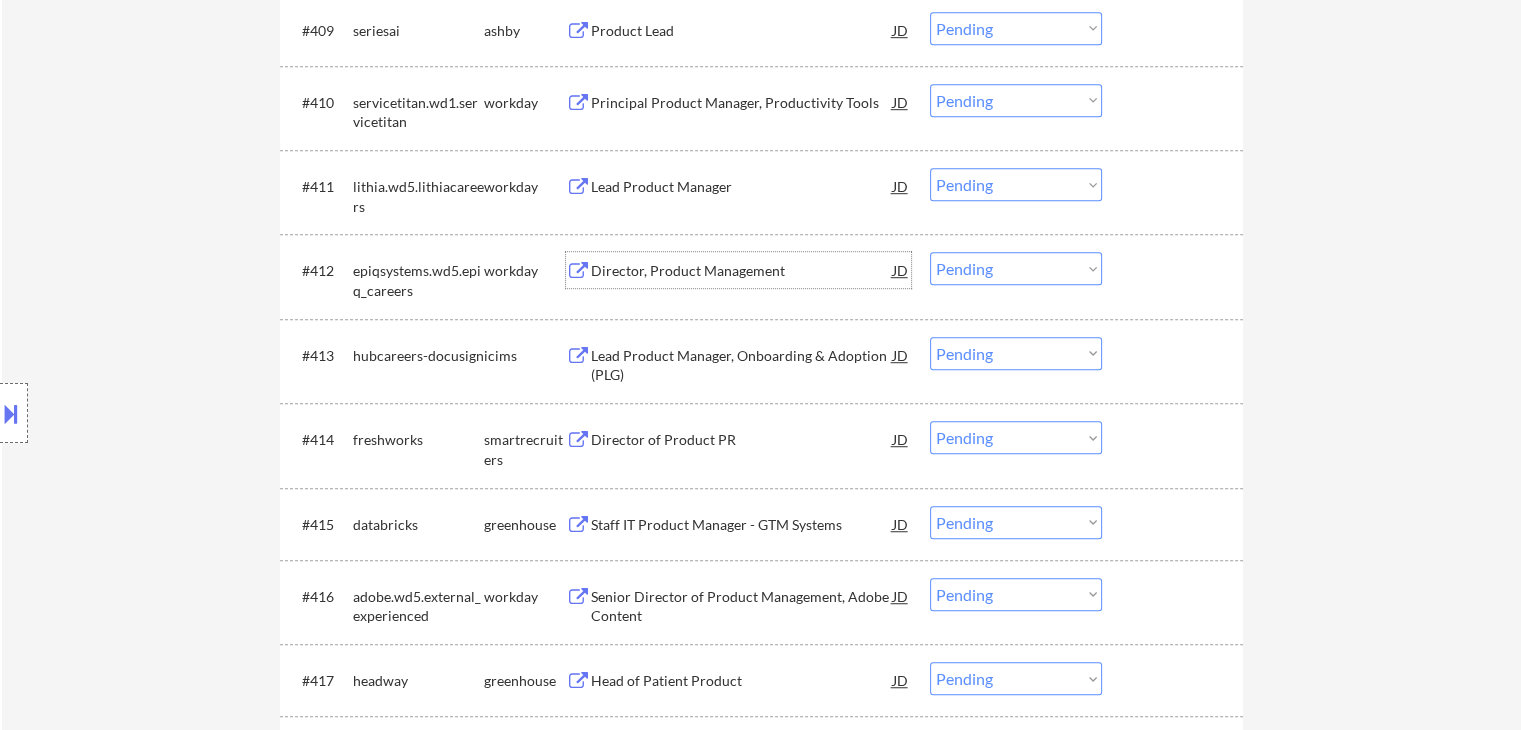 click on "Director, Product Management" at bounding box center [742, 271] 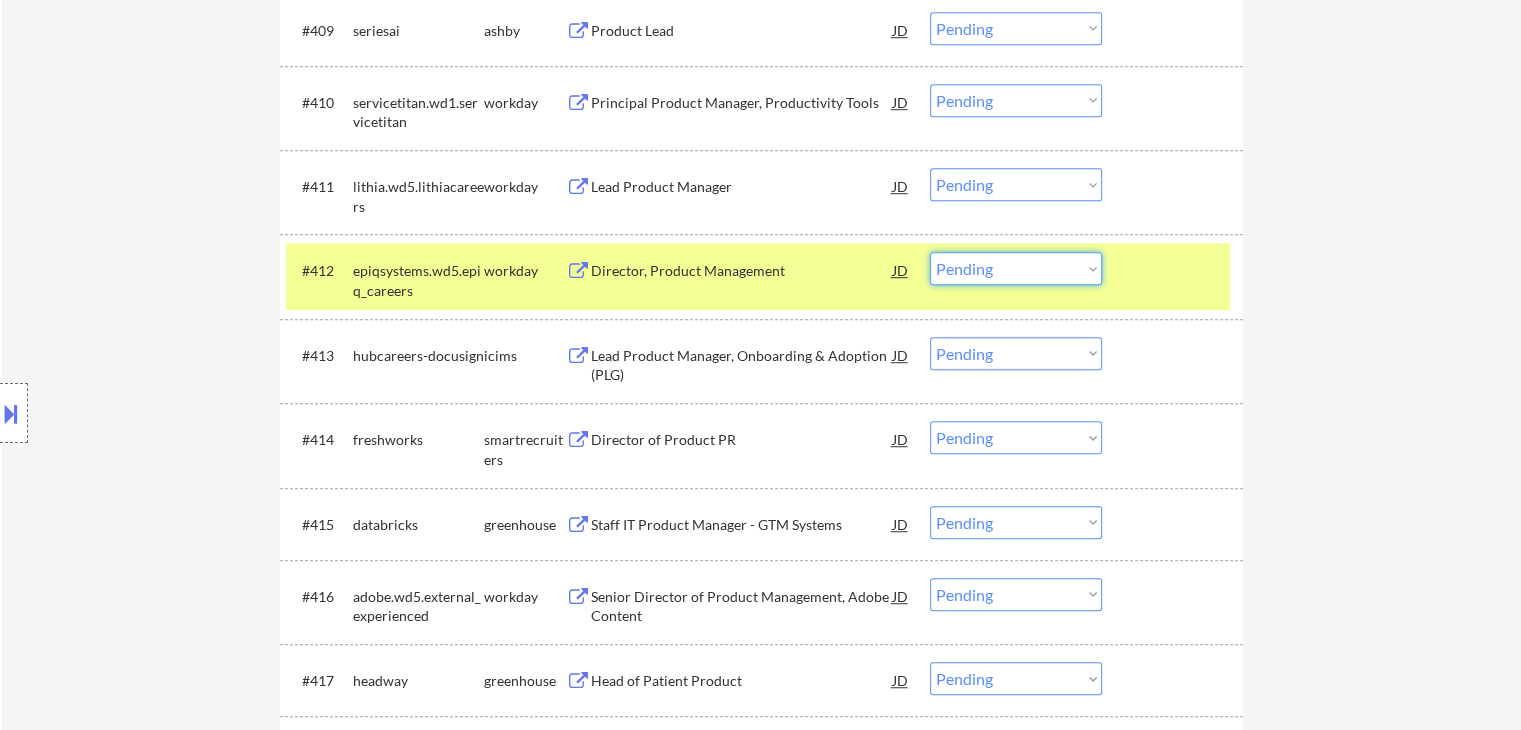 click on "Choose an option... Pending Applied Excluded (Questions) Excluded (Expired) Excluded (Location) Excluded (Bad Match) Excluded (Blocklist) Excluded (Salary) Excluded (Other)" at bounding box center [1016, 268] 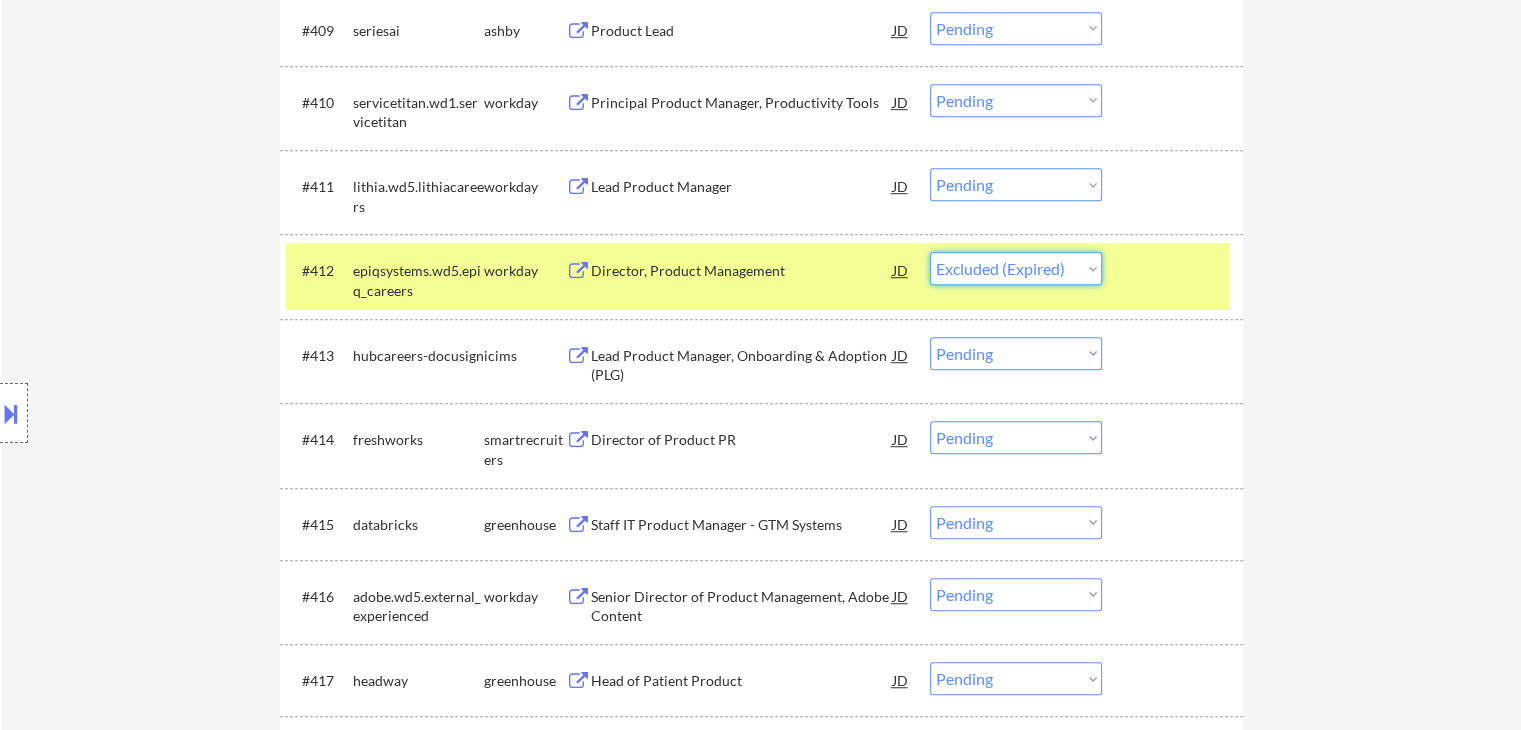 click on "Choose an option... Pending Applied Excluded (Questions) Excluded (Expired) Excluded (Location) Excluded (Bad Match) Excluded (Blocklist) Excluded (Salary) Excluded (Other)" at bounding box center (1016, 268) 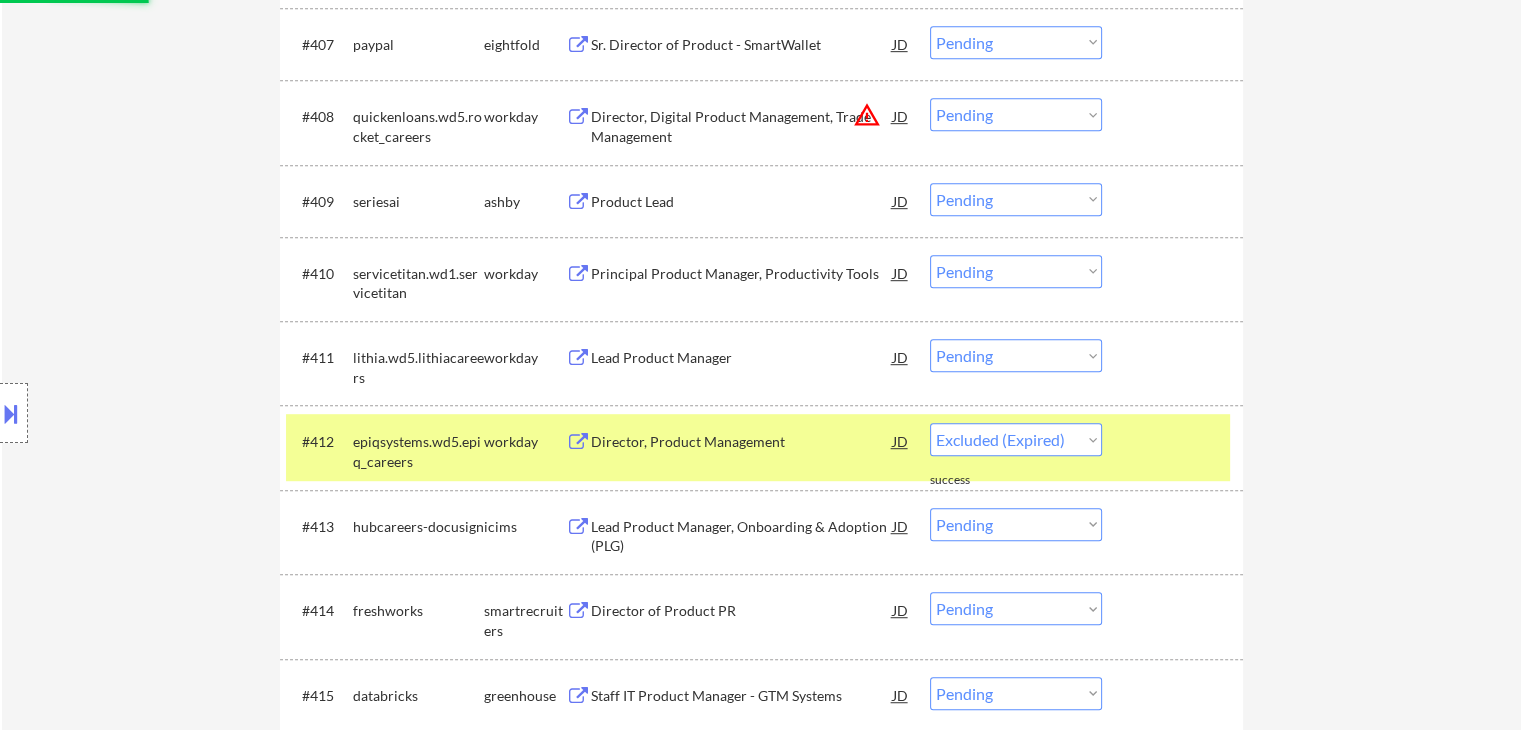 scroll, scrollTop: 1102, scrollLeft: 0, axis: vertical 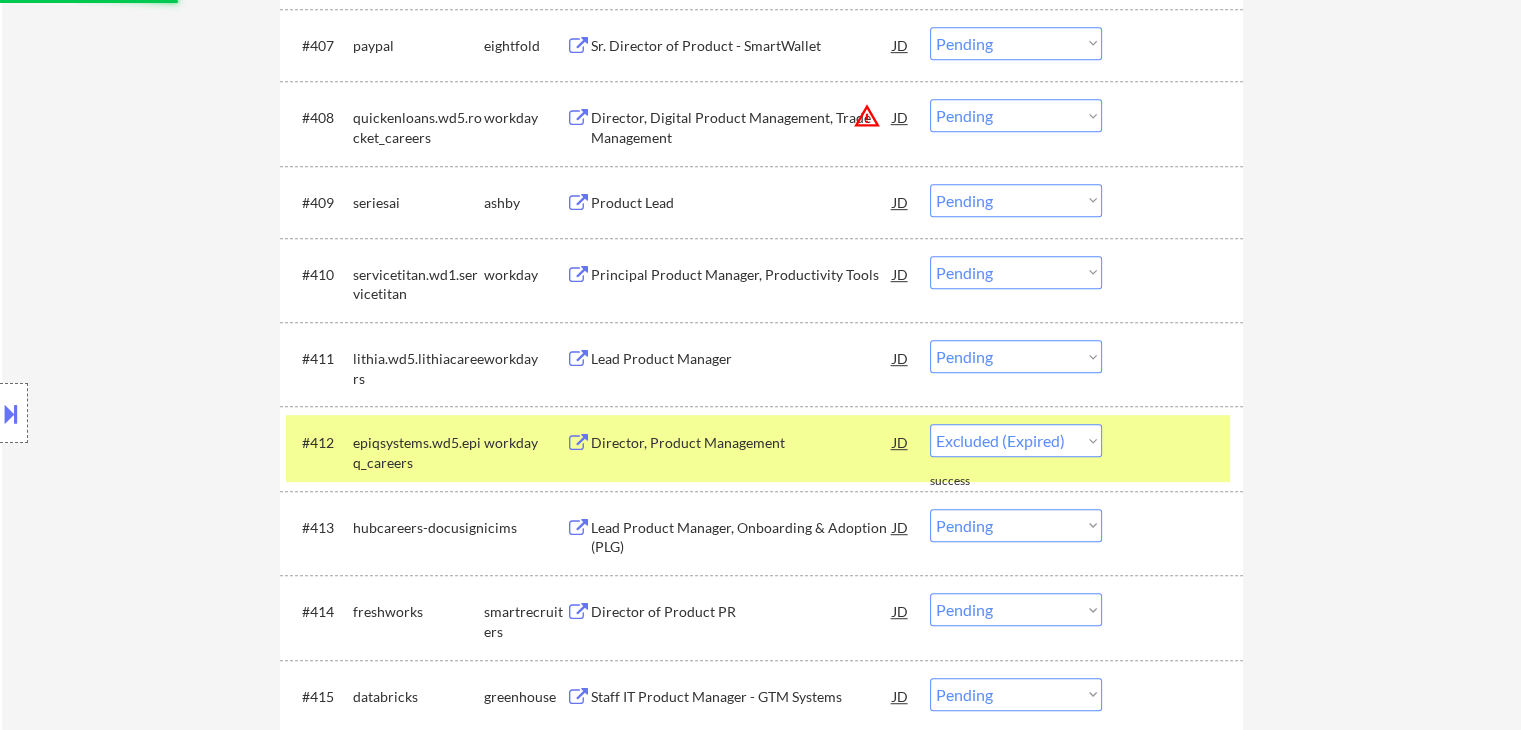 select on ""pending"" 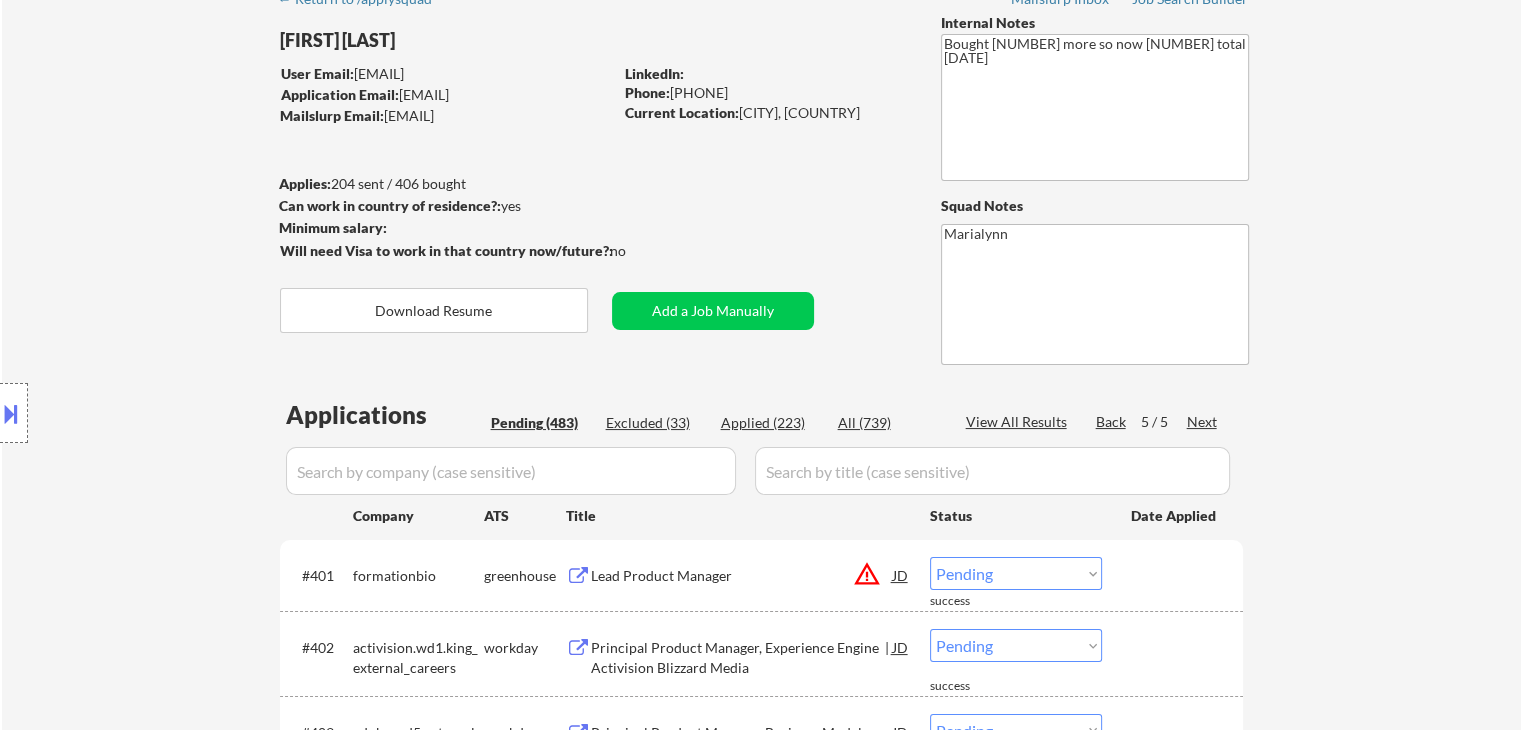 scroll, scrollTop: 86, scrollLeft: 0, axis: vertical 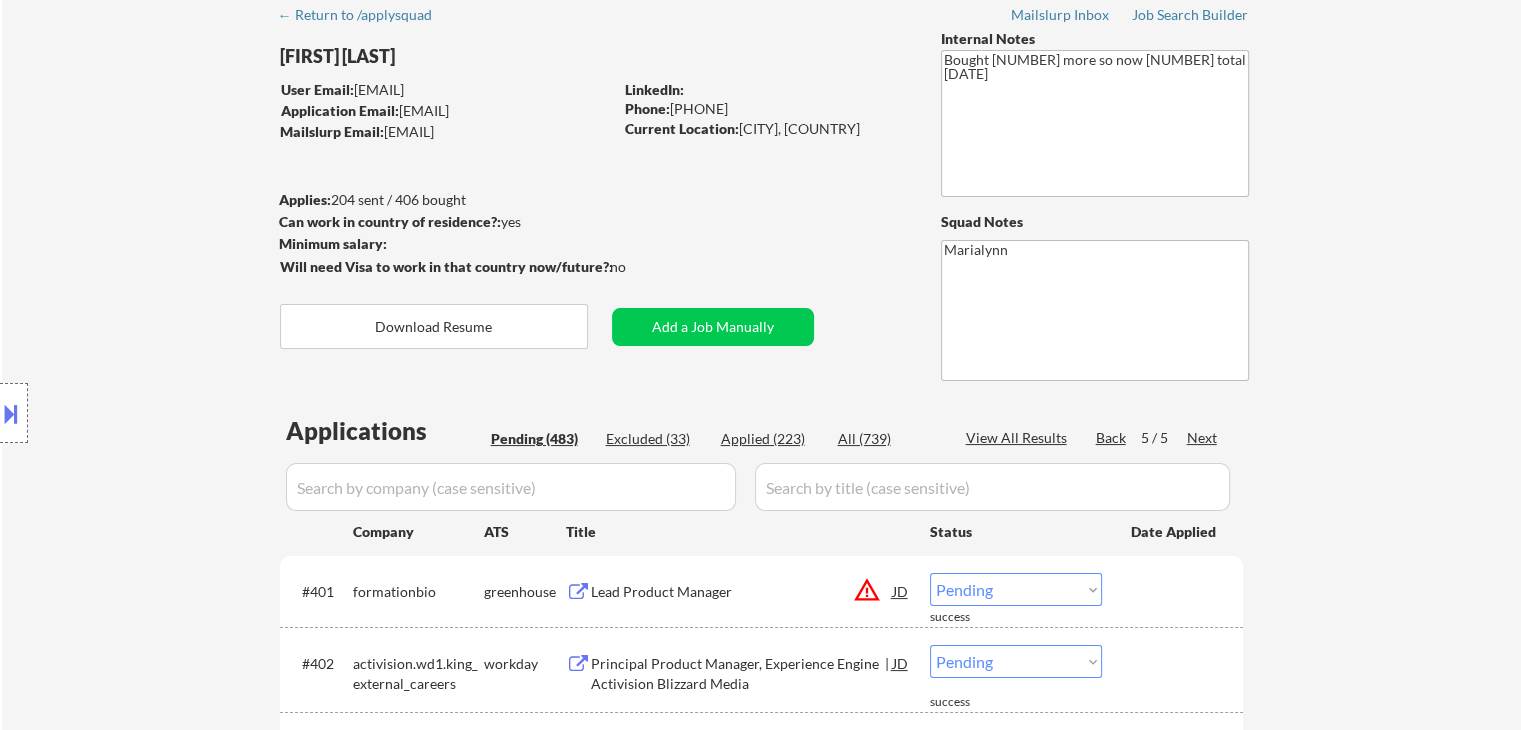 click on "Back" at bounding box center (1112, 438) 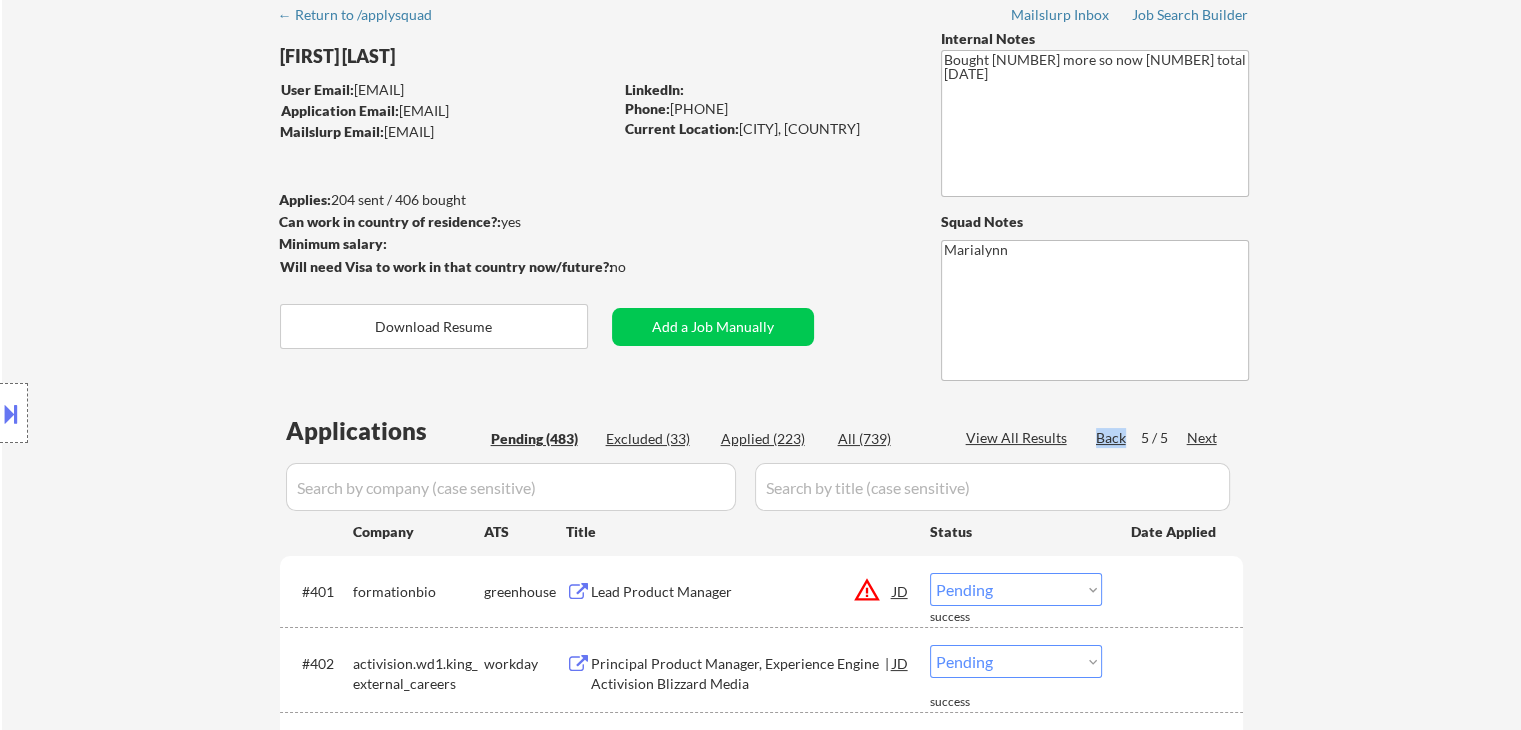 click on "Back" at bounding box center [1112, 438] 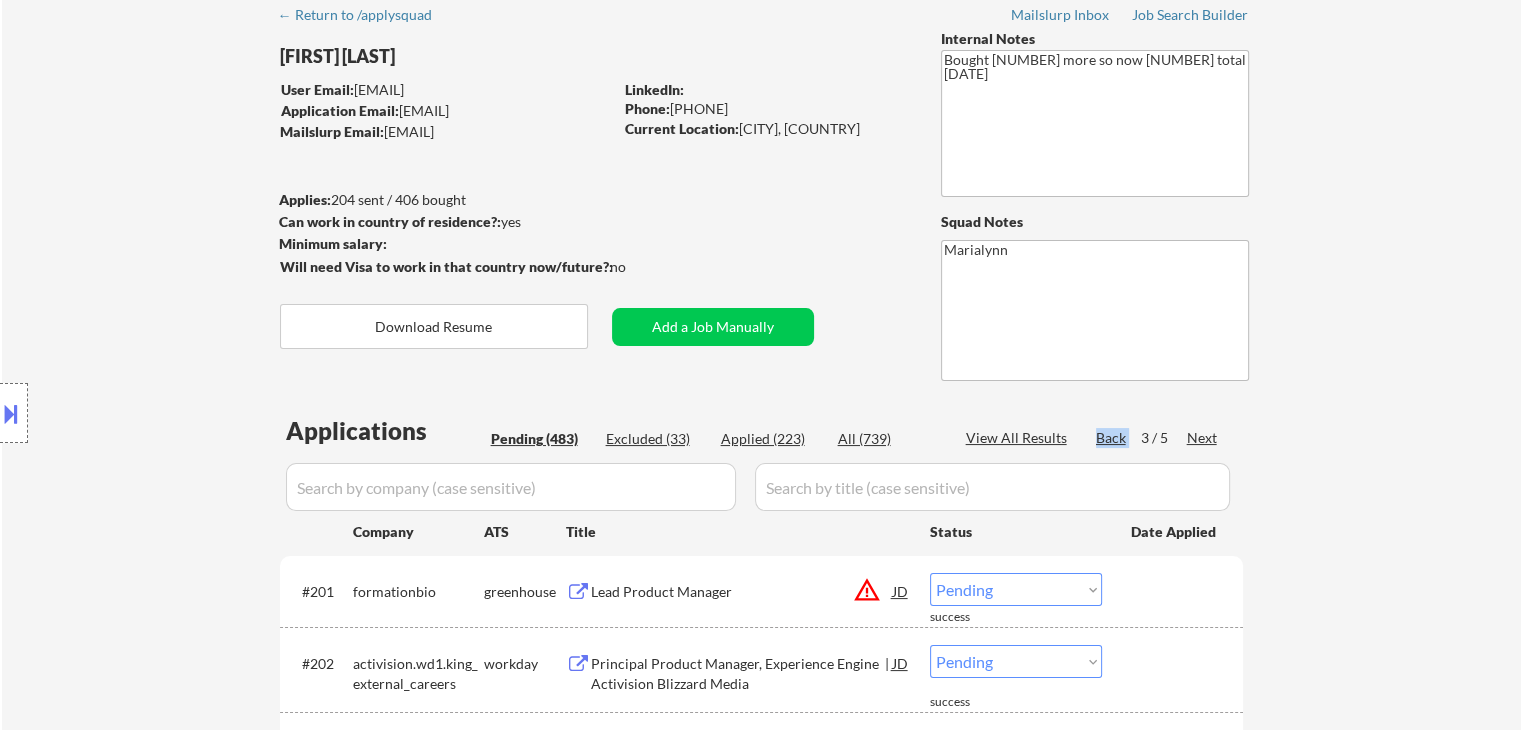 click on "Back" at bounding box center [1112, 438] 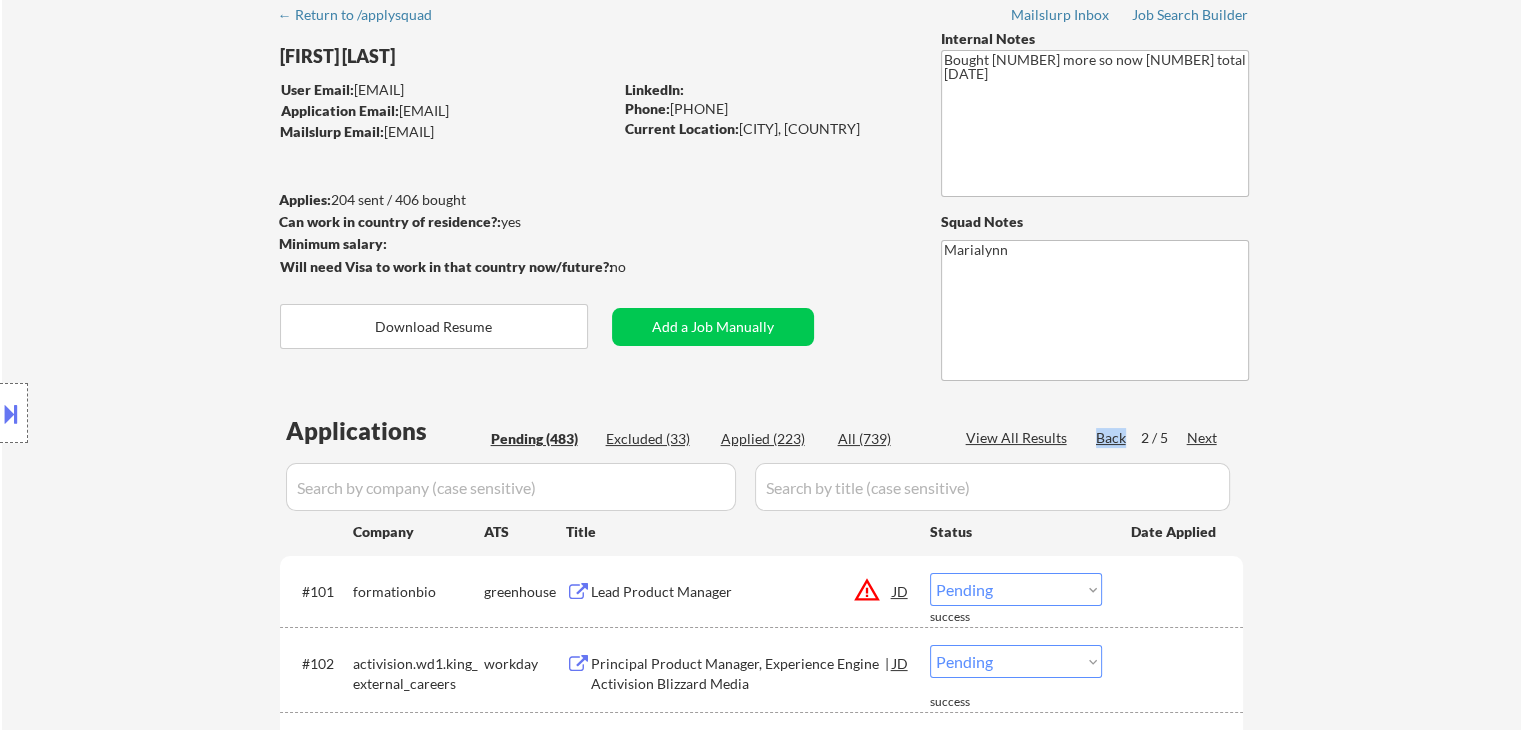 click on "Back" at bounding box center (1112, 438) 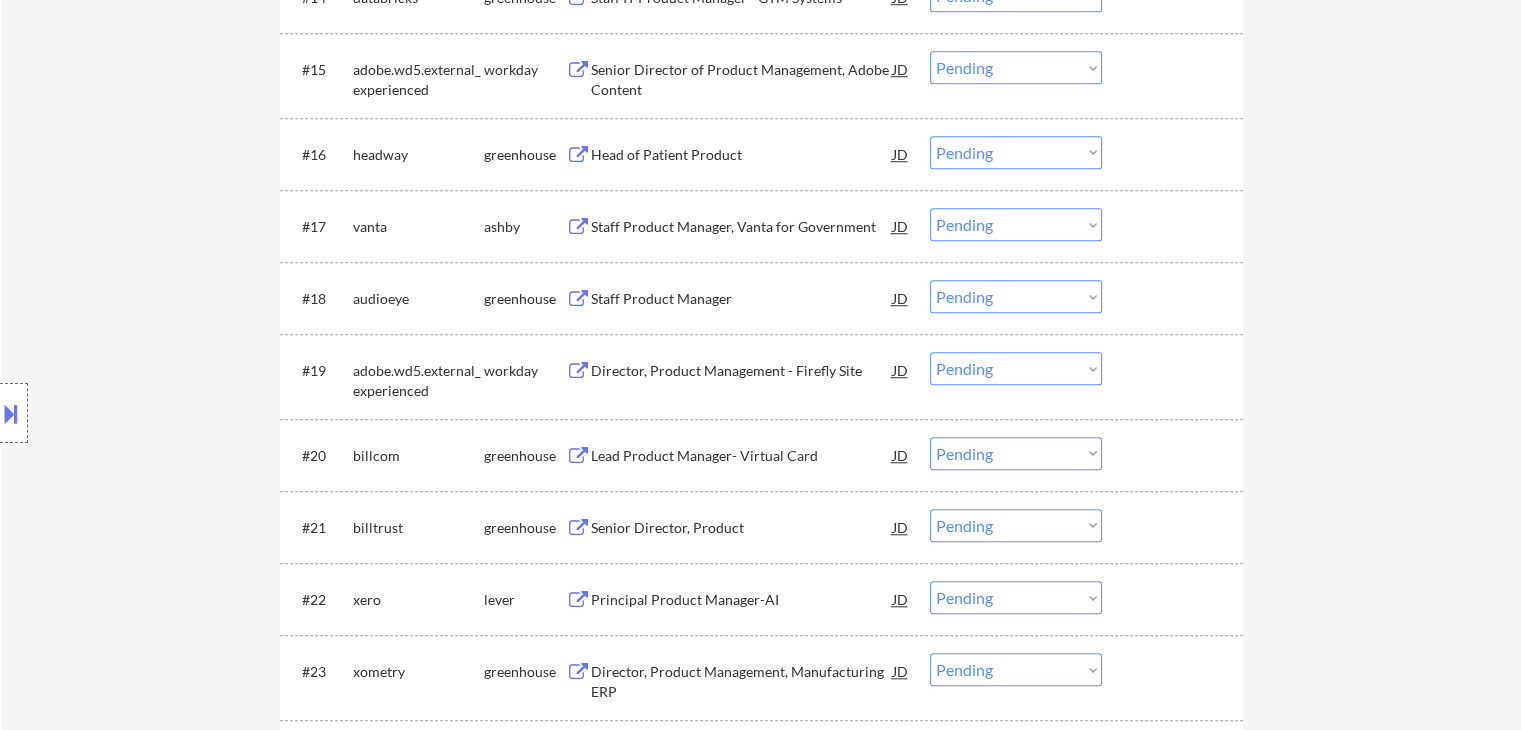 scroll, scrollTop: 1852, scrollLeft: 0, axis: vertical 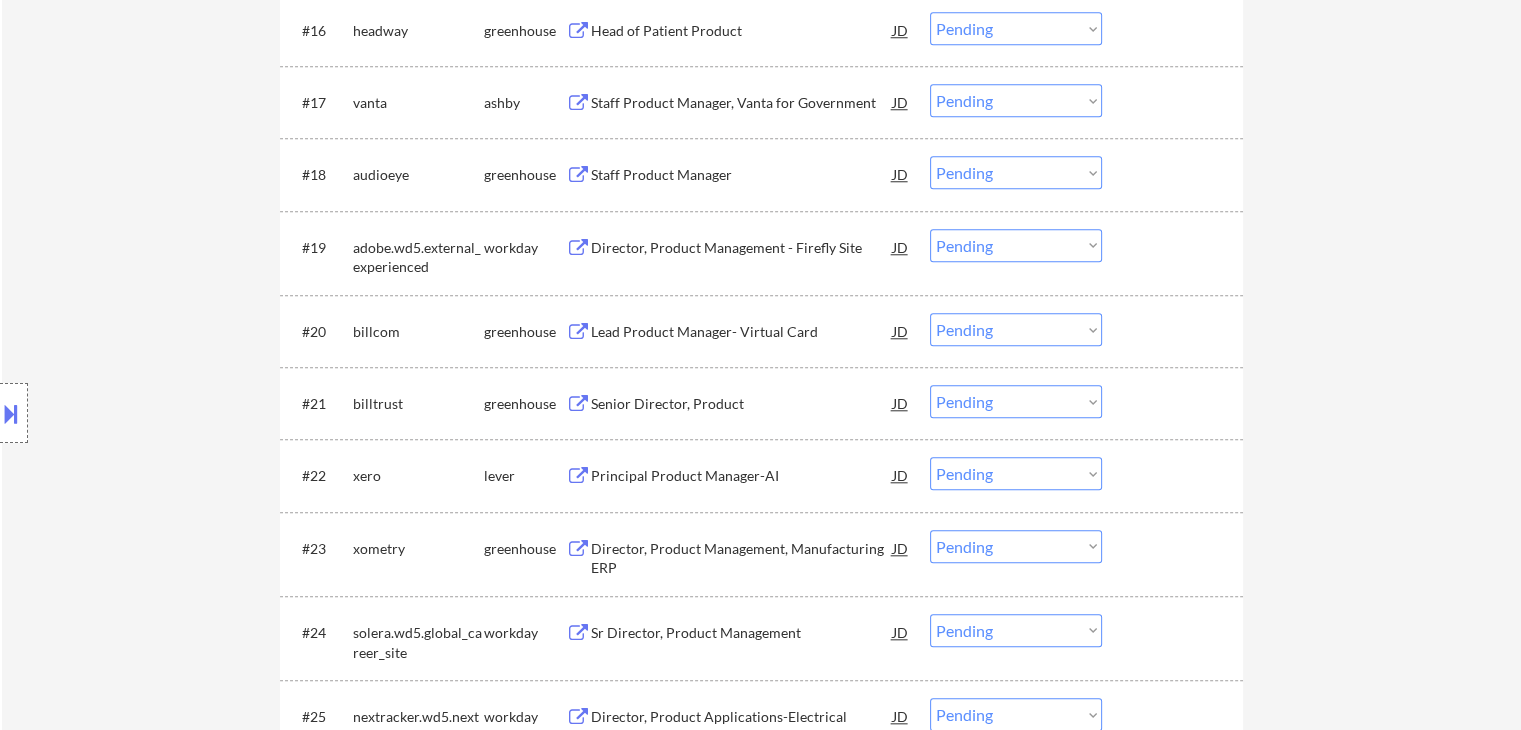 click on "#22 xero lever Principal Product Manager-AI JD warning_amber Choose an option... Pending Applied Excluded (Questions) Excluded (Expired) Excluded (Location) Excluded (Bad Match) Excluded (Blocklist) Excluded (Salary) Excluded (Other)" at bounding box center (758, 475) 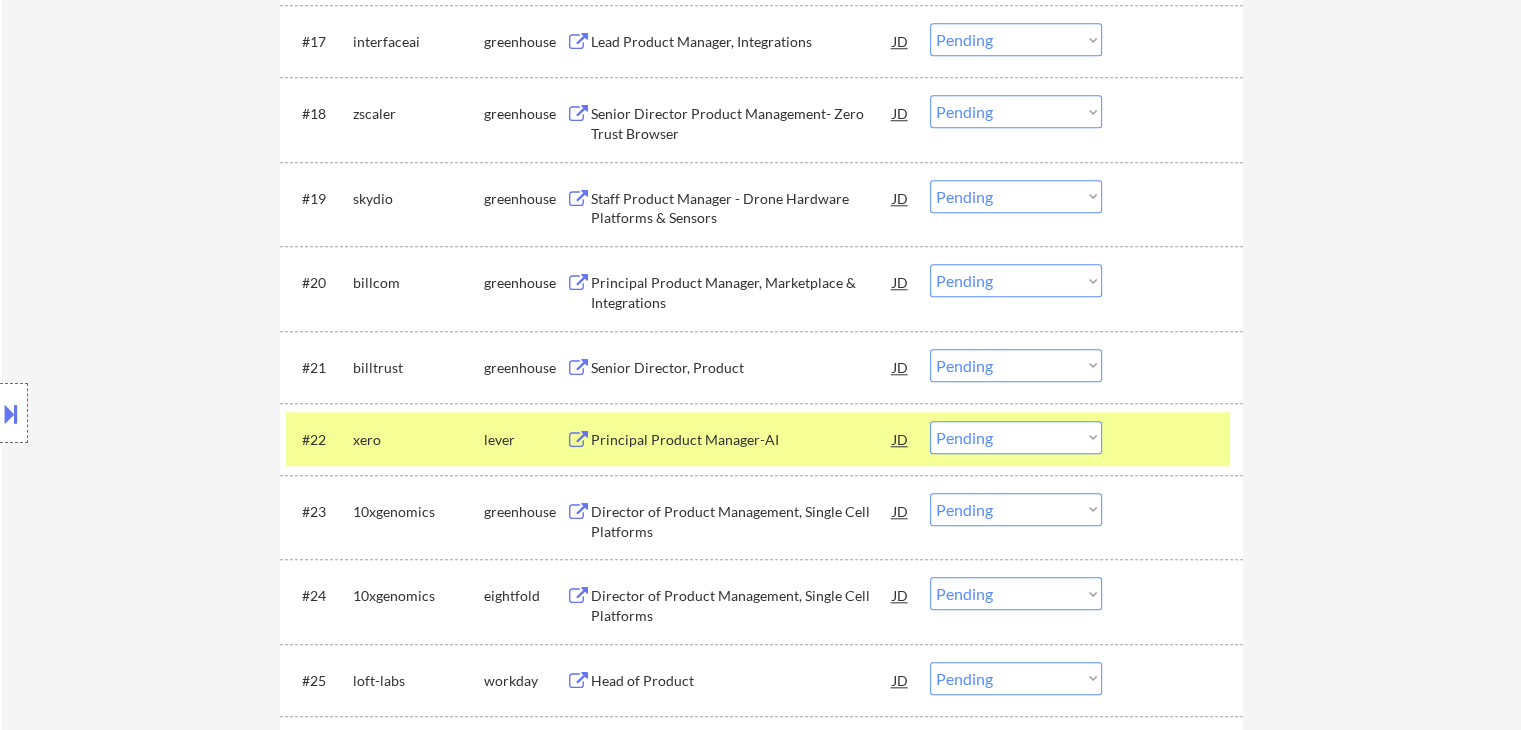 click on "#1 coreweave greenhouse VP Product Management - Infrastructure Cloud Services JD warning_amber Choose an option... Pending Applied Excluded (Questions) Excluded (Expired) Excluded (Location) Excluded (Bad Match) Excluded (Blocklist) Excluded (Salary) Excluded (Other) success #2 obsidiansecurity greenhouse Staff Product Manager, Platform JD warning_amber Choose an option... Pending Applied Excluded (Questions) Excluded (Expired) Excluded (Location) Excluded (Bad Match) Excluded (Blocklist) Excluded (Salary) Excluded (Other) success #3 interfaceai greenhouse Principal Product Manager, Platform JD warning_amber Choose an option... Pending Applied Excluded (Questions) Excluded (Expired) Excluded (Location) Excluded (Bad Match) Excluded (Blocklist) Excluded (Salary) Excluded (Other) success #4 lumos greenhouse Lead Product Manager, Platform JD warning_amber Choose an option... Pending Applied Excluded (Questions) Excluded (Expired) Excluded (Location) Excluded (Bad Match) Excluded (Blocklist) Excluded (Salary) #5" at bounding box center (761, 2659) 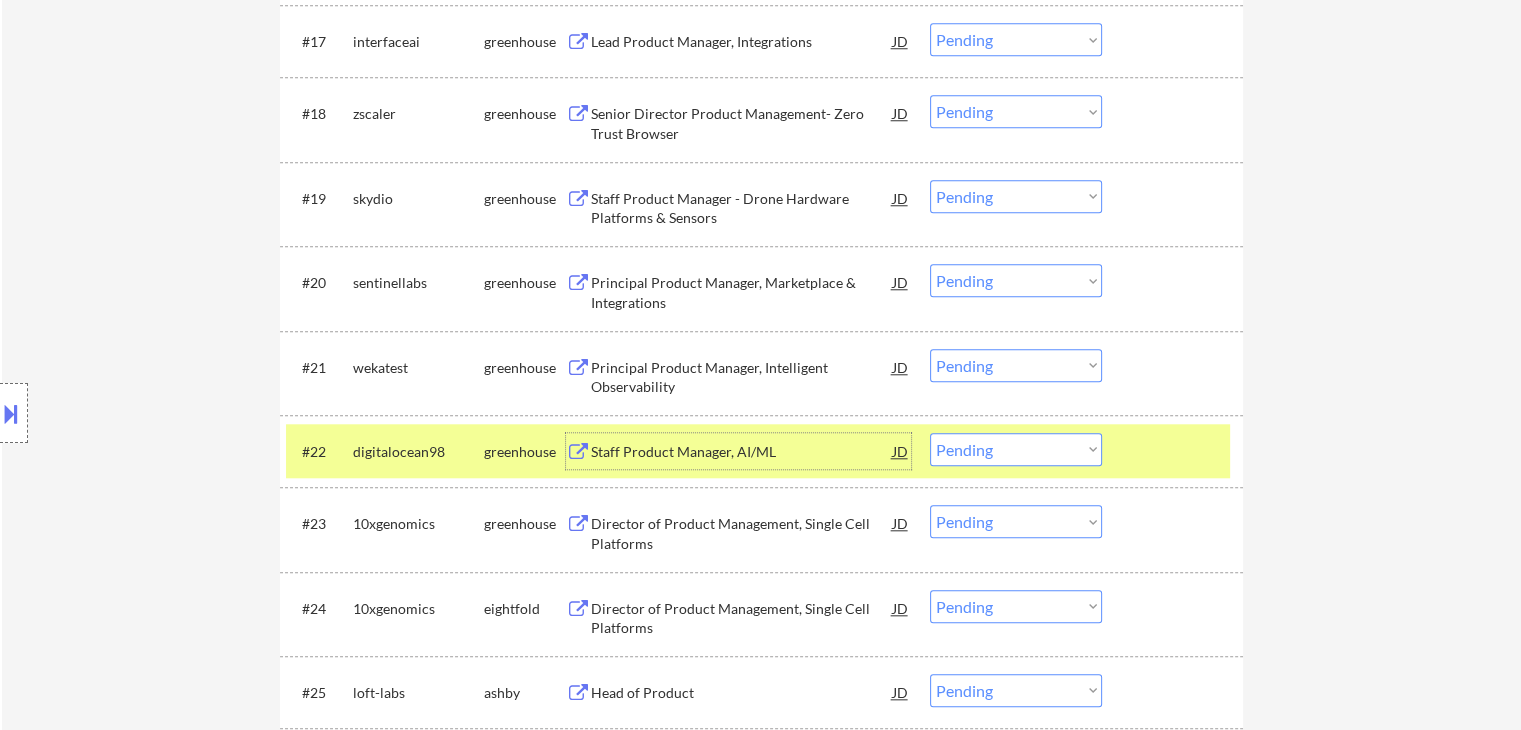 click on "Staff Product Manager, AI/ML" at bounding box center [742, 452] 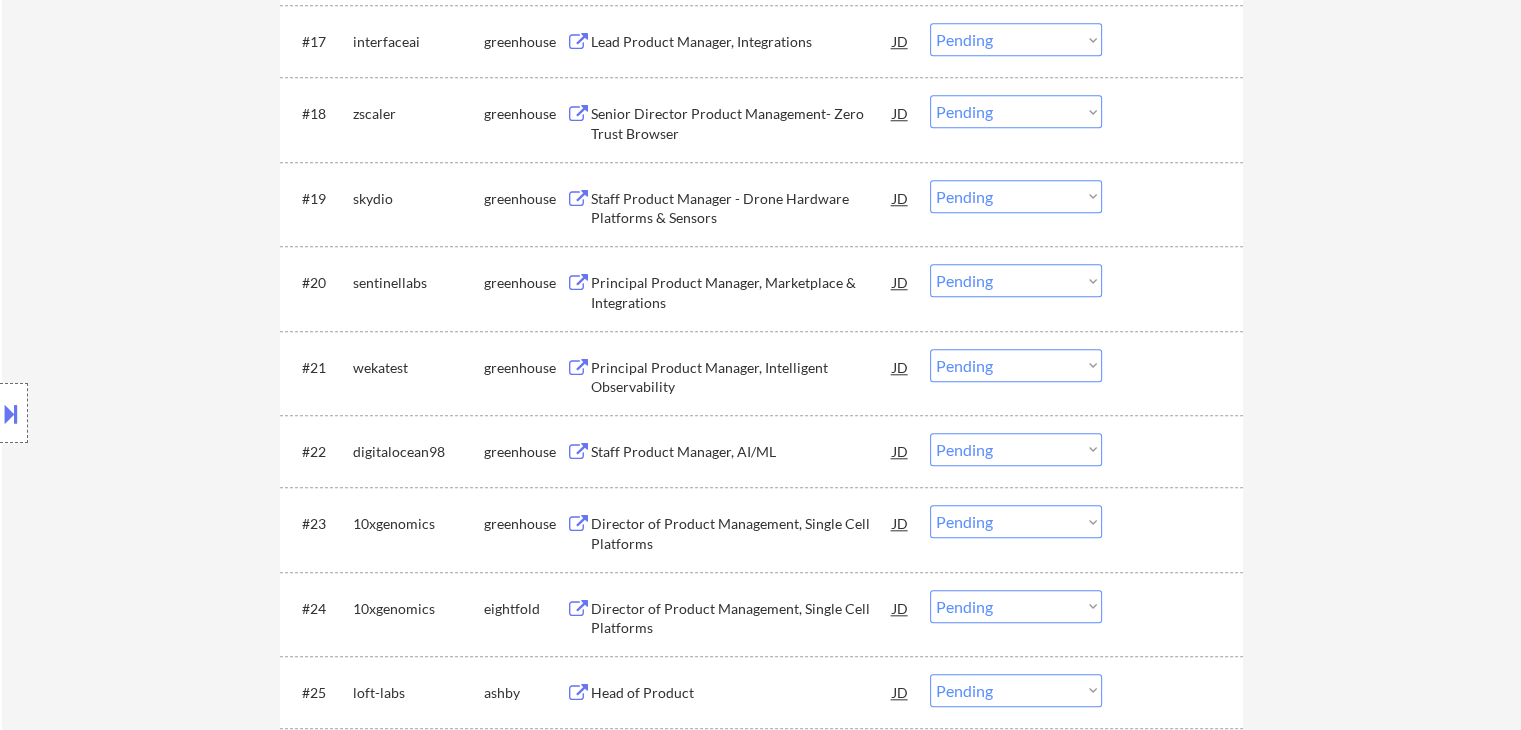 click on "Choose an option... Pending Applied Excluded (Questions) Excluded (Expired) Excluded (Location) Excluded (Bad Match) Excluded (Blocklist) Excluded (Salary) Excluded (Other)" at bounding box center (1016, 449) 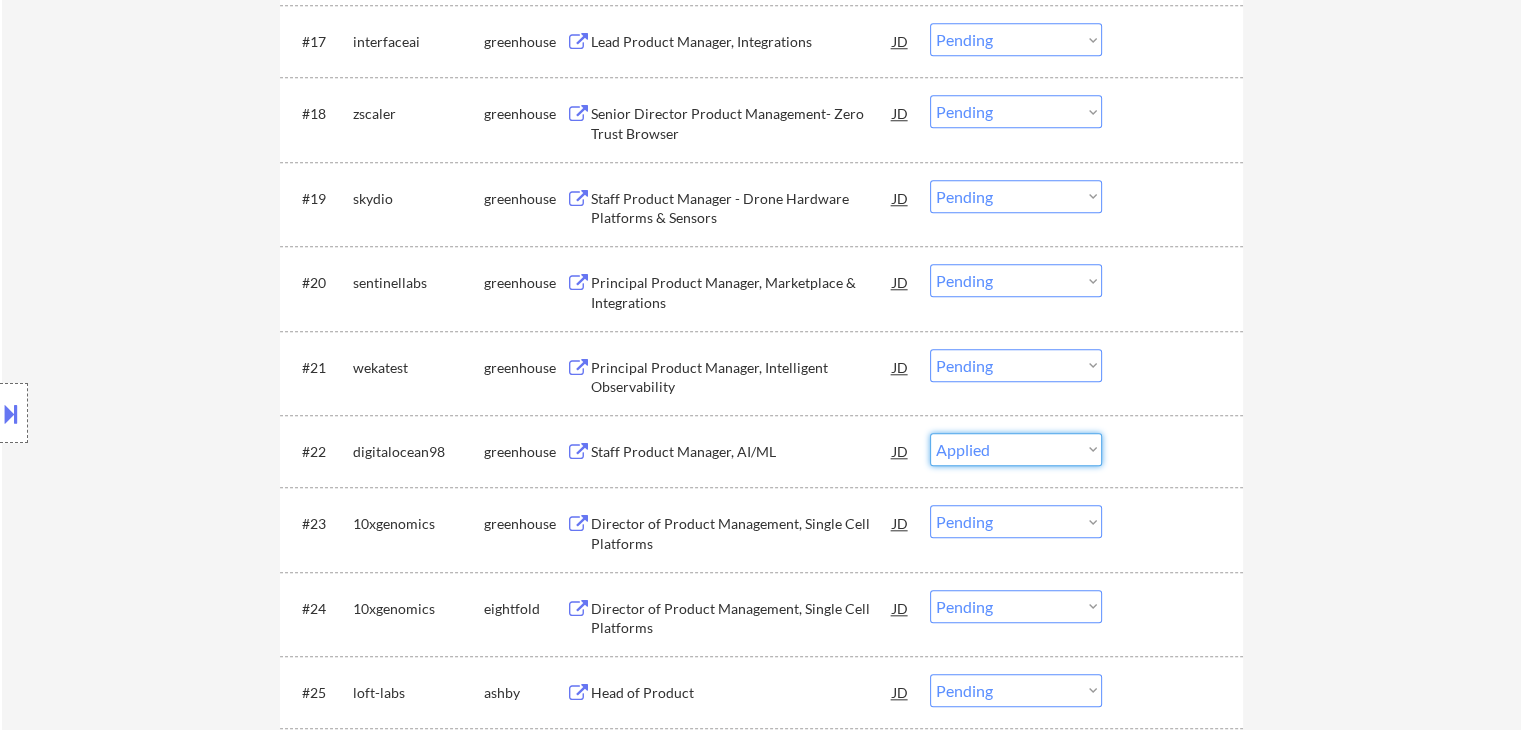 click on "Choose an option... Pending Applied Excluded (Questions) Excluded (Expired) Excluded (Location) Excluded (Bad Match) Excluded (Blocklist) Excluded (Salary) Excluded (Other)" at bounding box center [1016, 449] 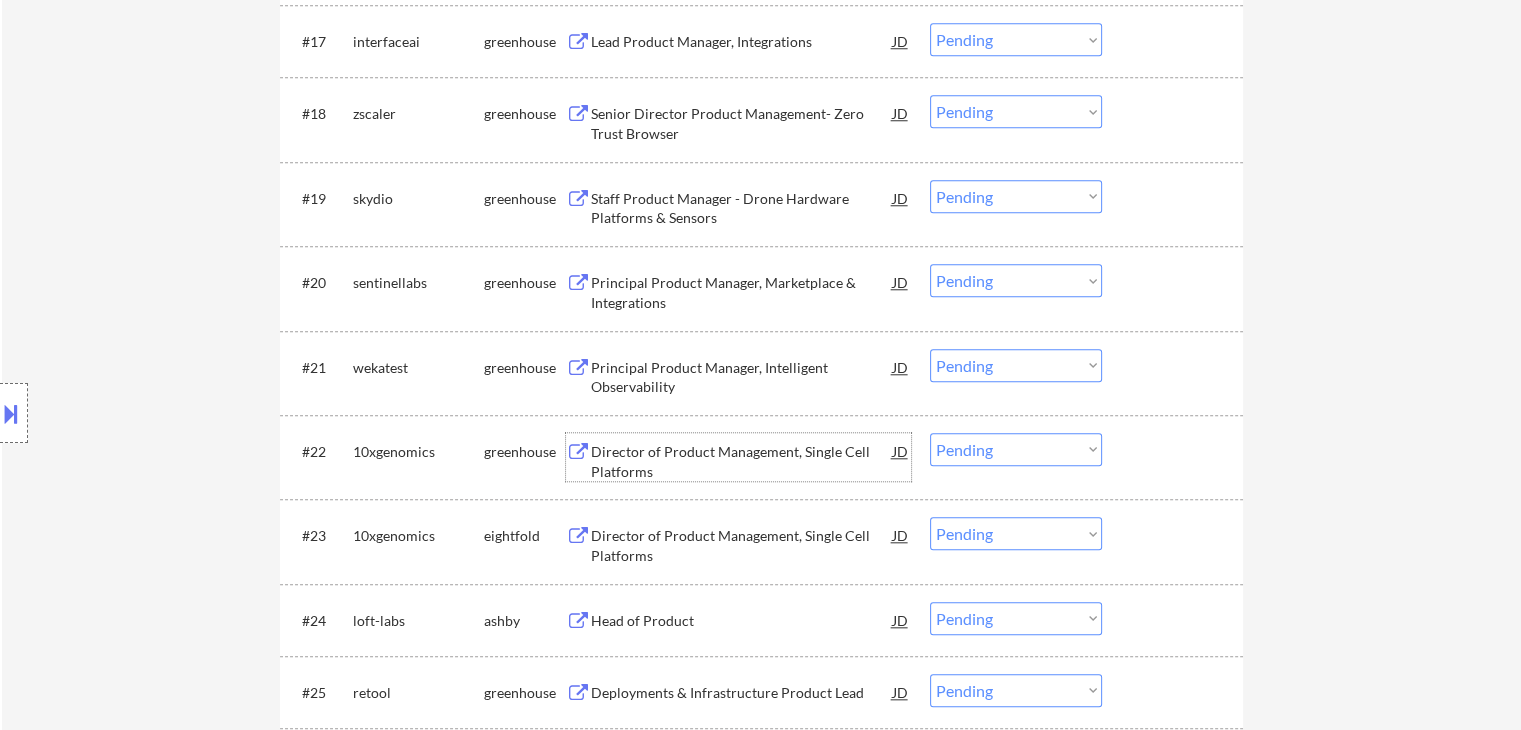 click on "Director of Product Management, Single Cell Platforms" at bounding box center (742, 461) 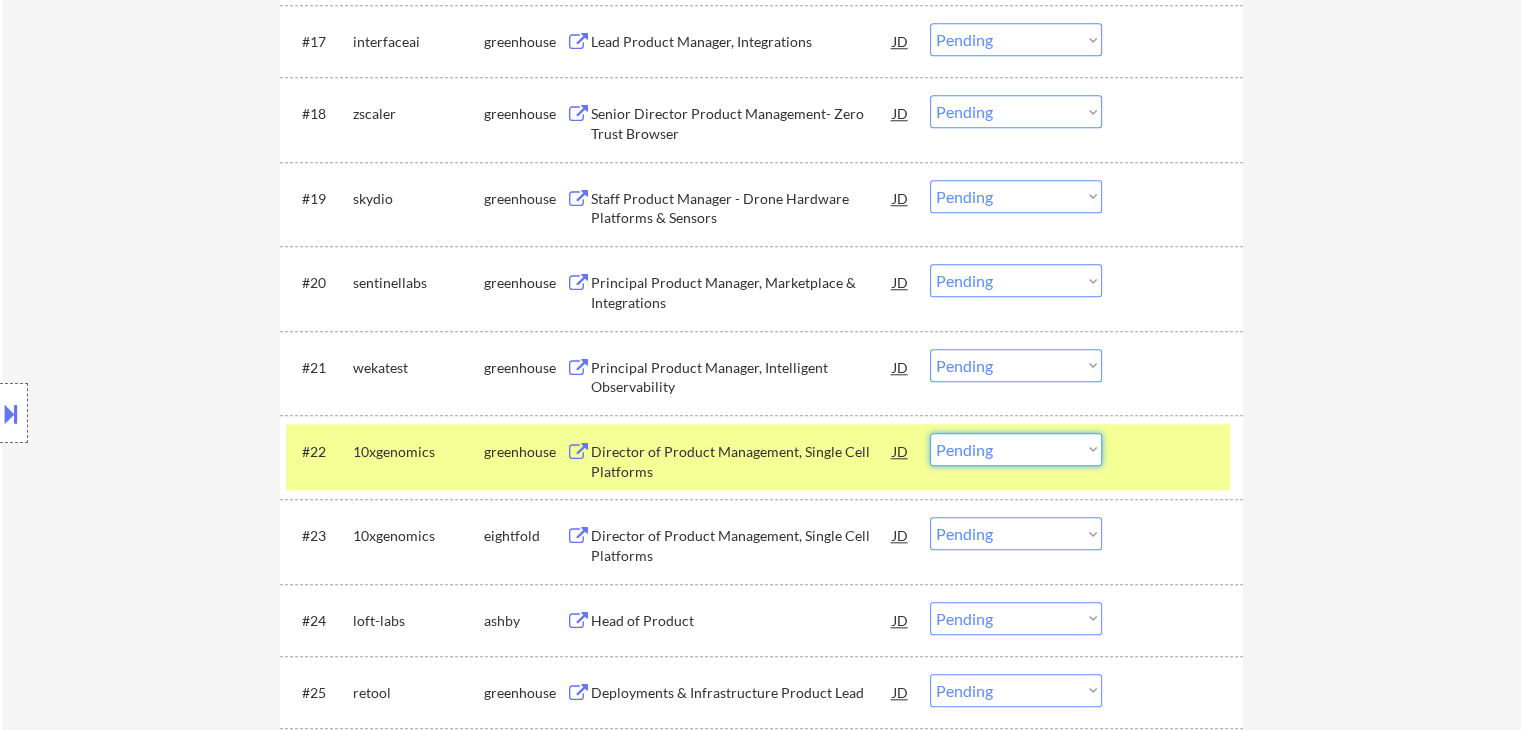 click on "Choose an option... Pending Applied Excluded (Questions) Excluded (Expired) Excluded (Location) Excluded (Bad Match) Excluded (Blocklist) Excluded (Salary) Excluded (Other)" at bounding box center (1016, 449) 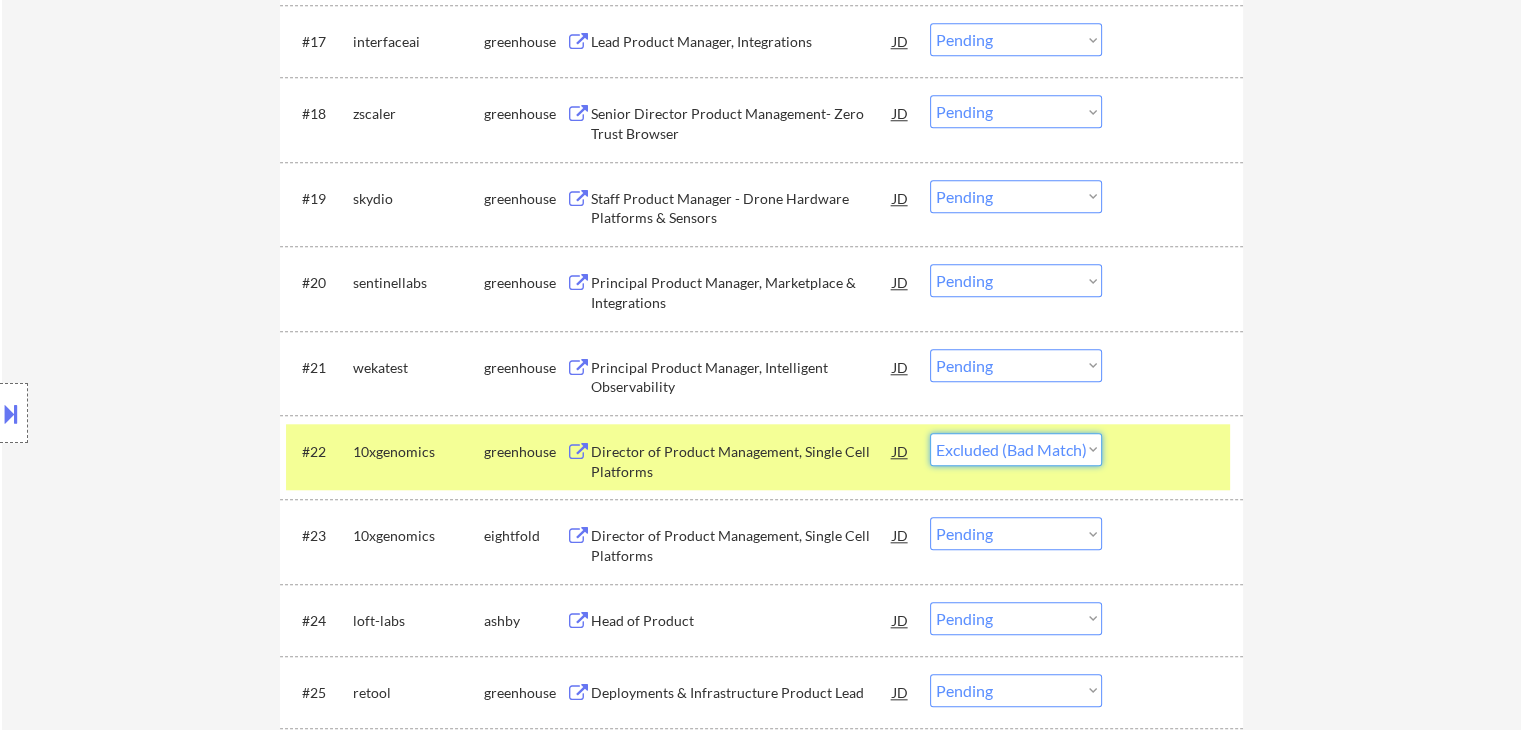 click on "Choose an option... Pending Applied Excluded (Questions) Excluded (Expired) Excluded (Location) Excluded (Bad Match) Excluded (Blocklist) Excluded (Salary) Excluded (Other)" at bounding box center [1016, 449] 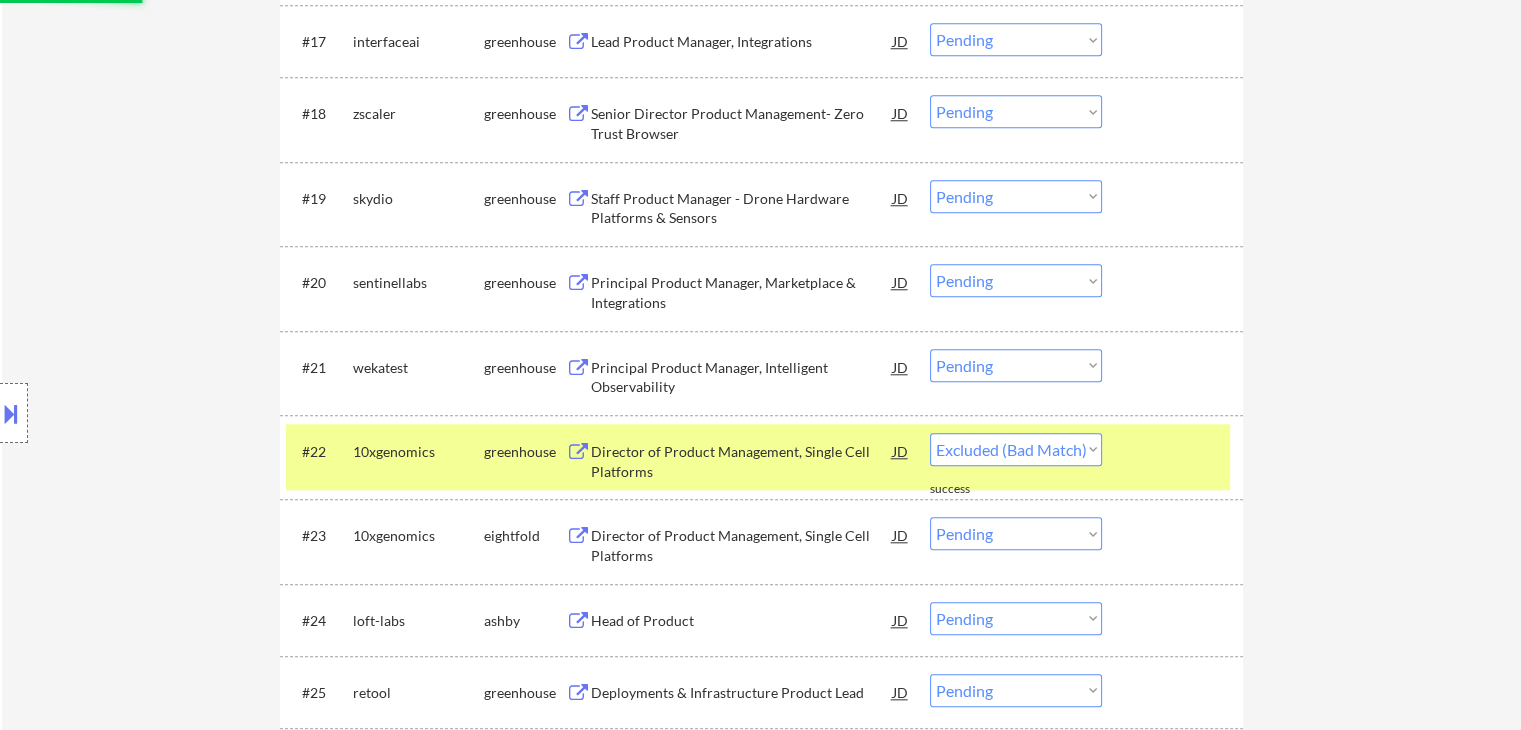 select on ""pending"" 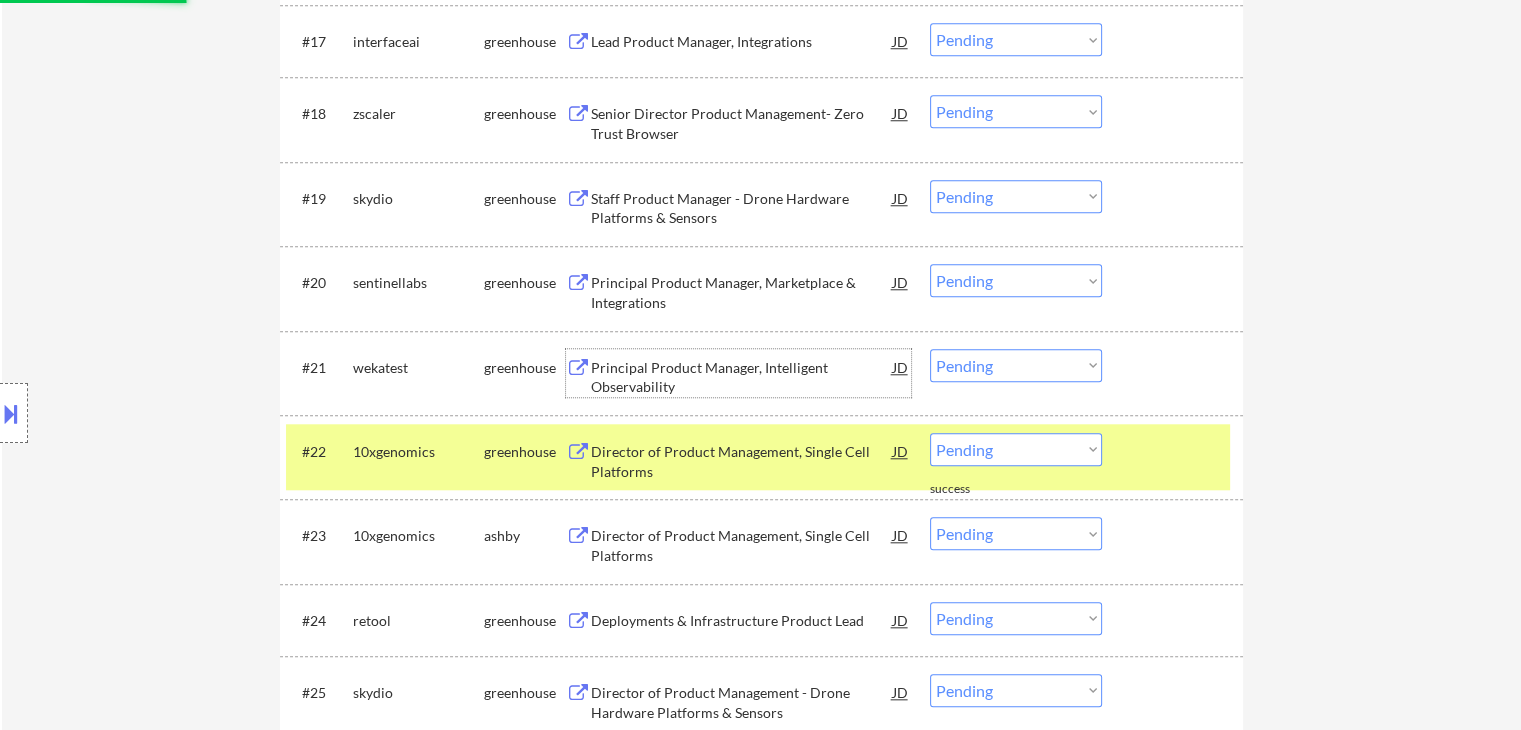 click on "Principal Product Manager, Intelligent Observability" at bounding box center [742, 377] 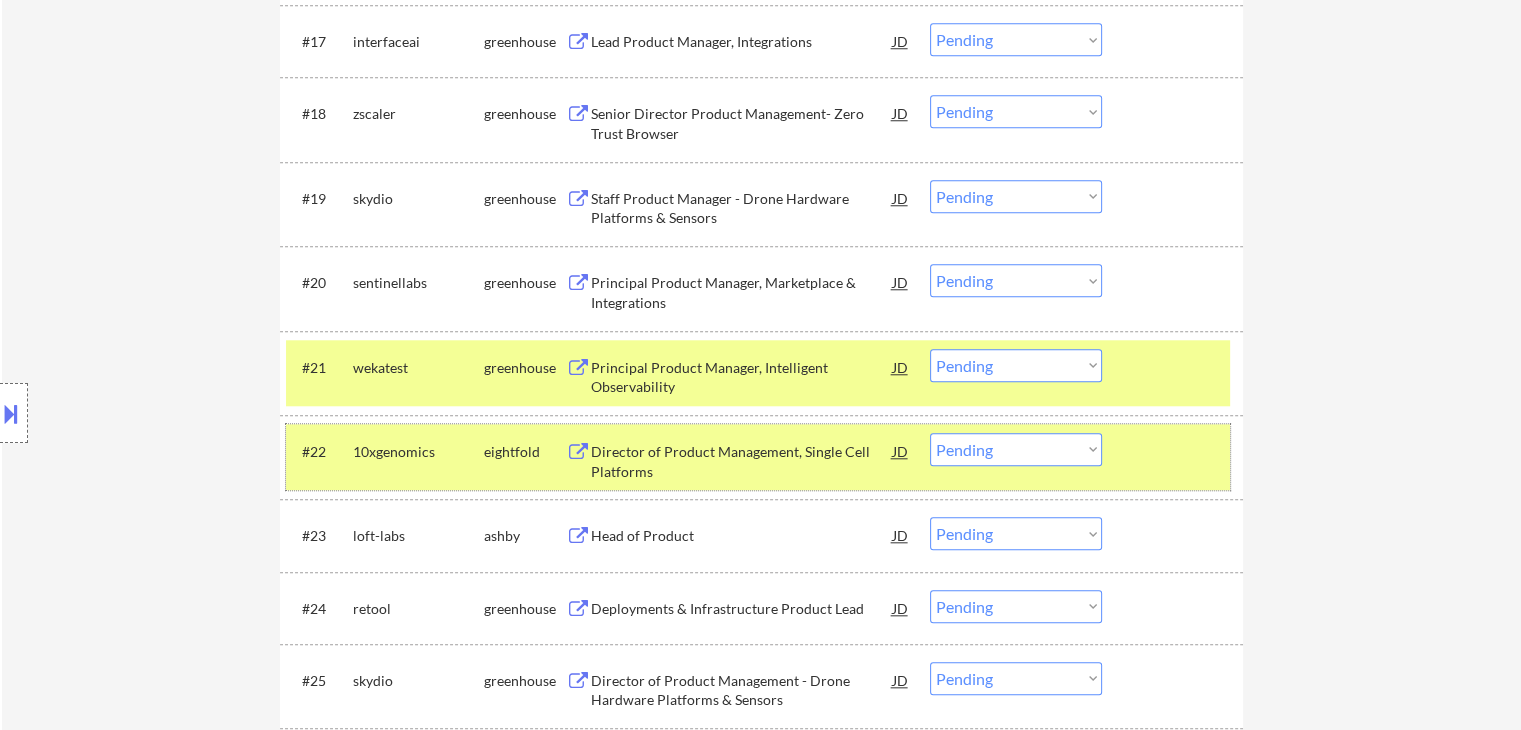 click on "10xgenomics" at bounding box center [418, 451] 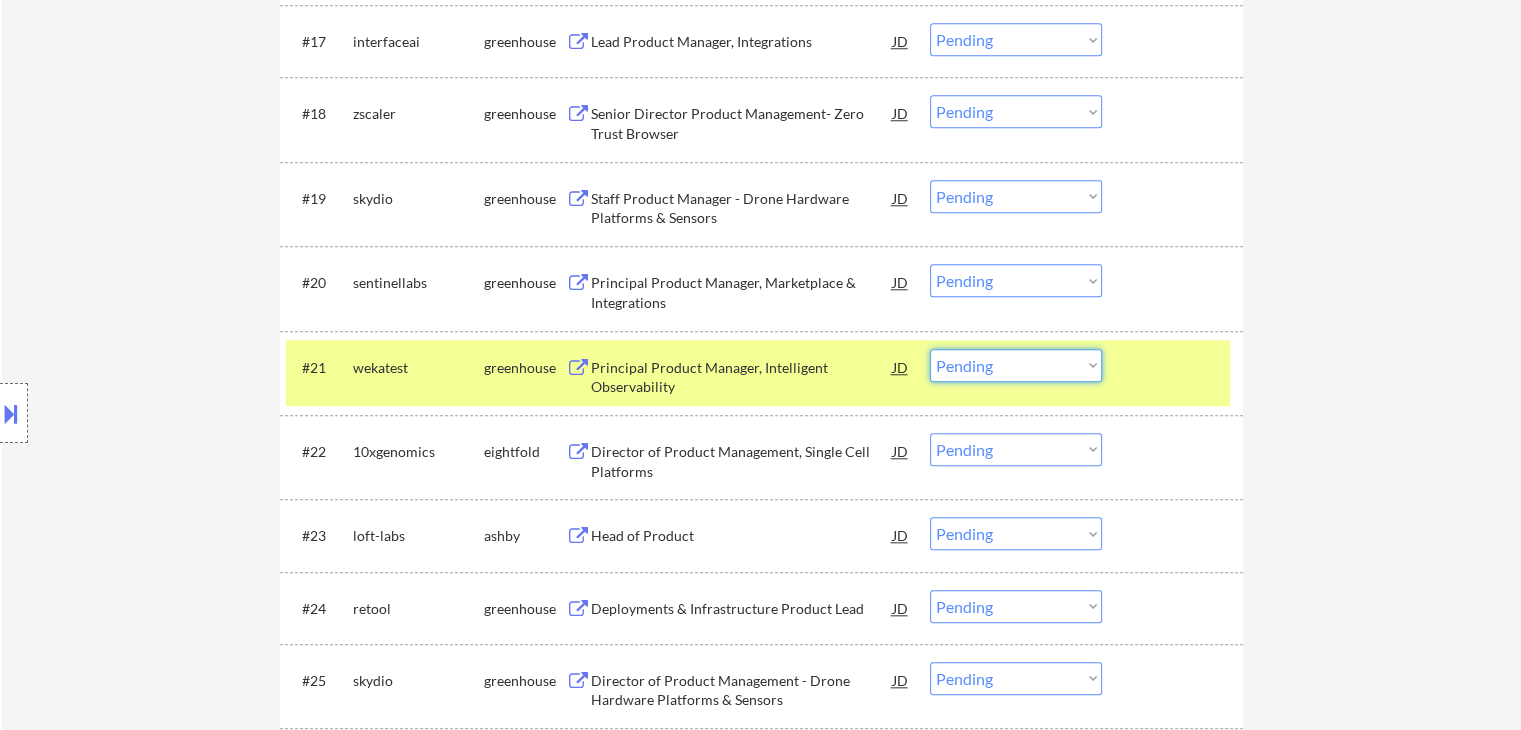 click on "Choose an option... Pending Applied Excluded (Questions) Excluded (Expired) Excluded (Location) Excluded (Bad Match) Excluded (Blocklist) Excluded (Salary) Excluded (Other)" at bounding box center [1016, 365] 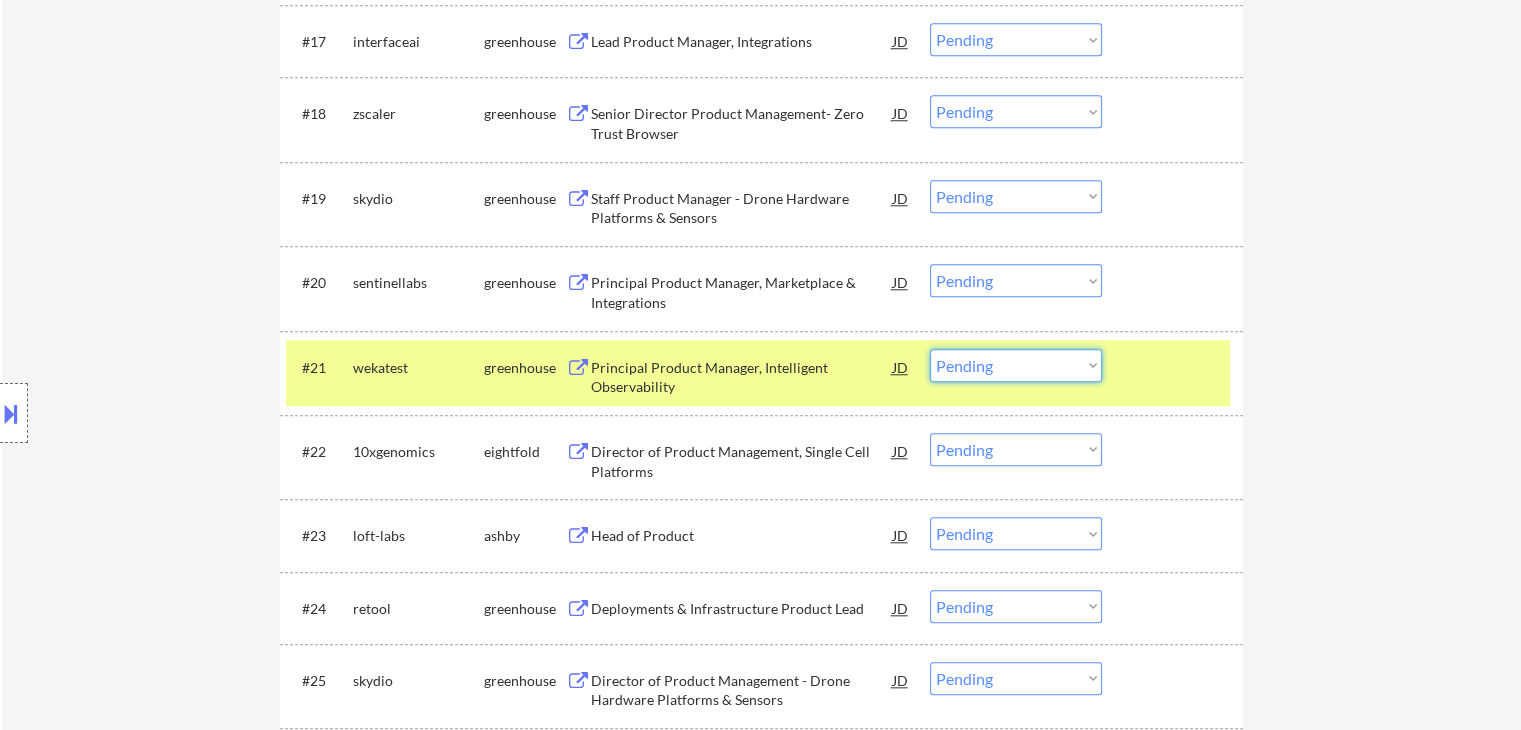 click on "Choose an option... Pending Applied Excluded (Questions) Excluded (Expired) Excluded (Location) Excluded (Bad Match) Excluded (Blocklist) Excluded (Salary) Excluded (Other)" at bounding box center (1016, 365) 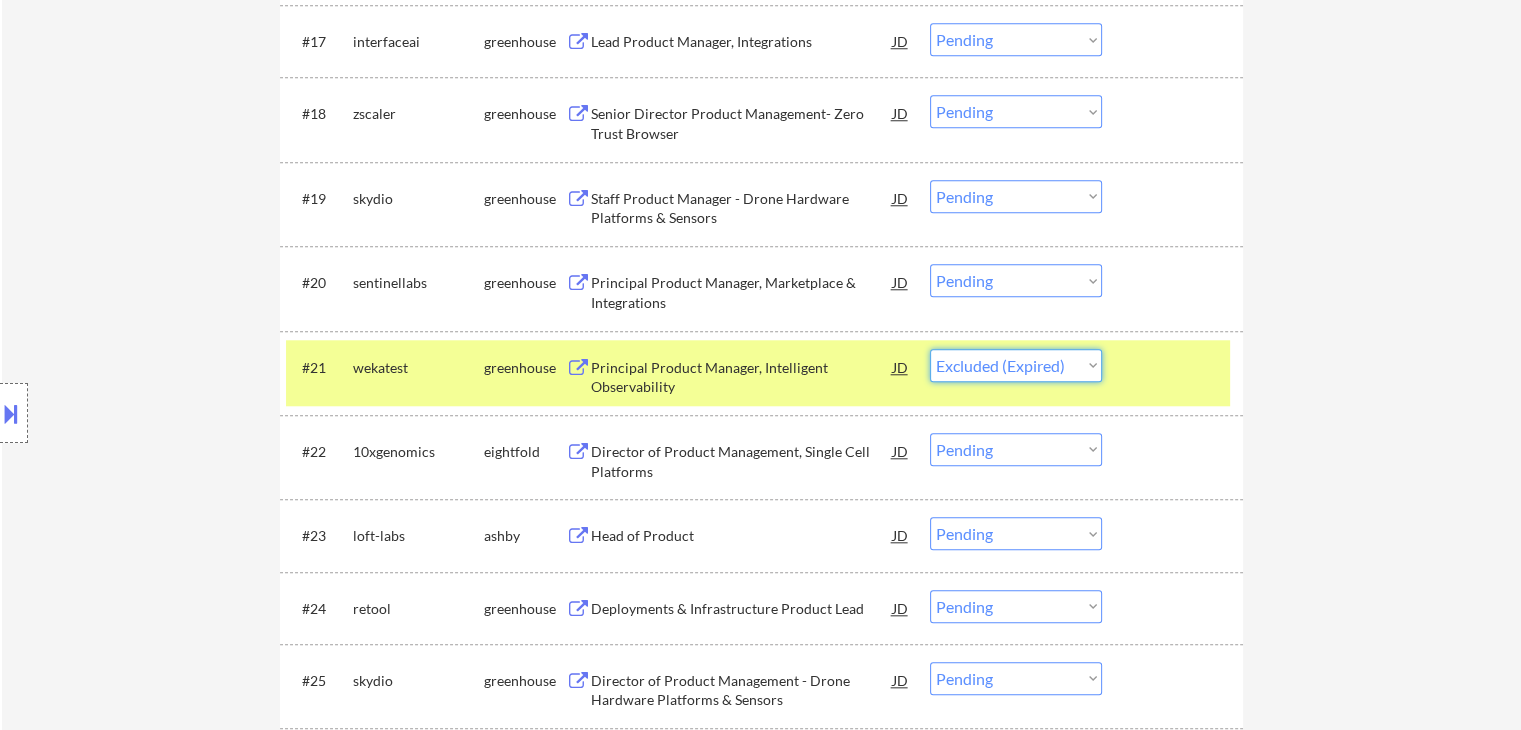 click on "Choose an option... Pending Applied Excluded (Questions) Excluded (Expired) Excluded (Location) Excluded (Bad Match) Excluded (Blocklist) Excluded (Salary) Excluded (Other)" at bounding box center (1016, 365) 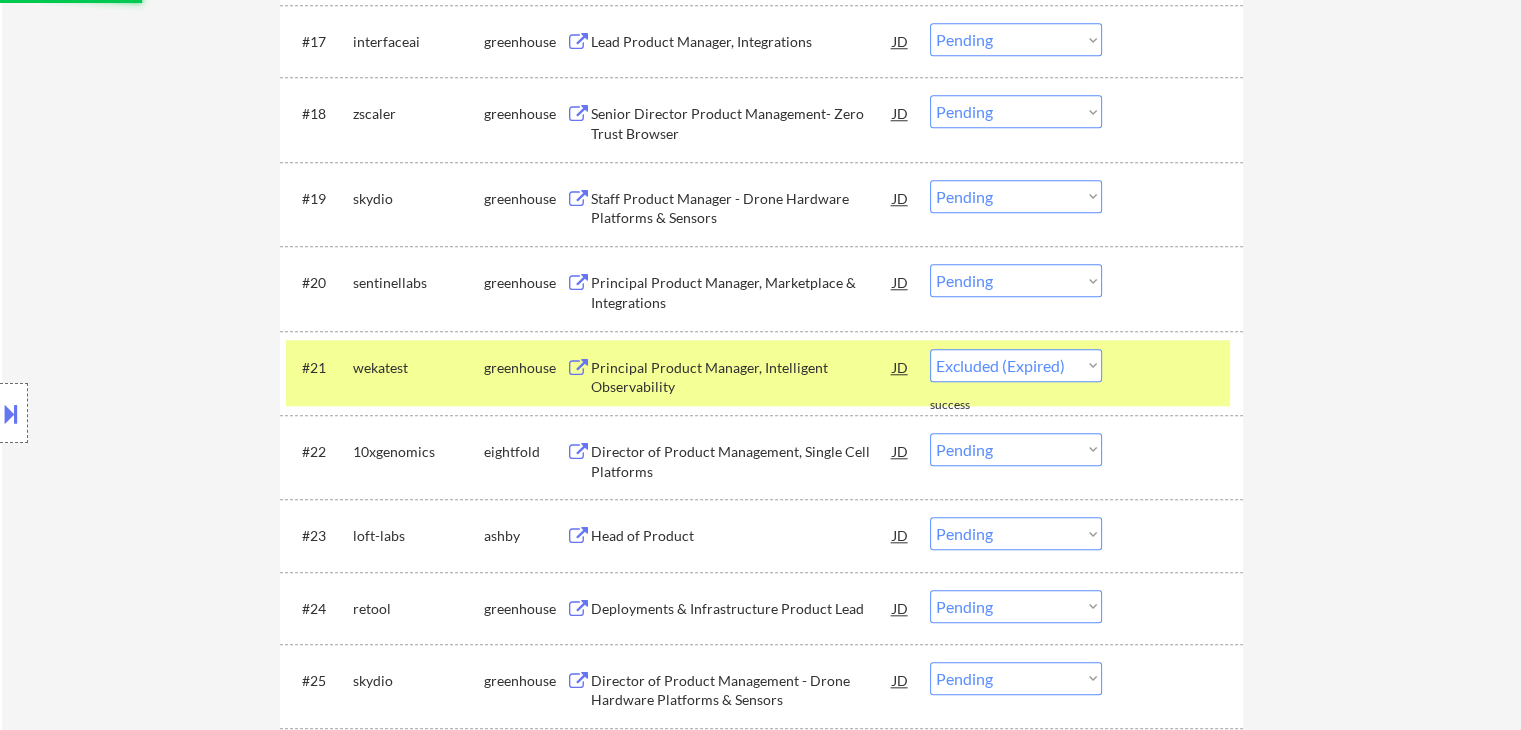 select on ""pending"" 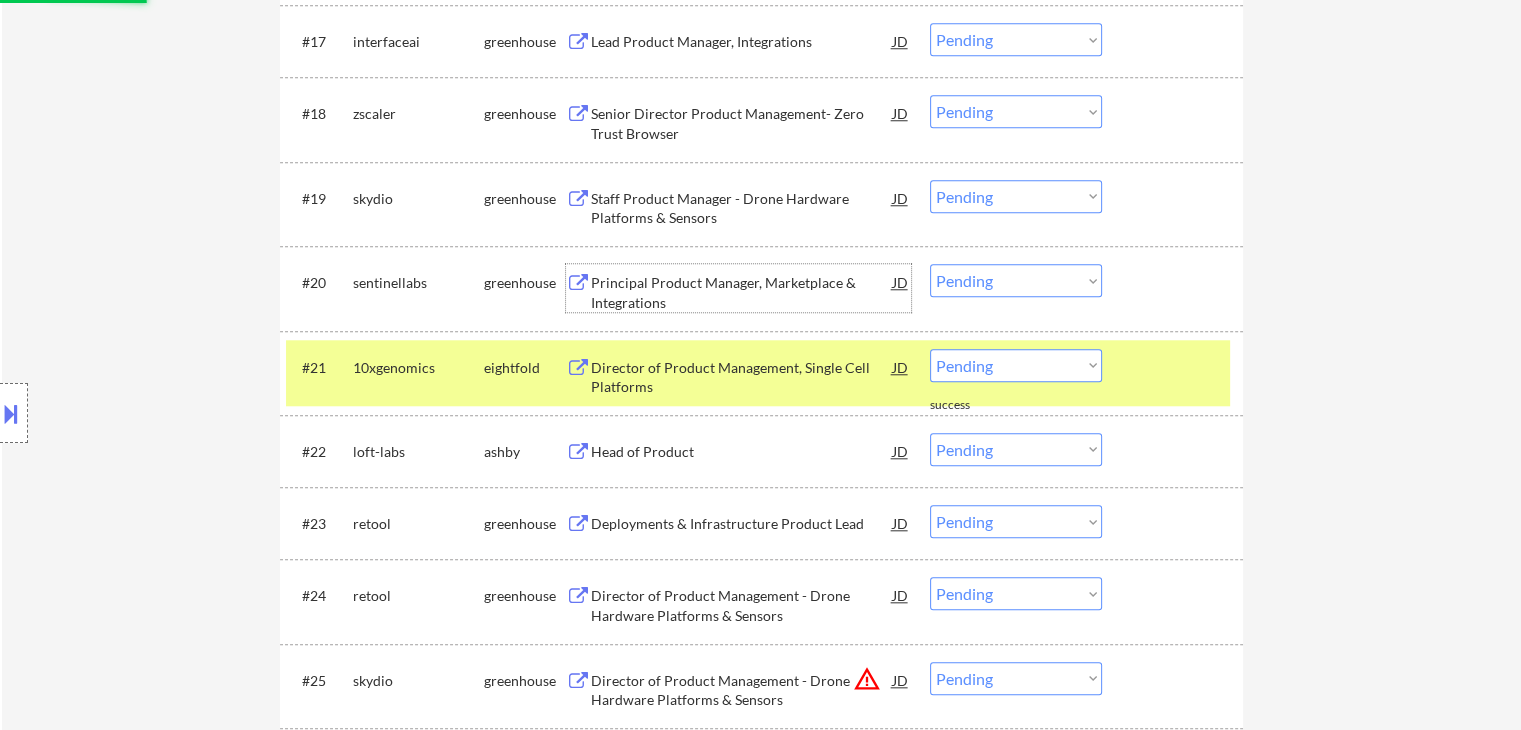click on "Principal Product Manager, Marketplace & Integrations" at bounding box center (742, 292) 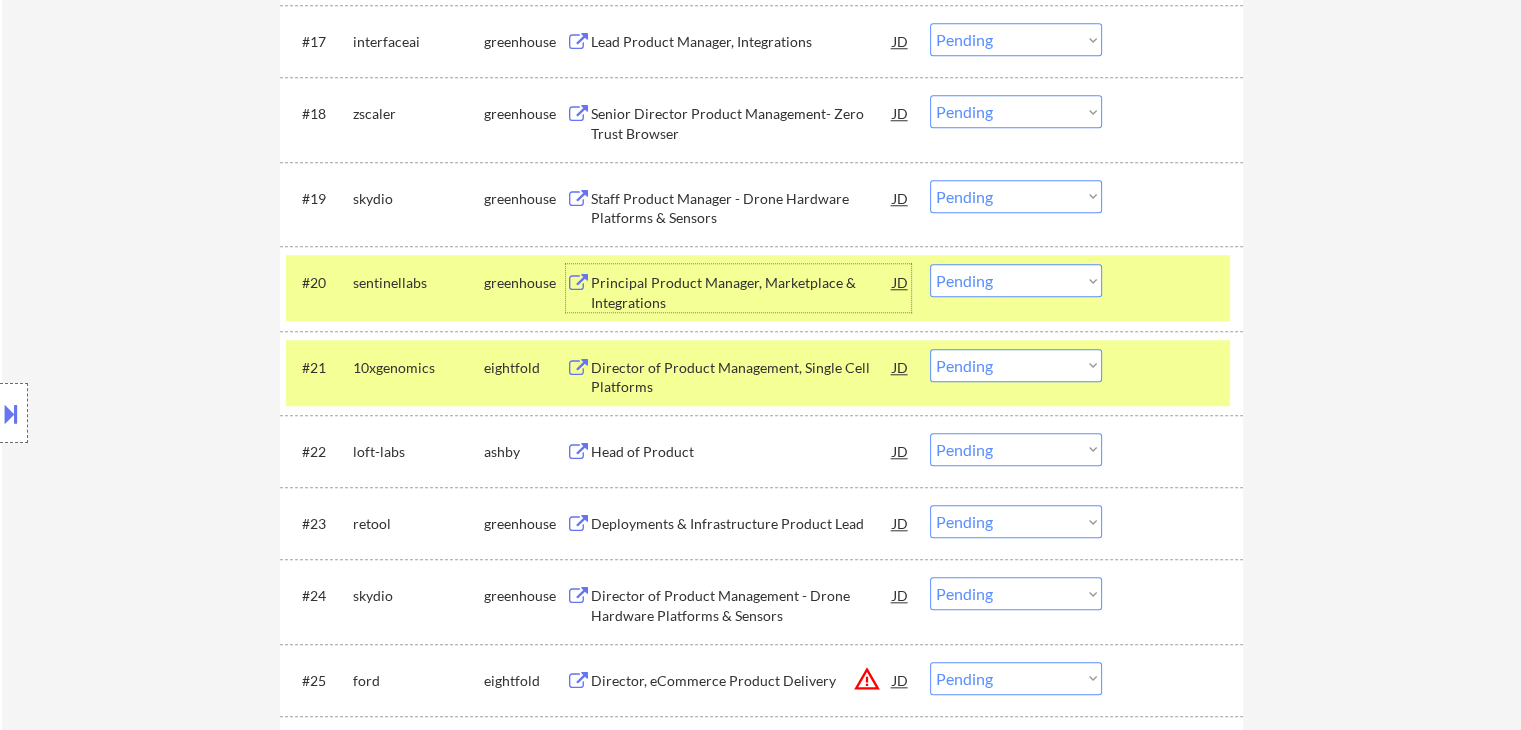 click on "Principal Product Manager, Marketplace & Integrations" at bounding box center [742, 292] 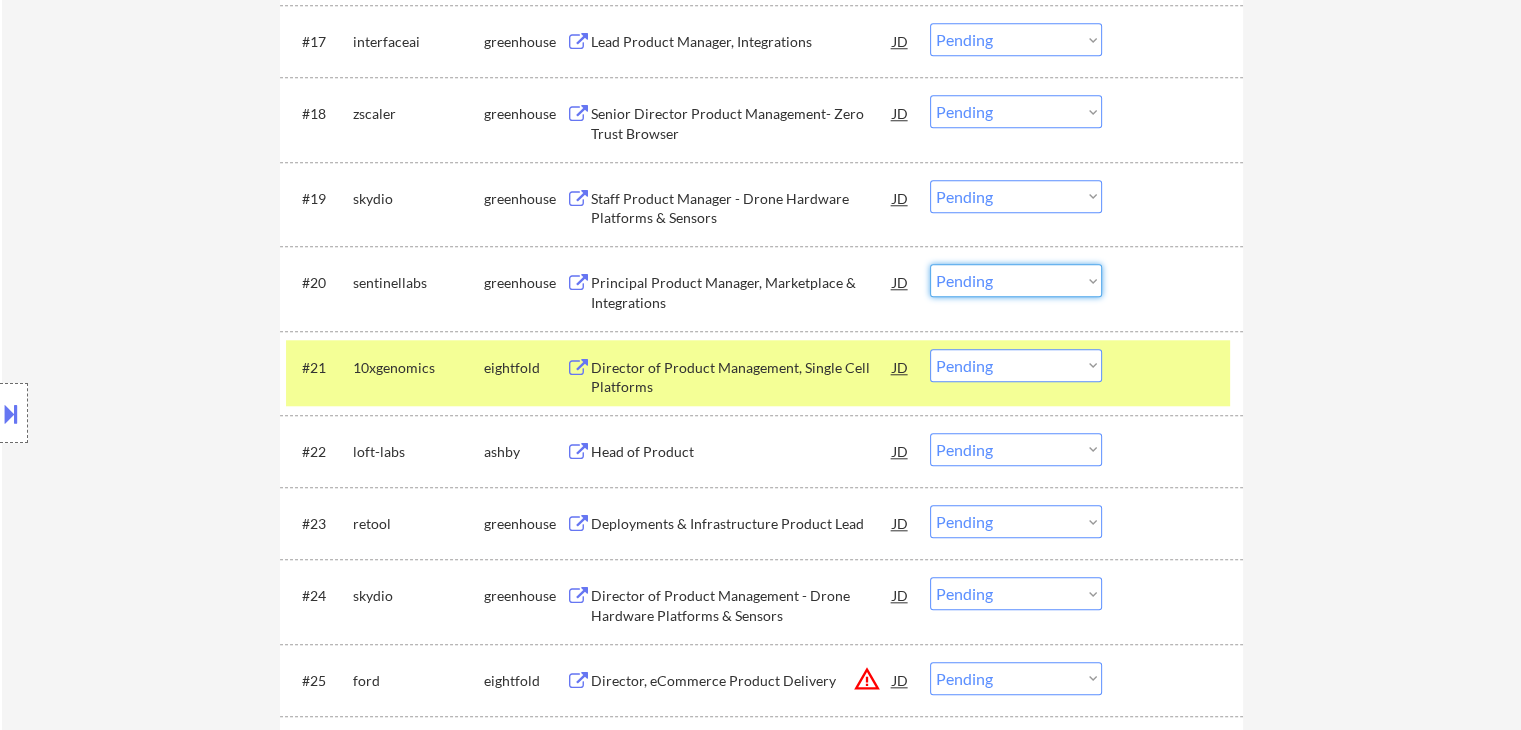 click on "Choose an option... Pending Applied Excluded (Questions) Excluded (Expired) Excluded (Location) Excluded (Bad Match) Excluded (Blocklist) Excluded (Salary) Excluded (Other)" at bounding box center (1016, 280) 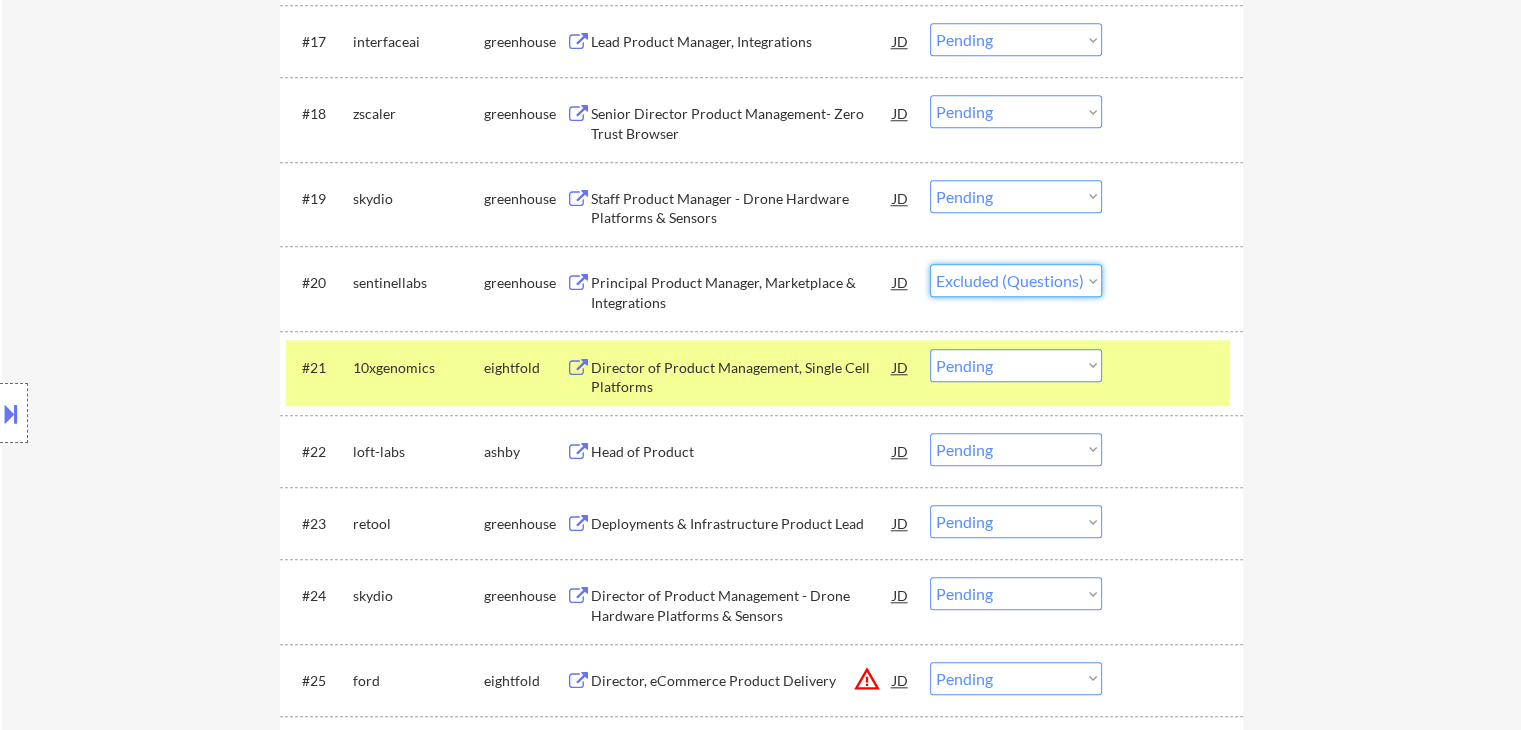 click on "Choose an option... Pending Applied Excluded (Questions) Excluded (Expired) Excluded (Location) Excluded (Bad Match) Excluded (Blocklist) Excluded (Salary) Excluded (Other)" at bounding box center (1016, 280) 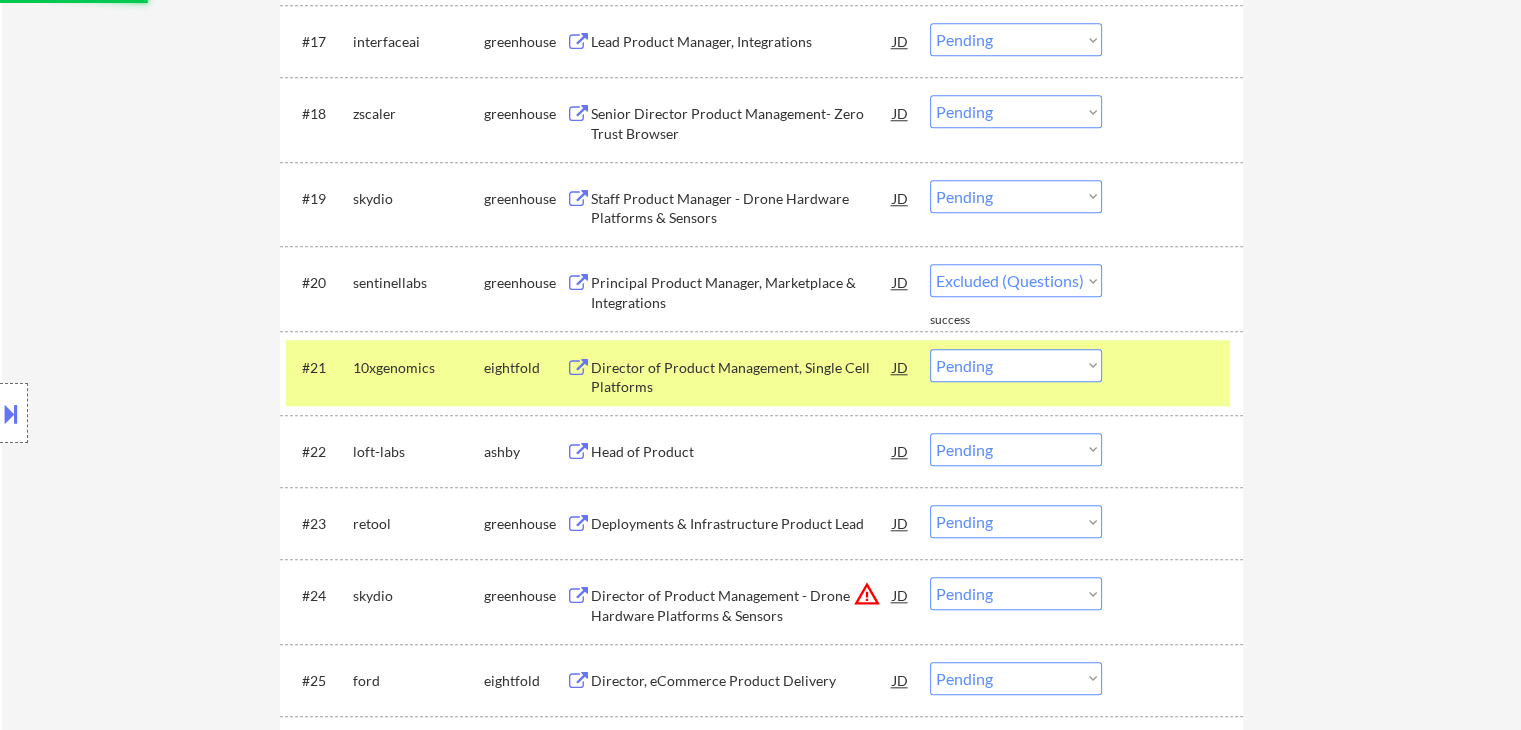 select on ""pending"" 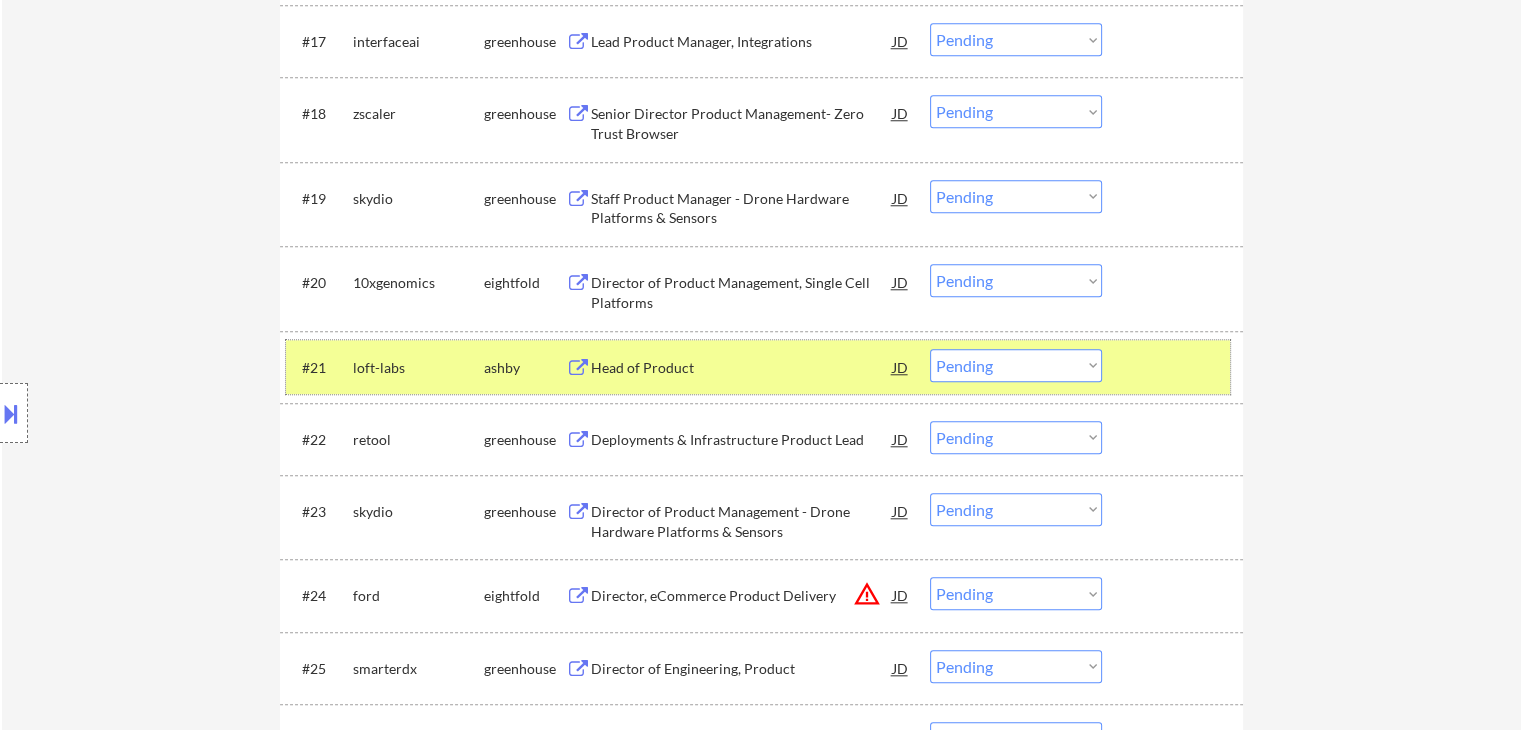click on "#21 loft-labs ashby Head of Product JD warning_amber Choose an option... Pending Applied Excluded (Questions) Excluded (Expired) Excluded (Location) Excluded (Bad Match) Excluded (Blocklist) Excluded (Salary) Excluded (Other)" at bounding box center (758, 367) 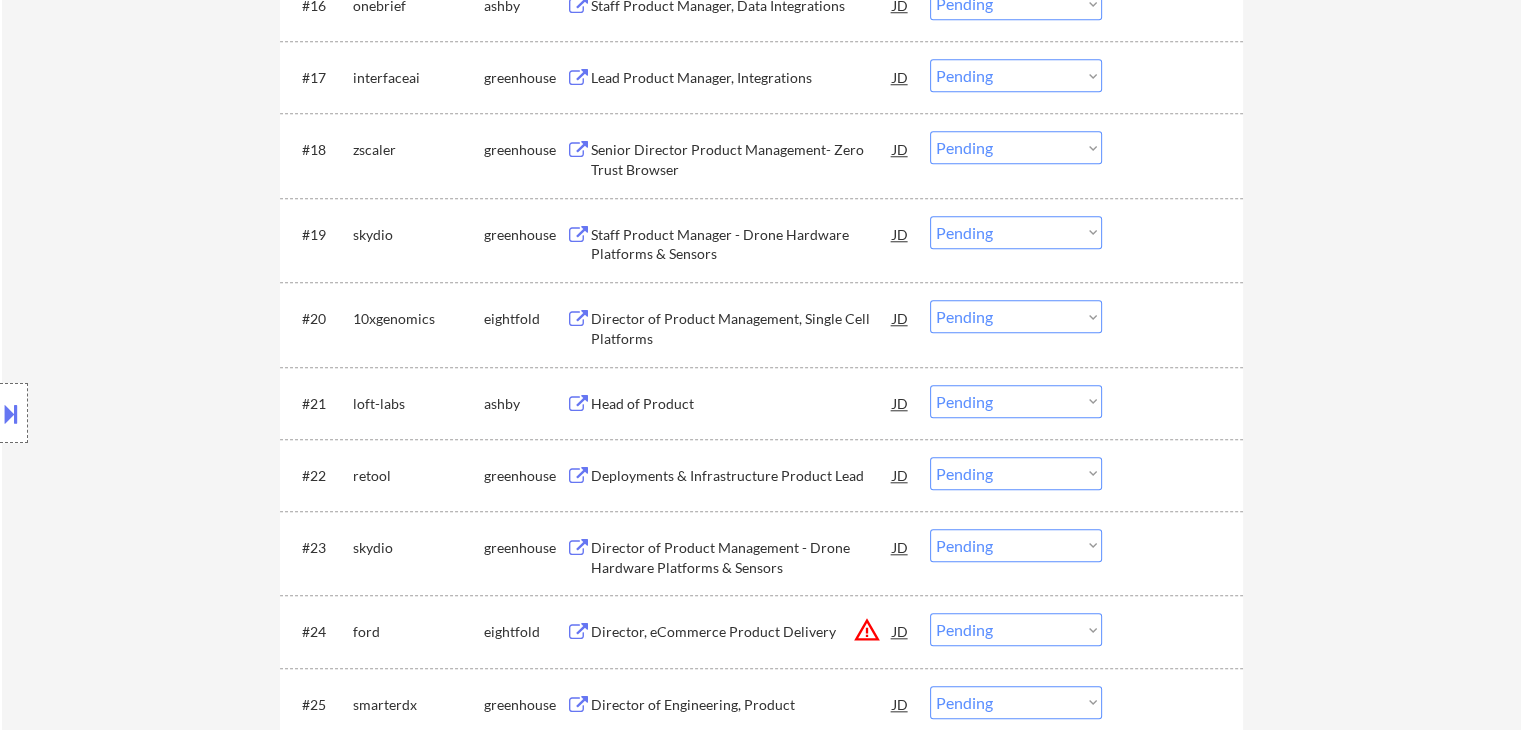scroll, scrollTop: 1814, scrollLeft: 0, axis: vertical 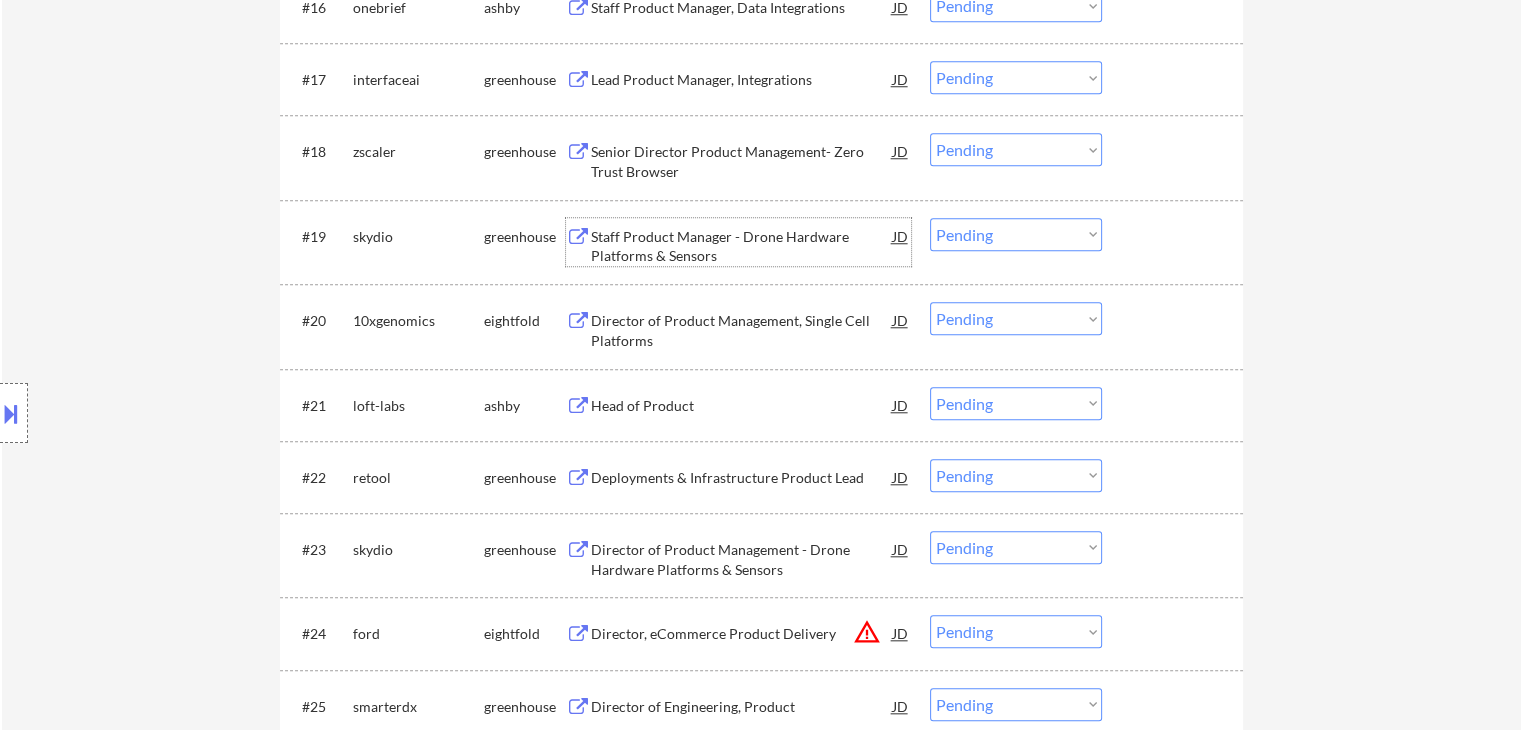 click on "Staff Product Manager - Drone Hardware Platforms & Sensors" at bounding box center [742, 246] 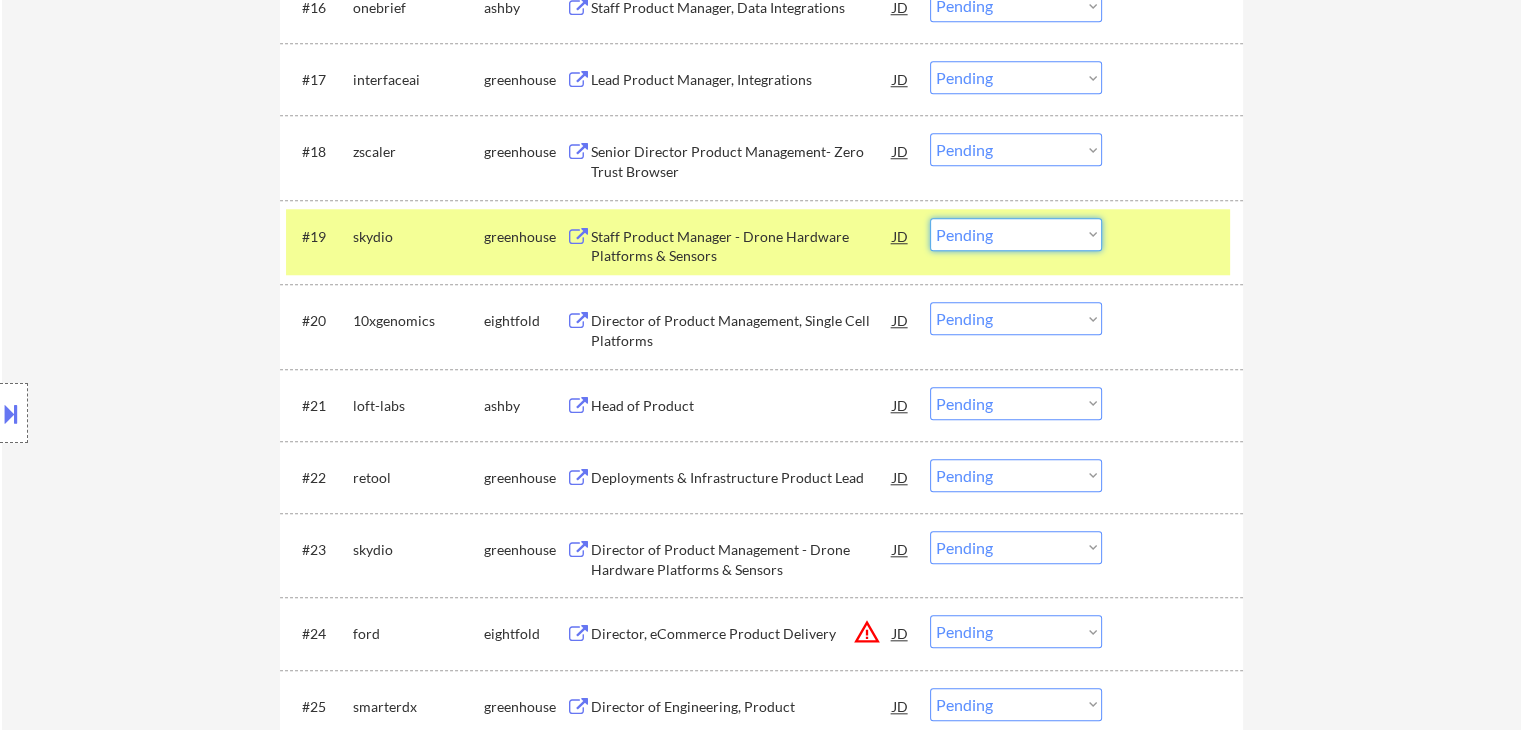 click on "Choose an option... Pending Applied Excluded (Questions) Excluded (Expired) Excluded (Location) Excluded (Bad Match) Excluded (Blocklist) Excluded (Salary) Excluded (Other)" at bounding box center [1016, 234] 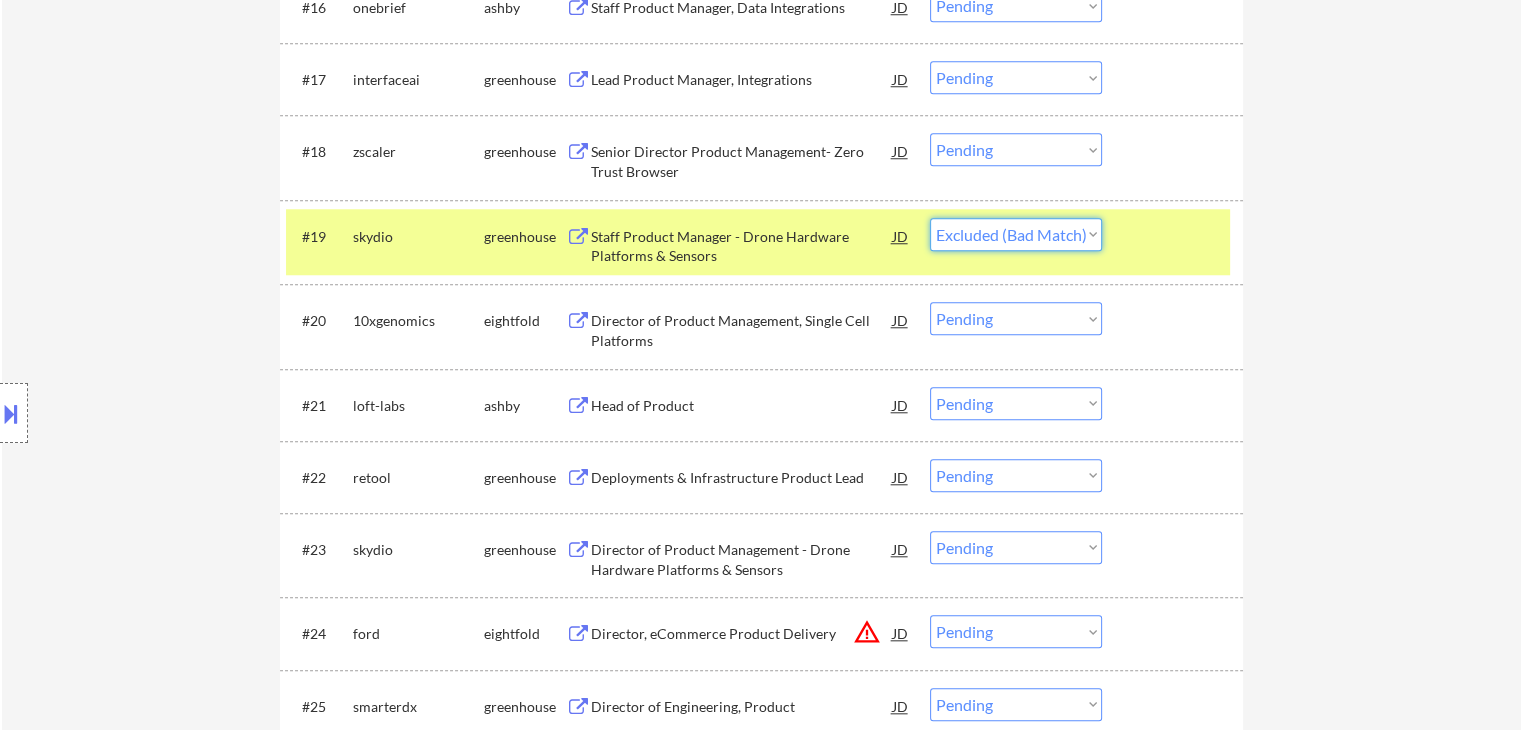 click on "Choose an option... Pending Applied Excluded (Questions) Excluded (Expired) Excluded (Location) Excluded (Bad Match) Excluded (Blocklist) Excluded (Salary) Excluded (Other)" at bounding box center (1016, 234) 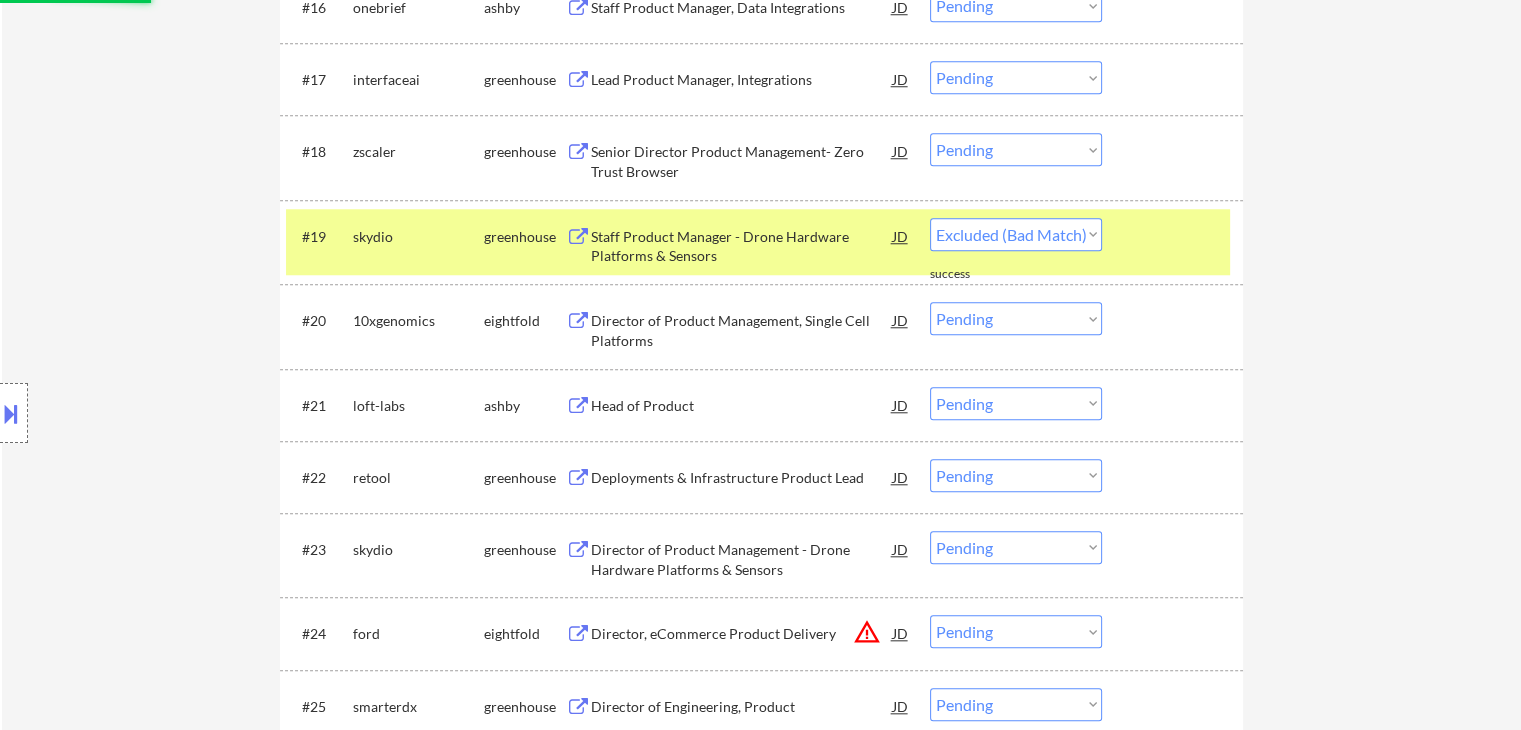 select on ""pending"" 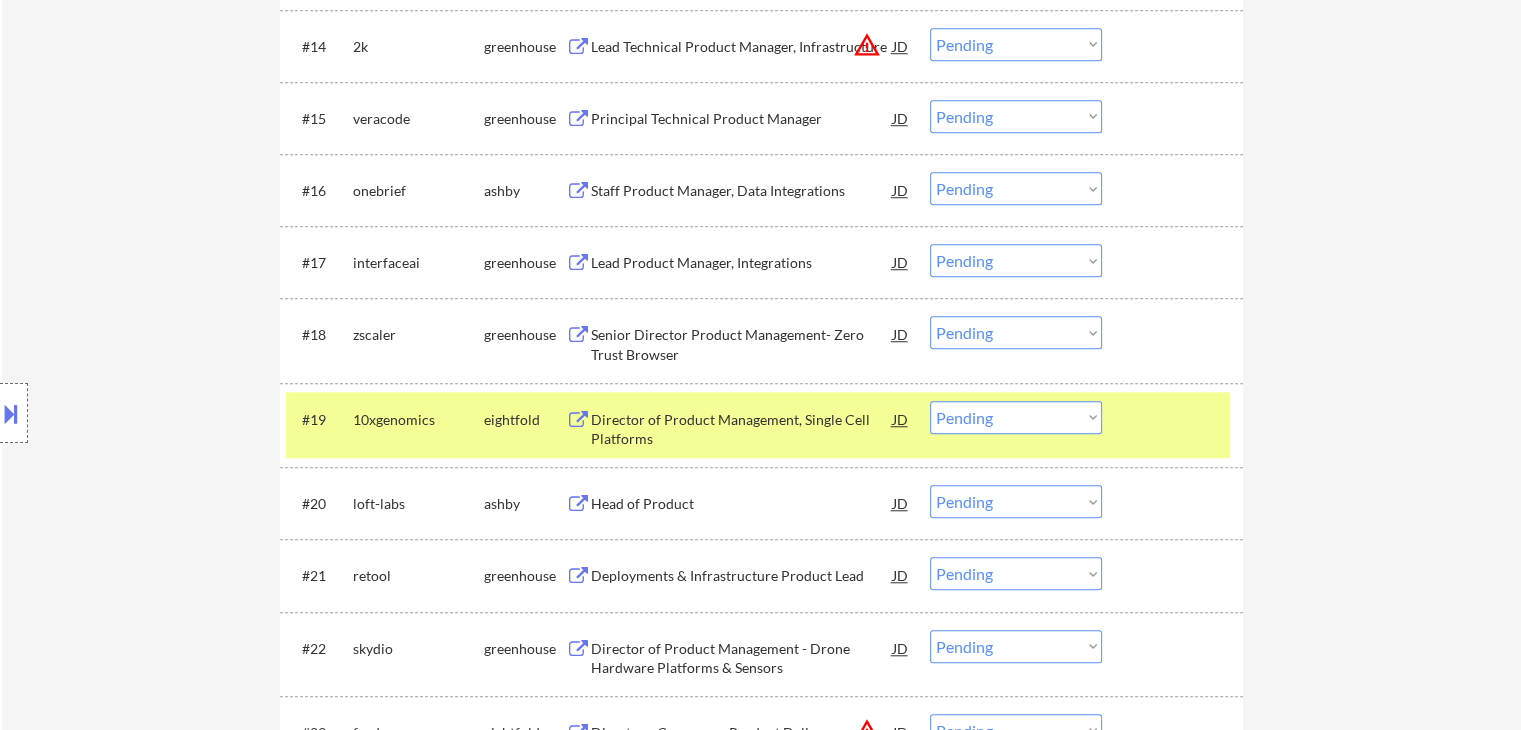 scroll, scrollTop: 1628, scrollLeft: 0, axis: vertical 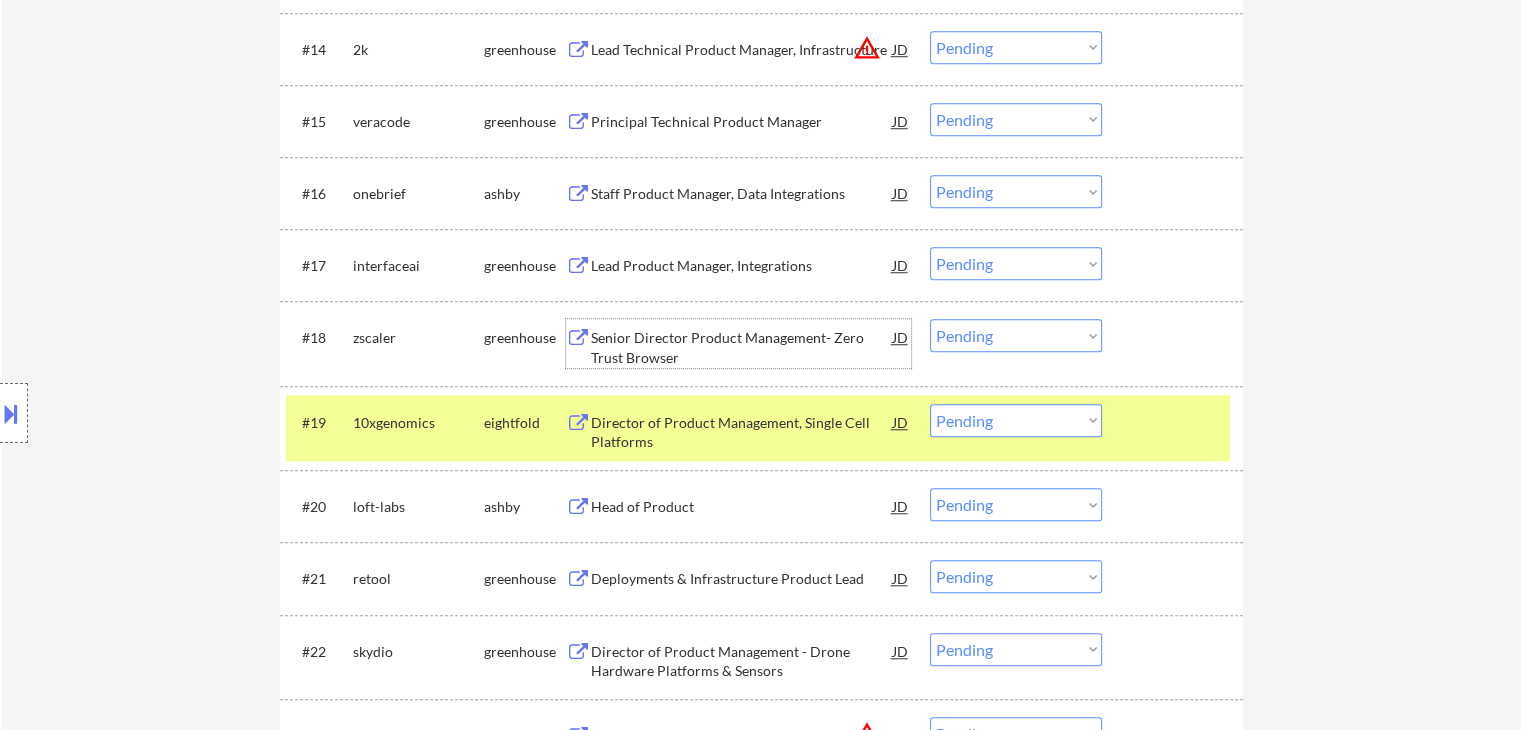 click on "Senior Director Product Management- Zero Trust Browser" at bounding box center [742, 347] 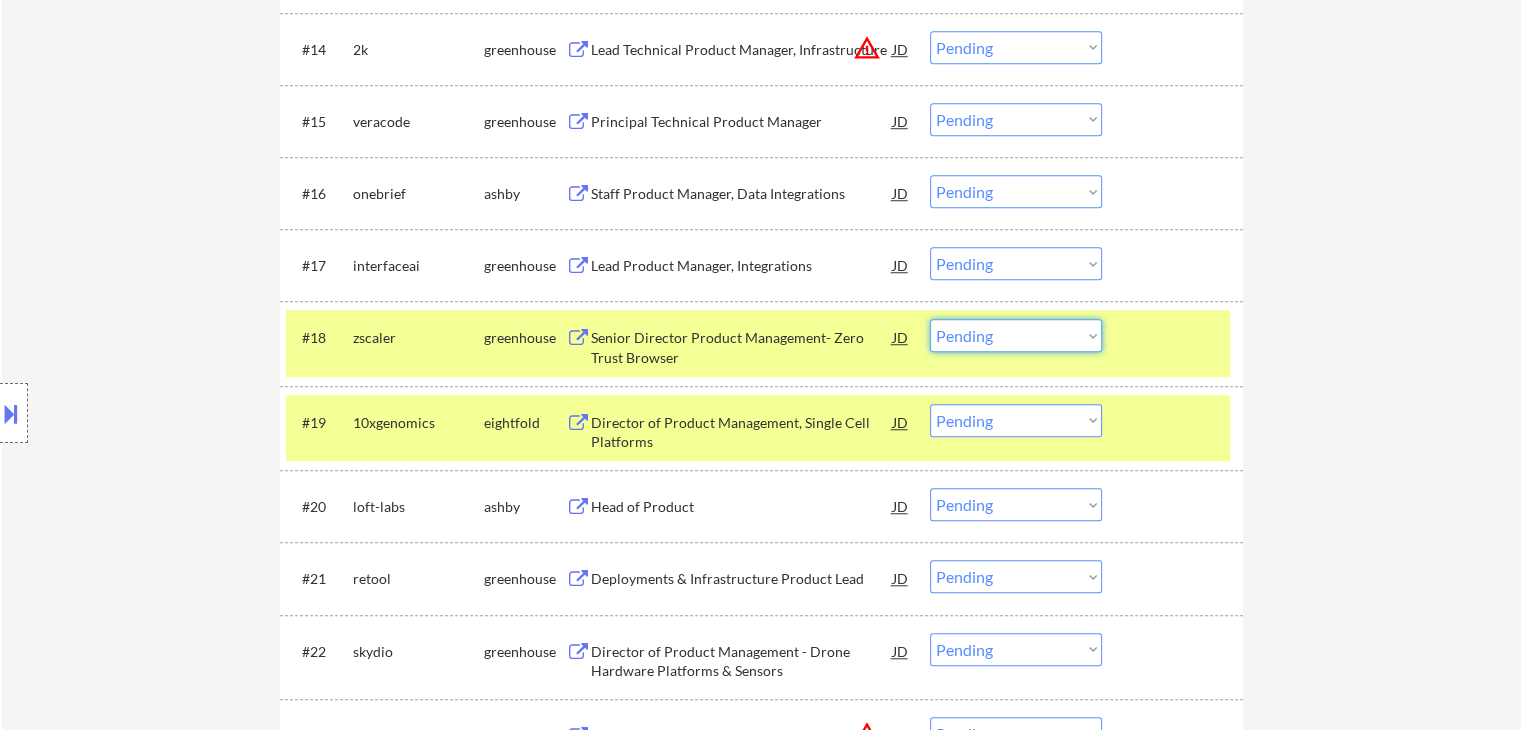 click on "Choose an option... Pending Applied Excluded (Questions) Excluded (Expired) Excluded (Location) Excluded (Bad Match) Excluded (Blocklist) Excluded (Salary) Excluded (Other)" at bounding box center [1016, 335] 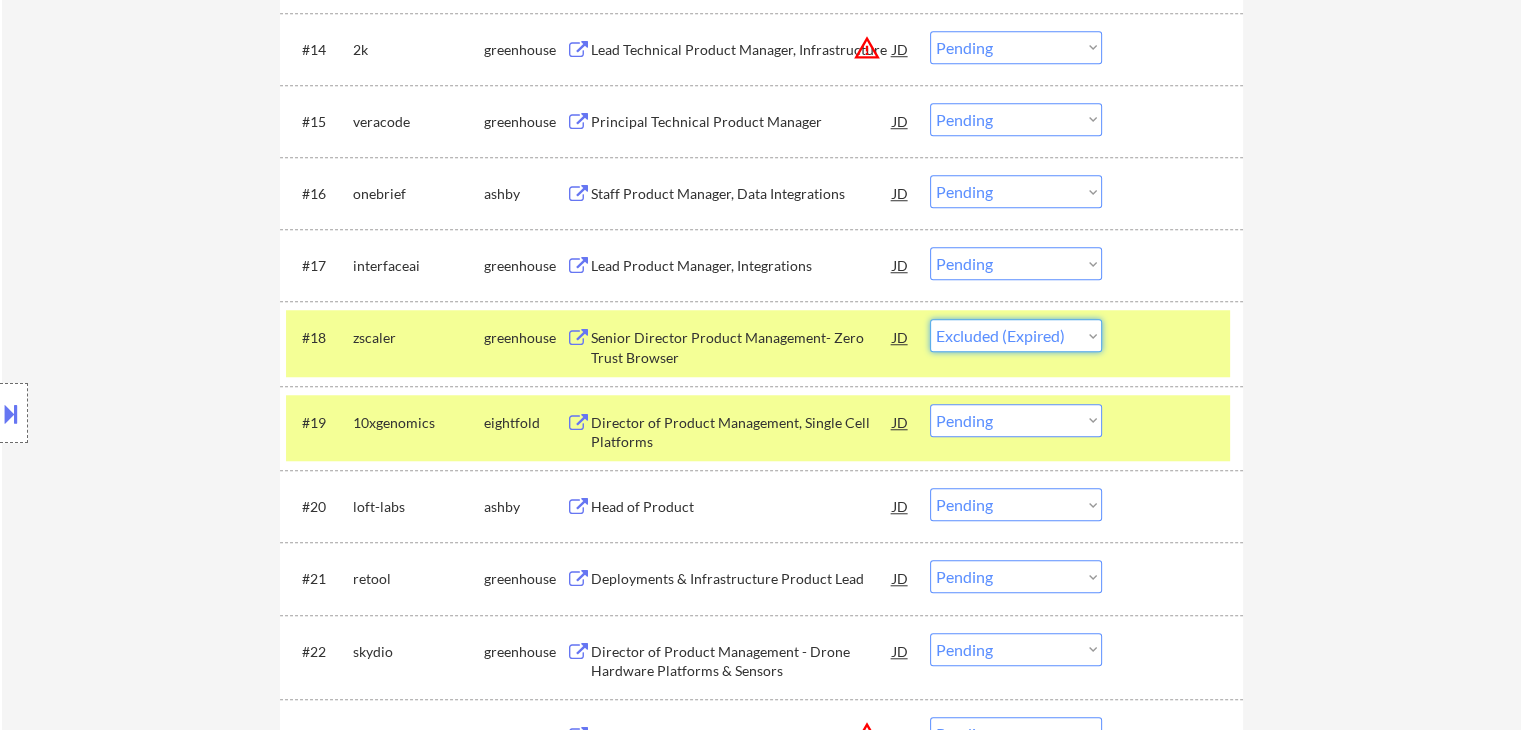 click on "Choose an option... Pending Applied Excluded (Questions) Excluded (Expired) Excluded (Location) Excluded (Bad Match) Excluded (Blocklist) Excluded (Salary) Excluded (Other)" at bounding box center (1016, 335) 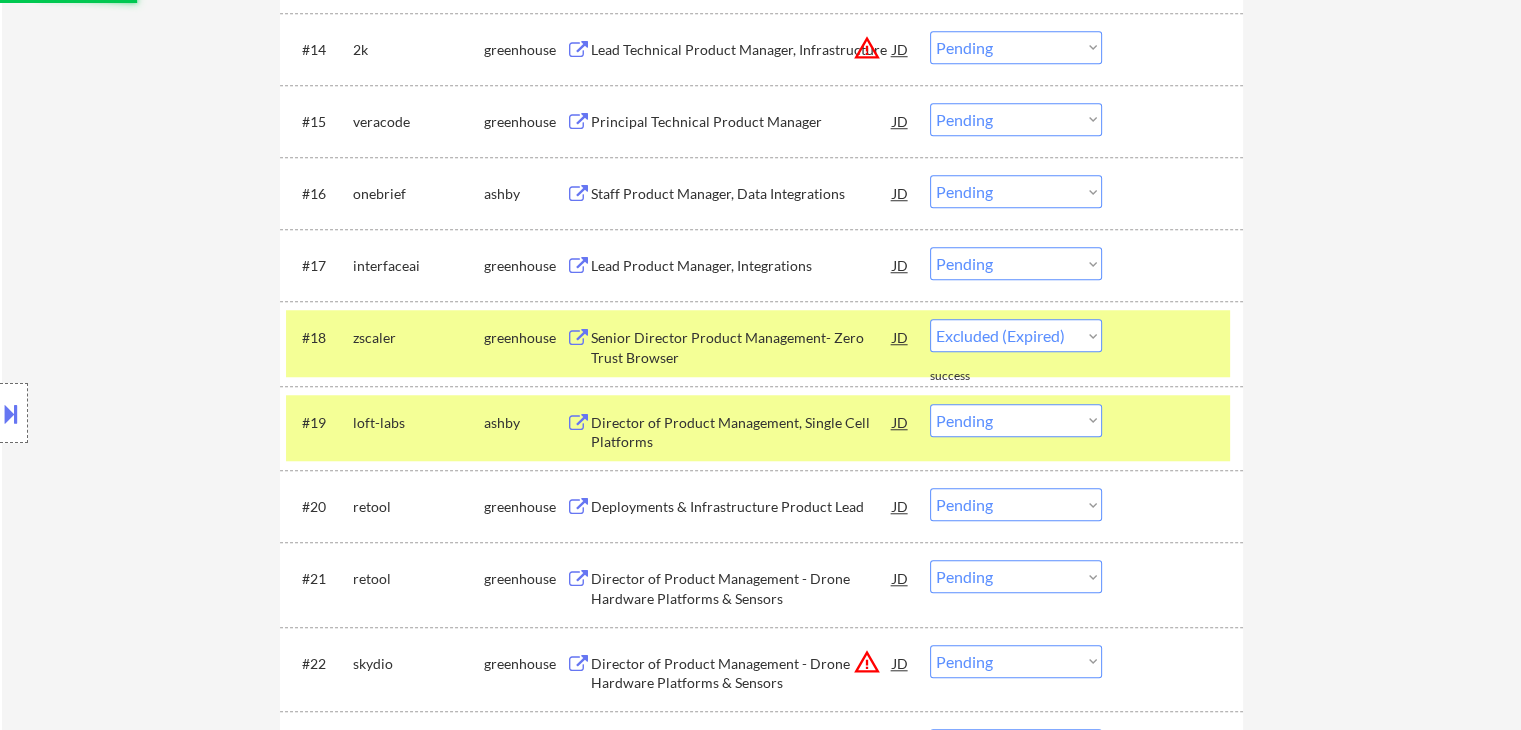 select on ""pending"" 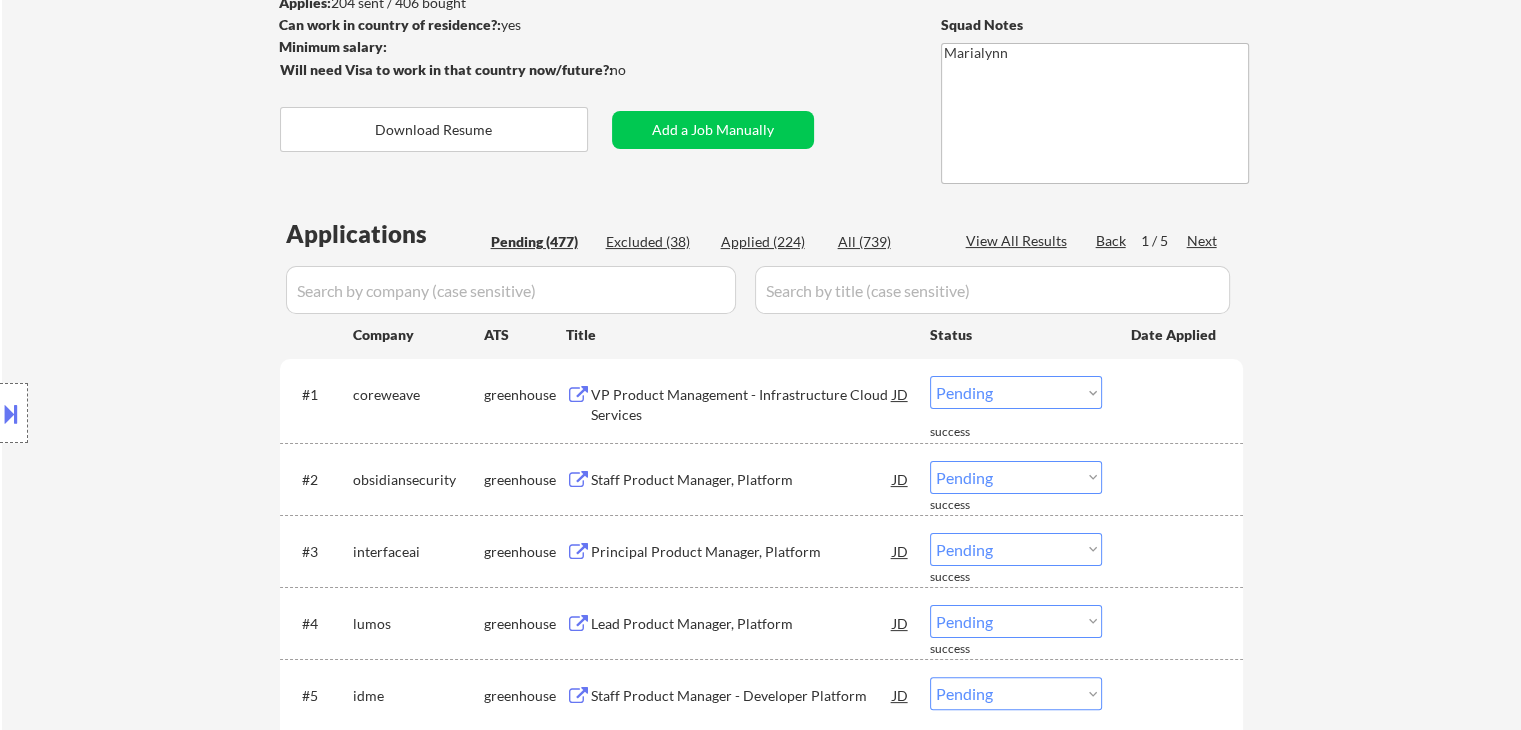 scroll, scrollTop: 287, scrollLeft: 0, axis: vertical 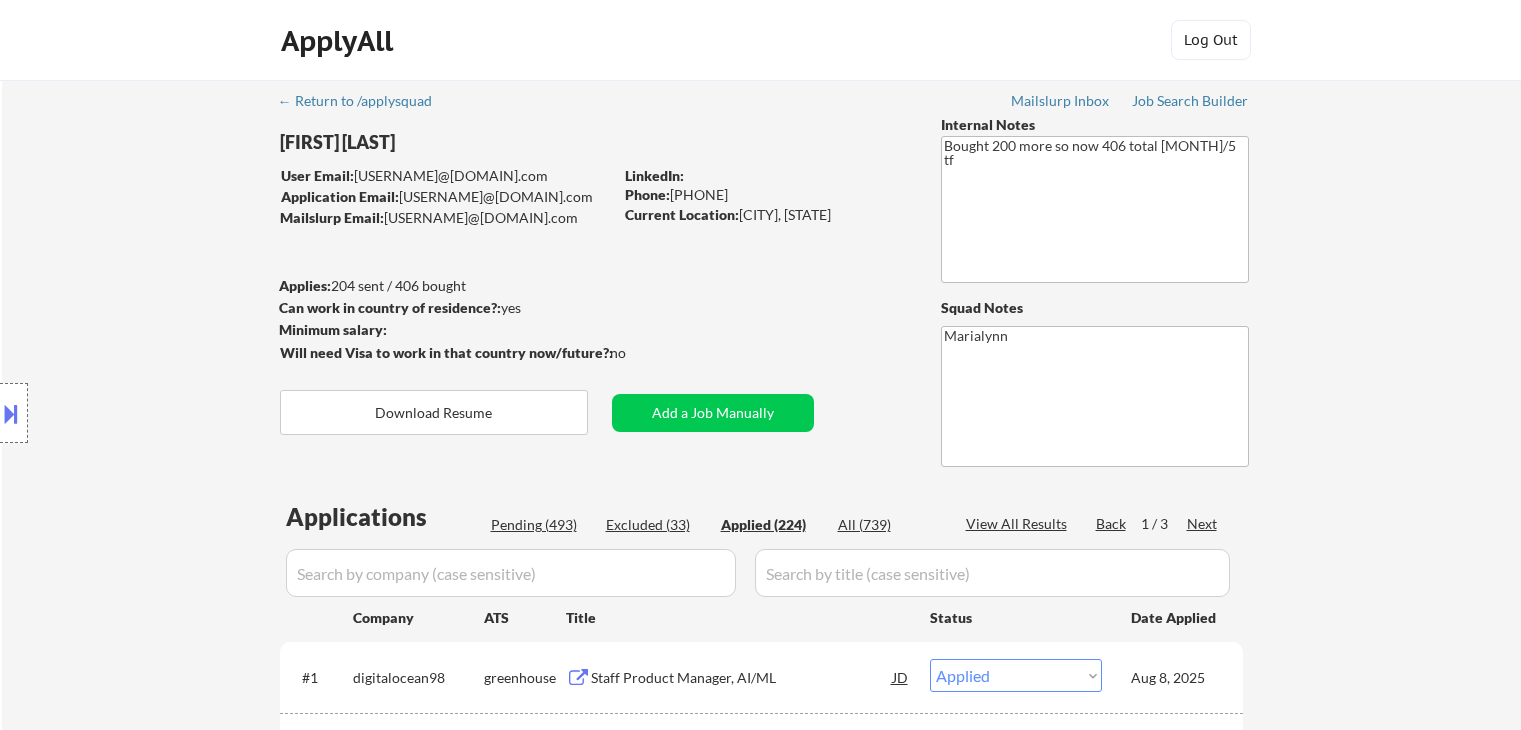 select on ""applied"" 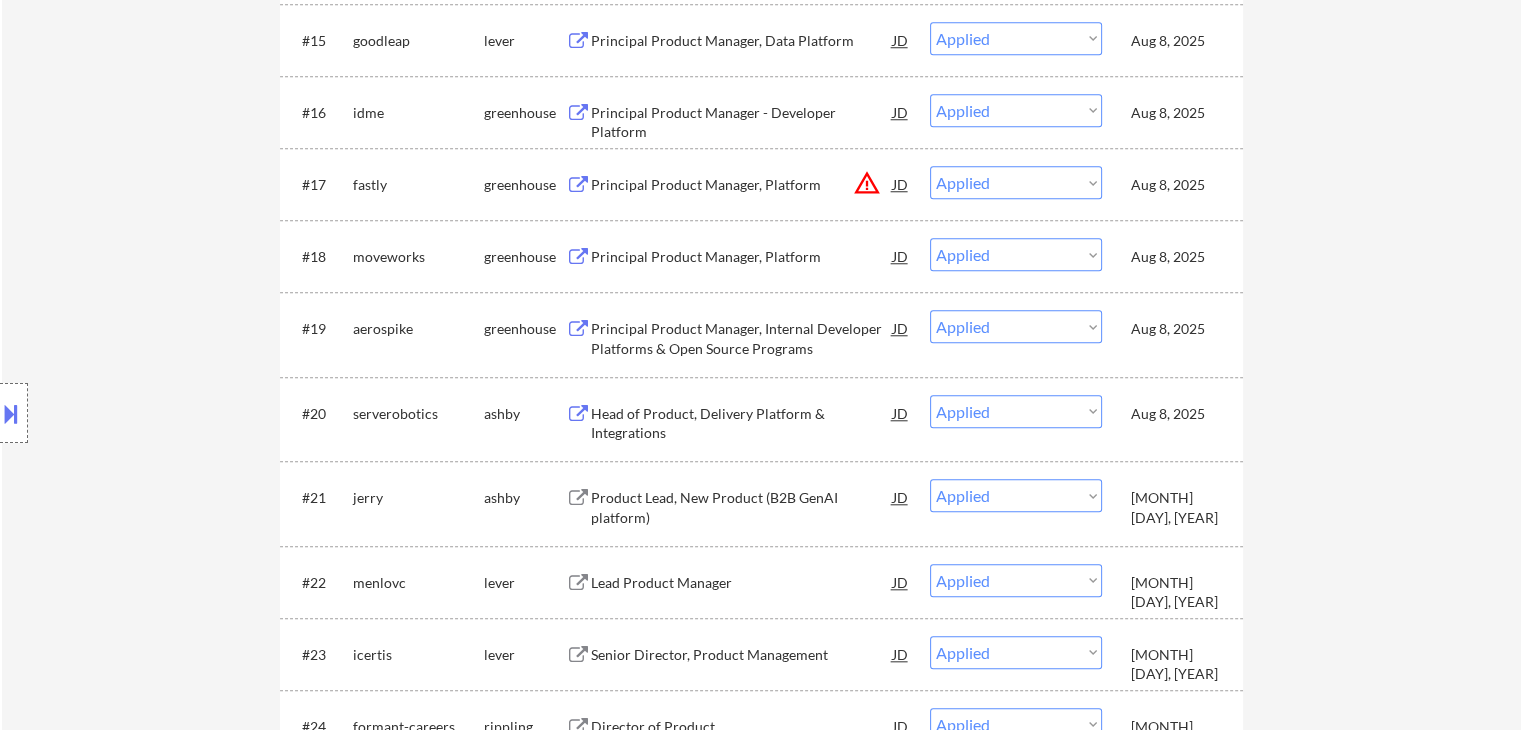 scroll, scrollTop: 1803, scrollLeft: 0, axis: vertical 